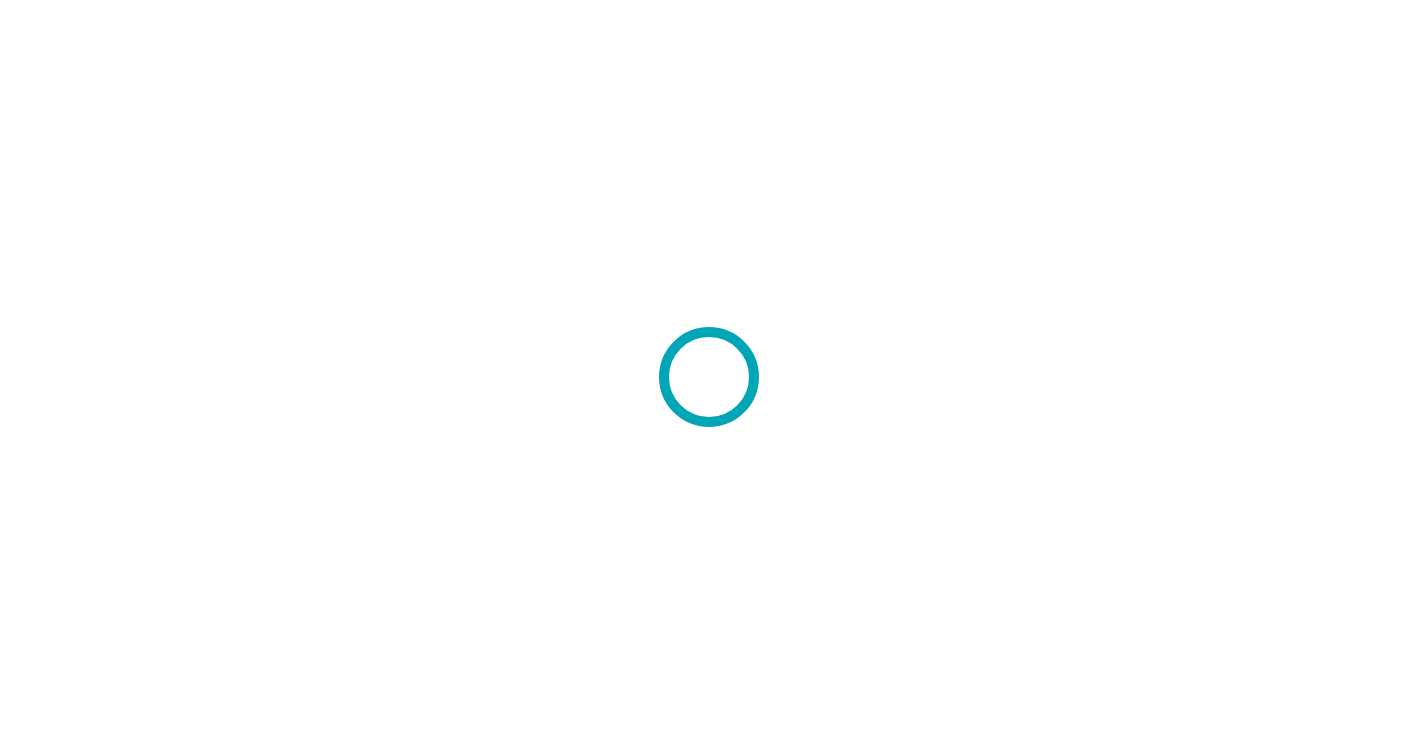 scroll, scrollTop: 0, scrollLeft: 0, axis: both 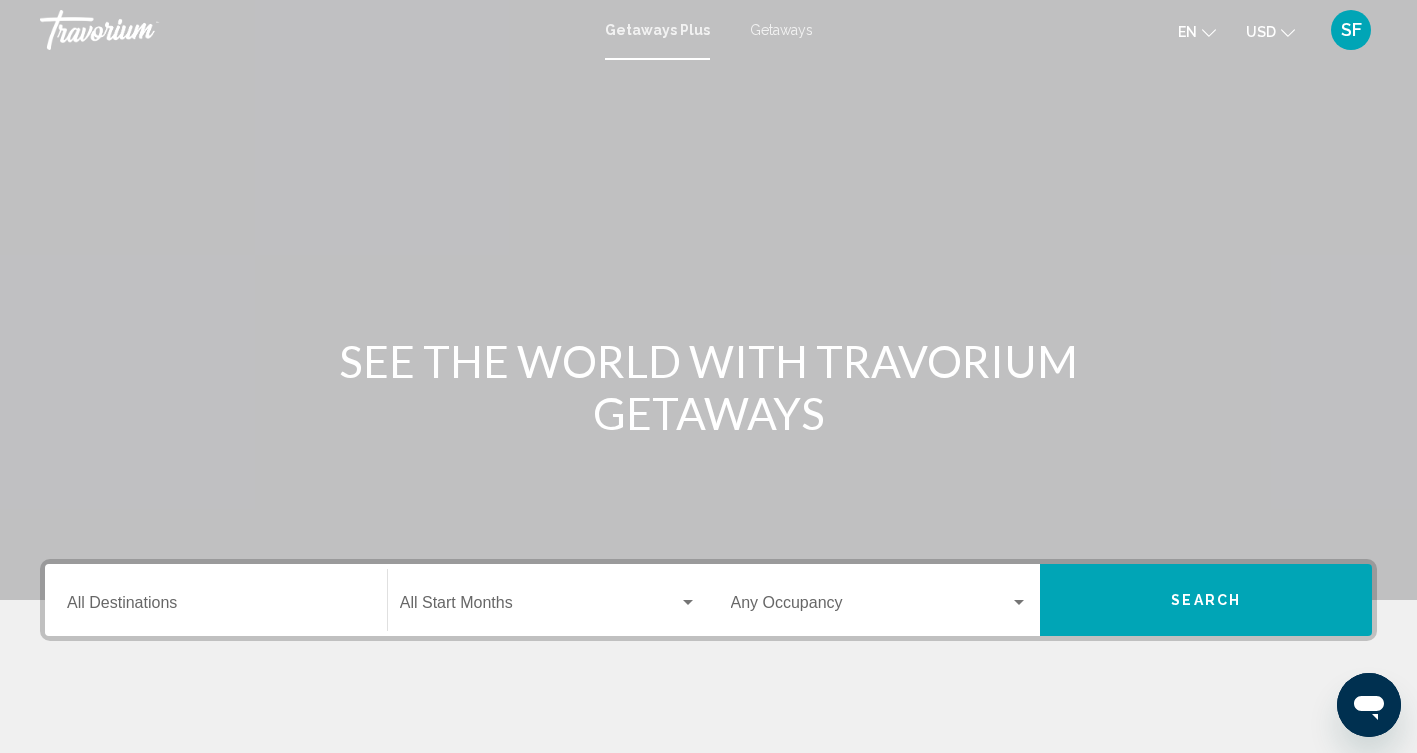 click at bounding box center [688, 602] 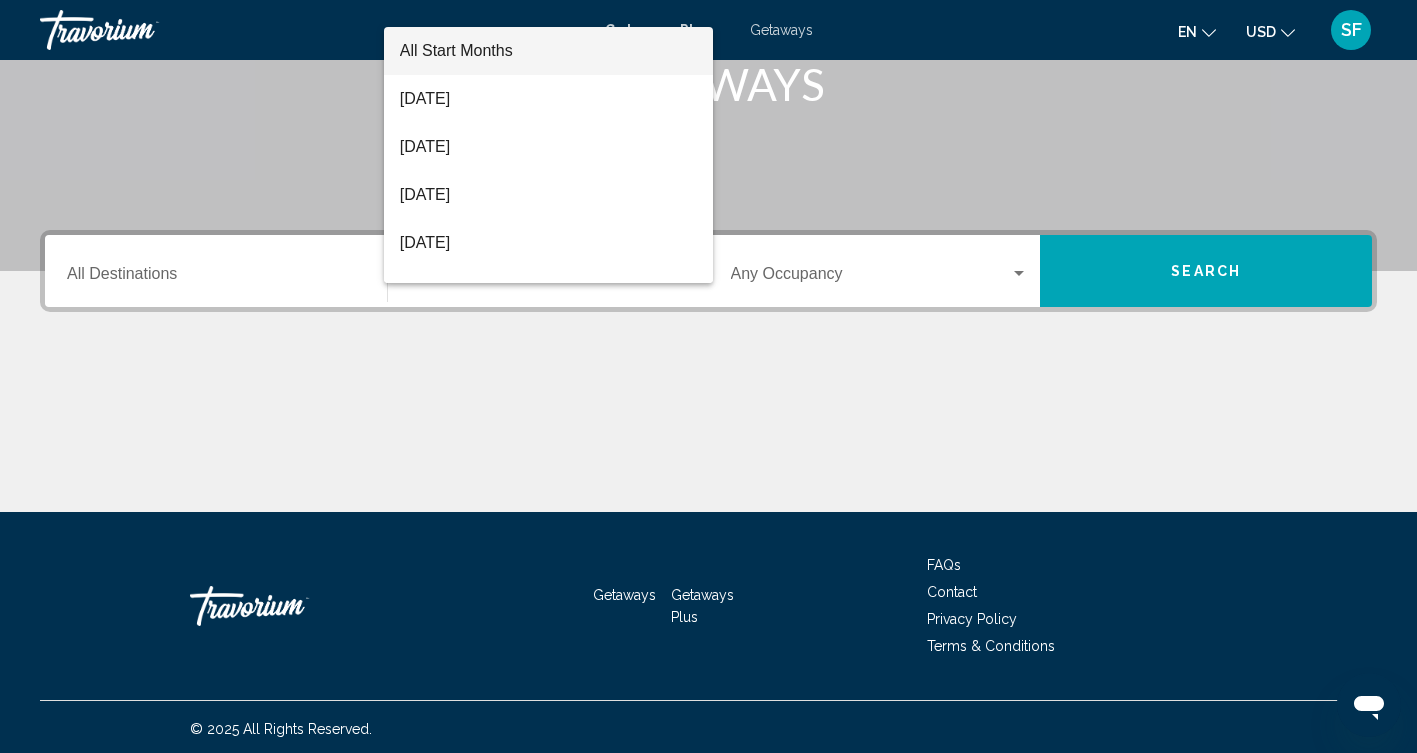 scroll, scrollTop: 333, scrollLeft: 0, axis: vertical 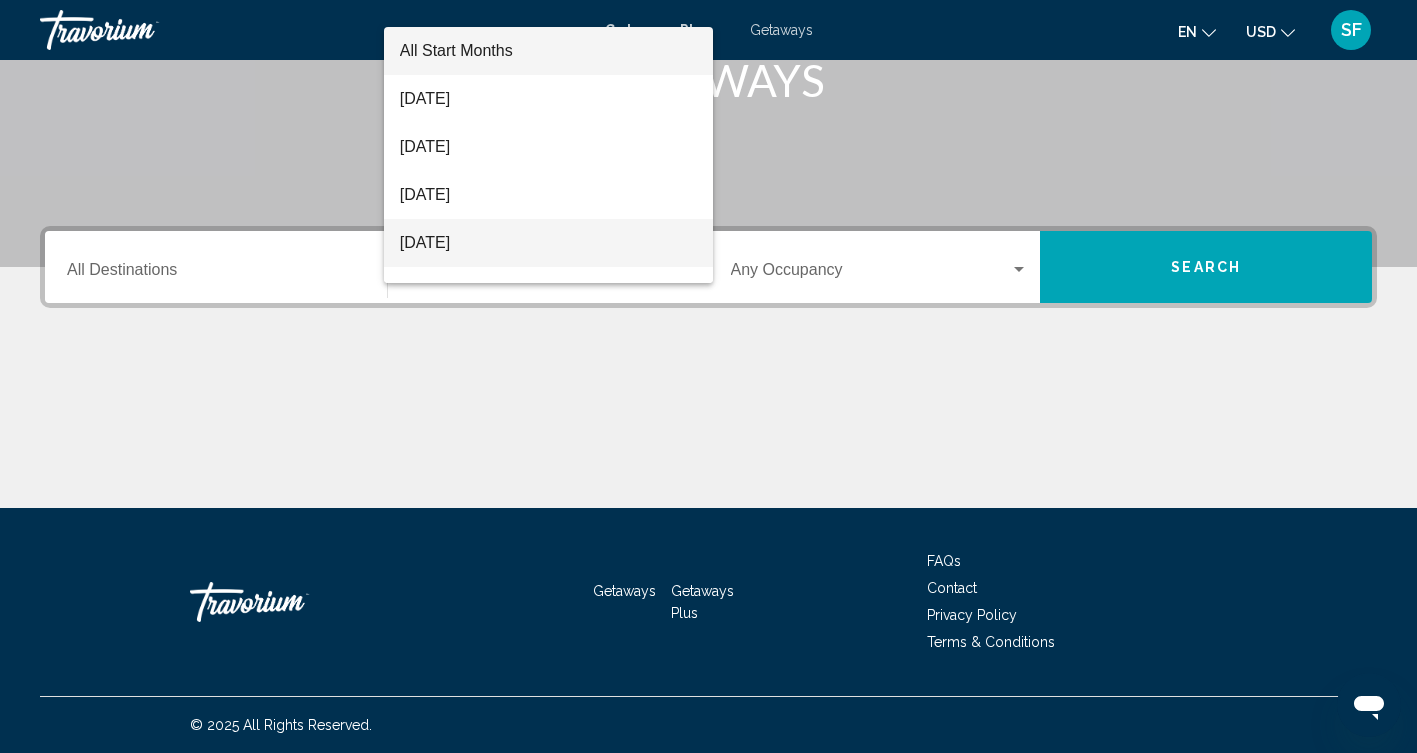 click on "[DATE]" at bounding box center [548, 243] 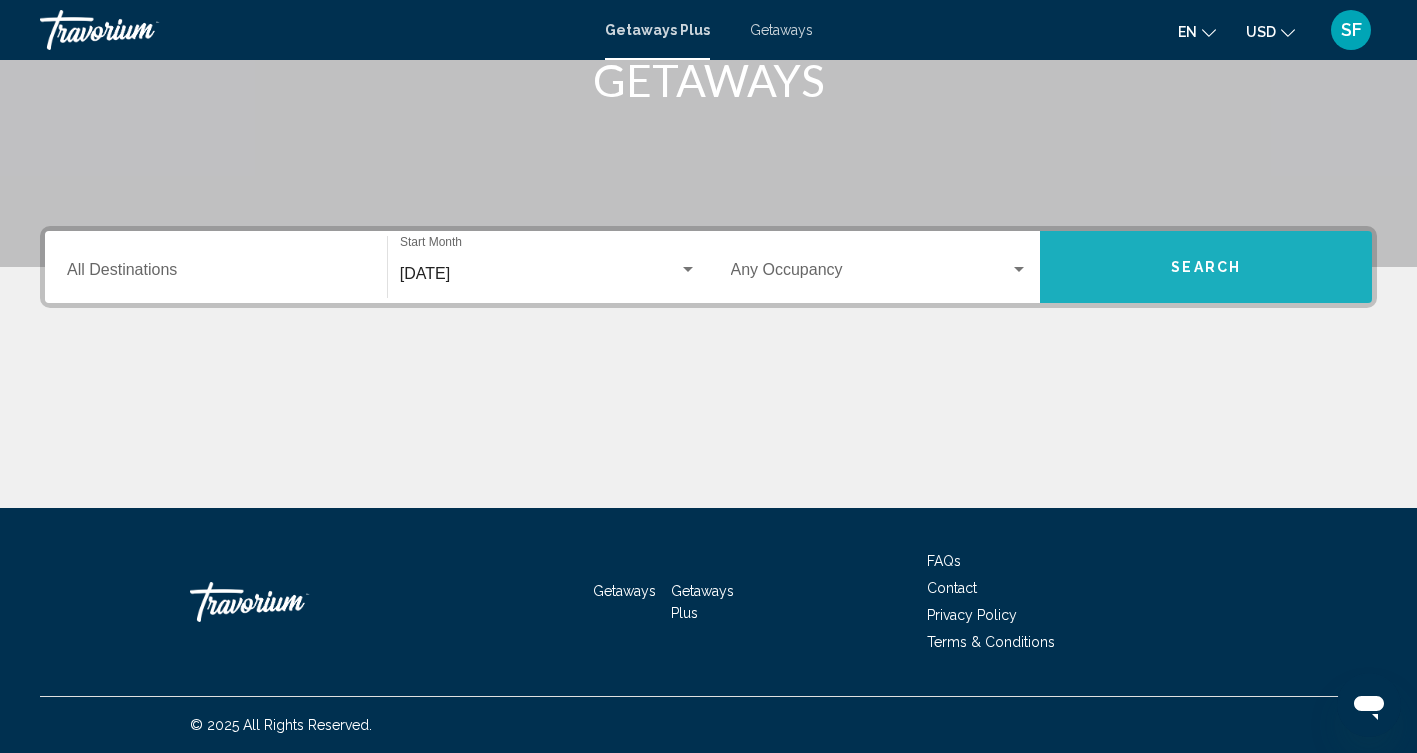 click on "Search" at bounding box center [1206, 267] 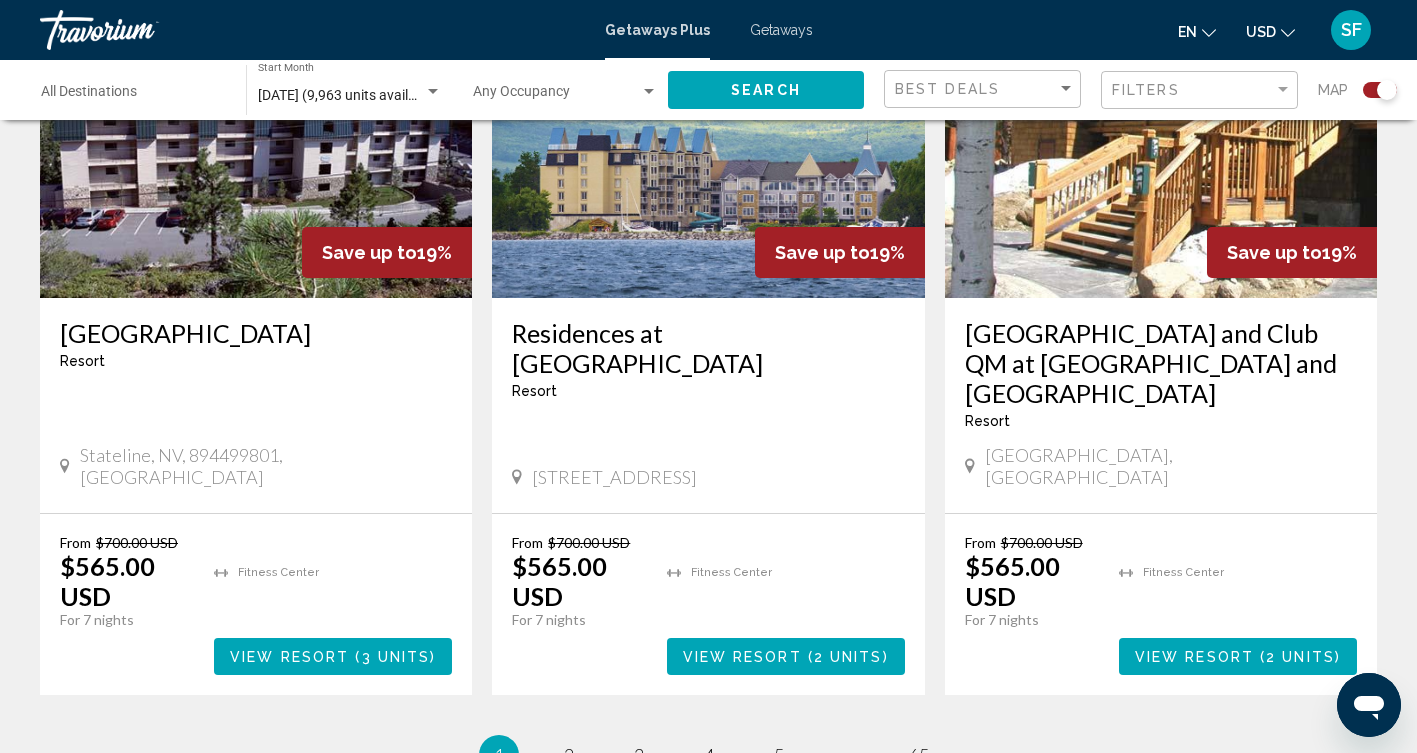 scroll, scrollTop: 3020, scrollLeft: 0, axis: vertical 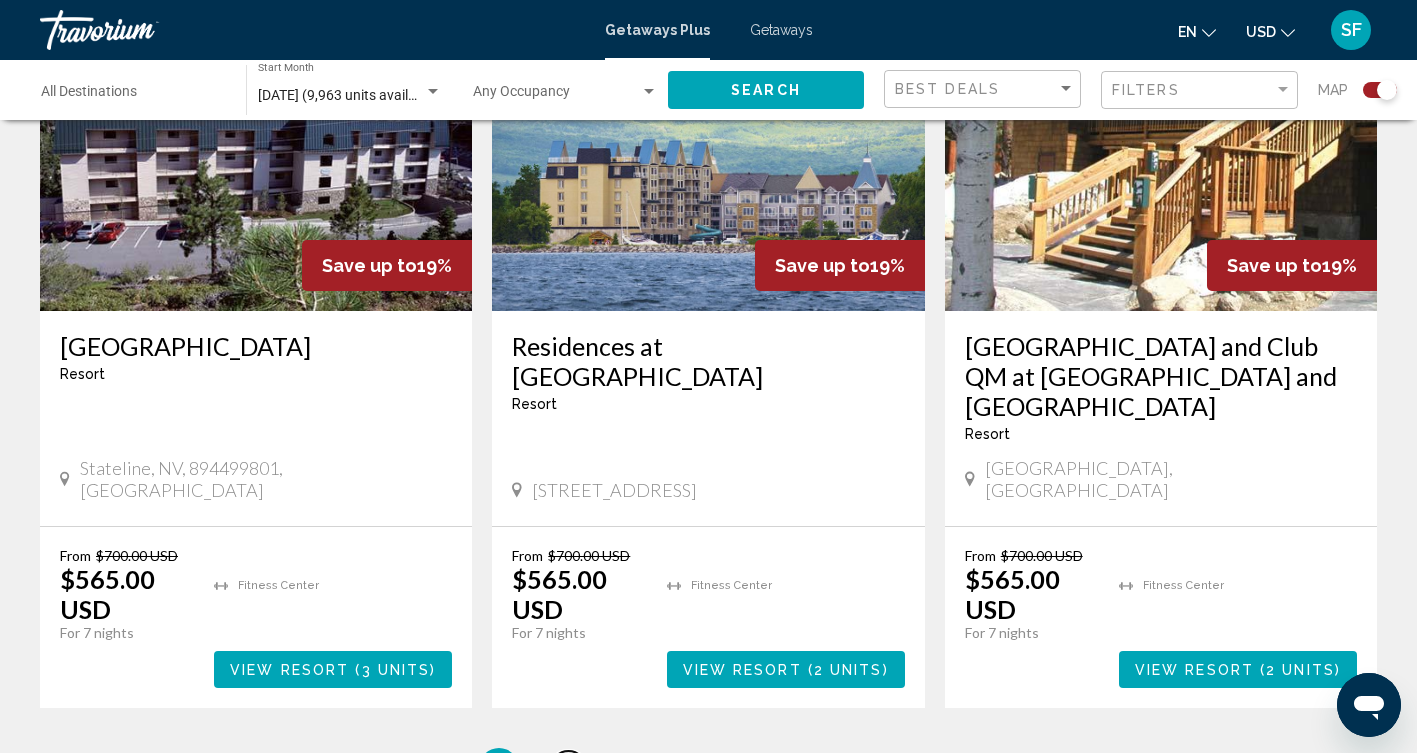 click on "page  2" at bounding box center (568, 768) 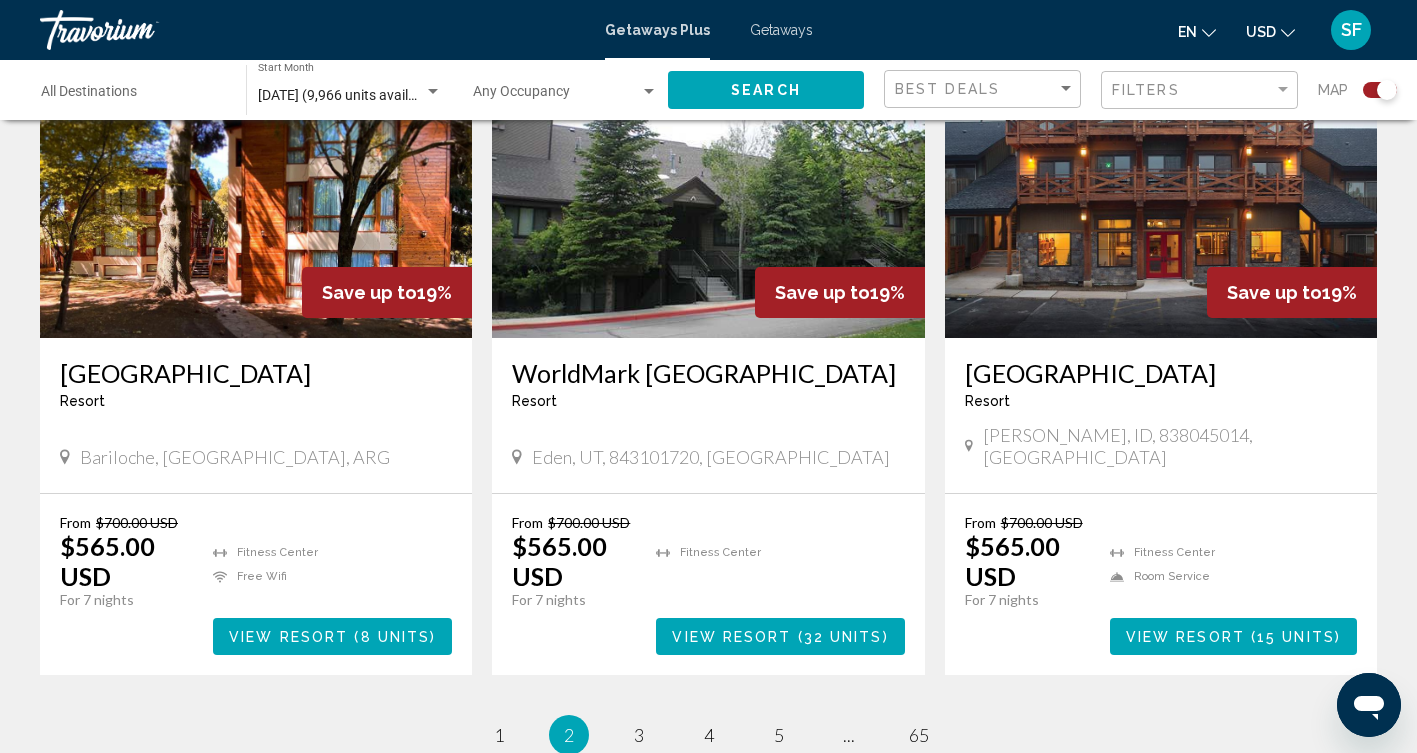scroll, scrollTop: 2959, scrollLeft: 0, axis: vertical 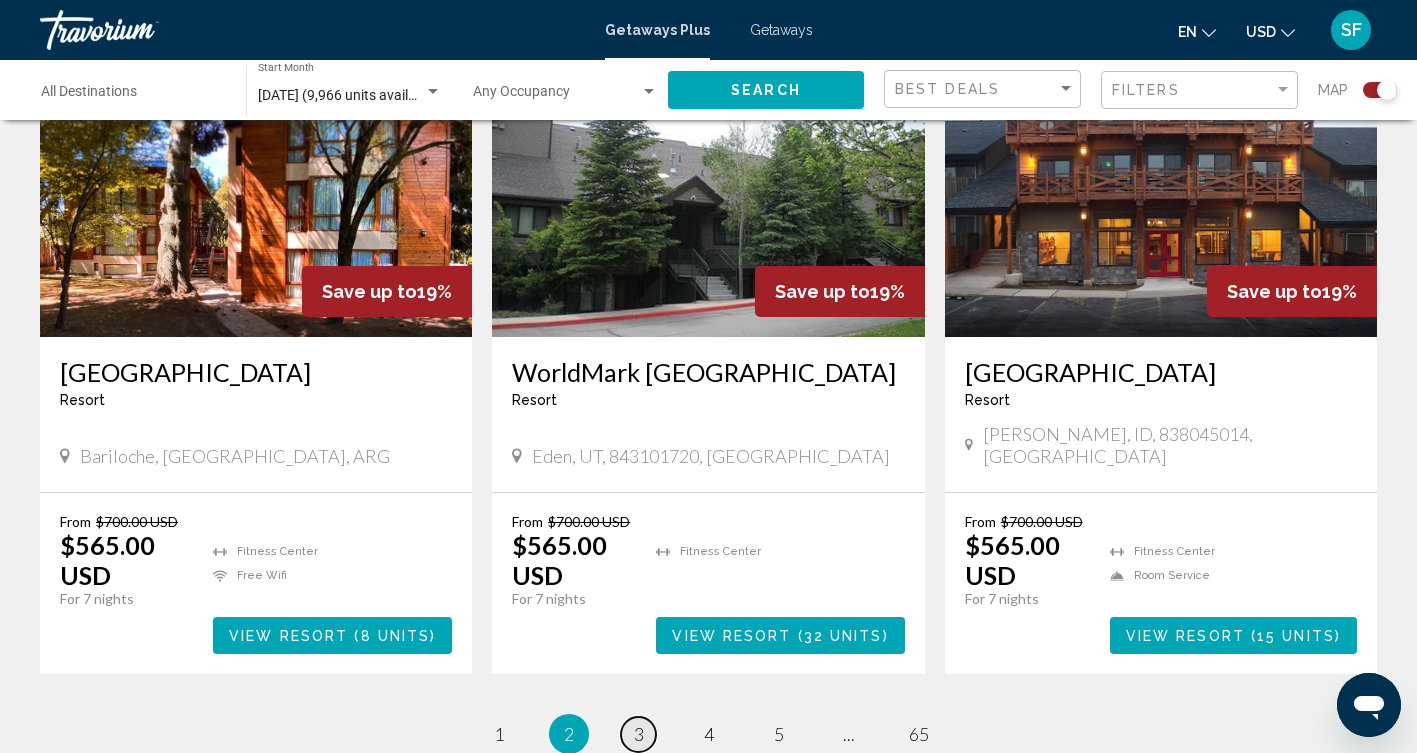 click on "3" at bounding box center [639, 734] 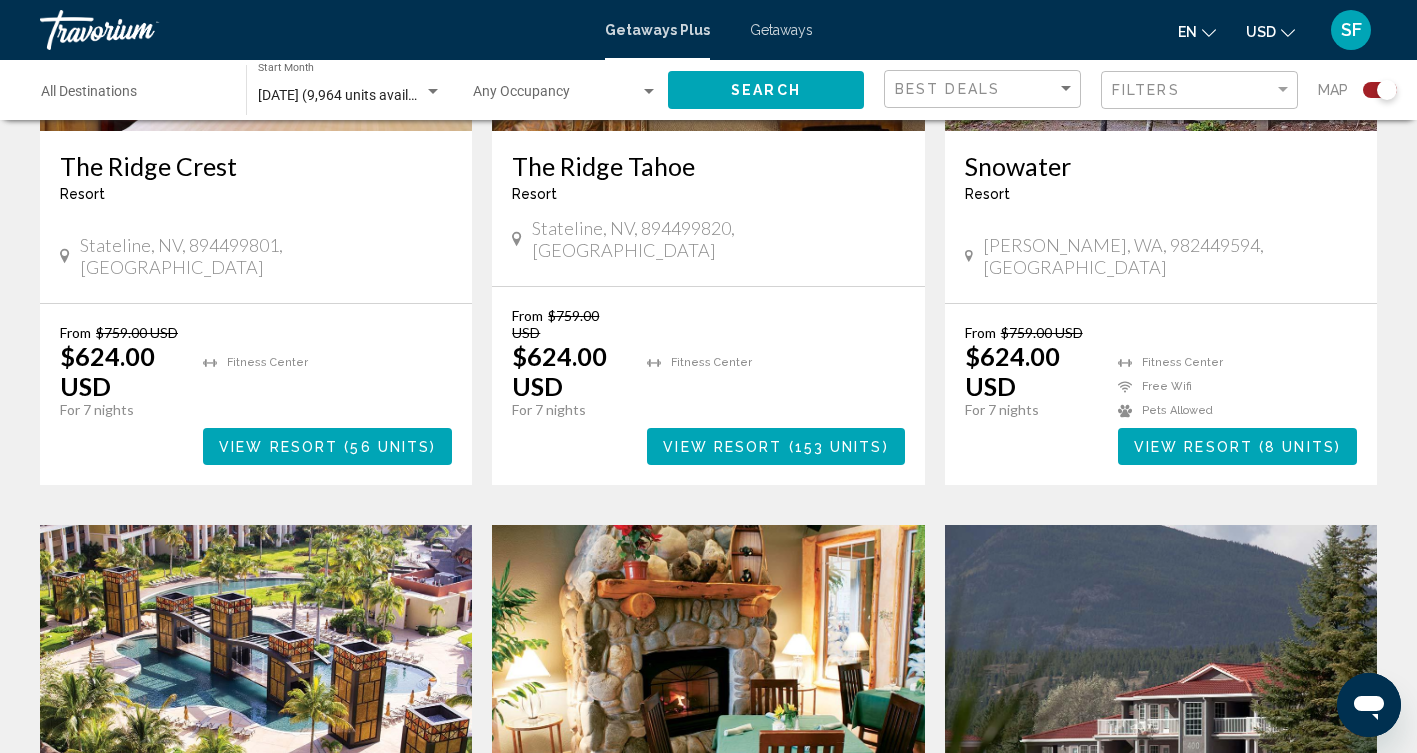 scroll, scrollTop: 1752, scrollLeft: 0, axis: vertical 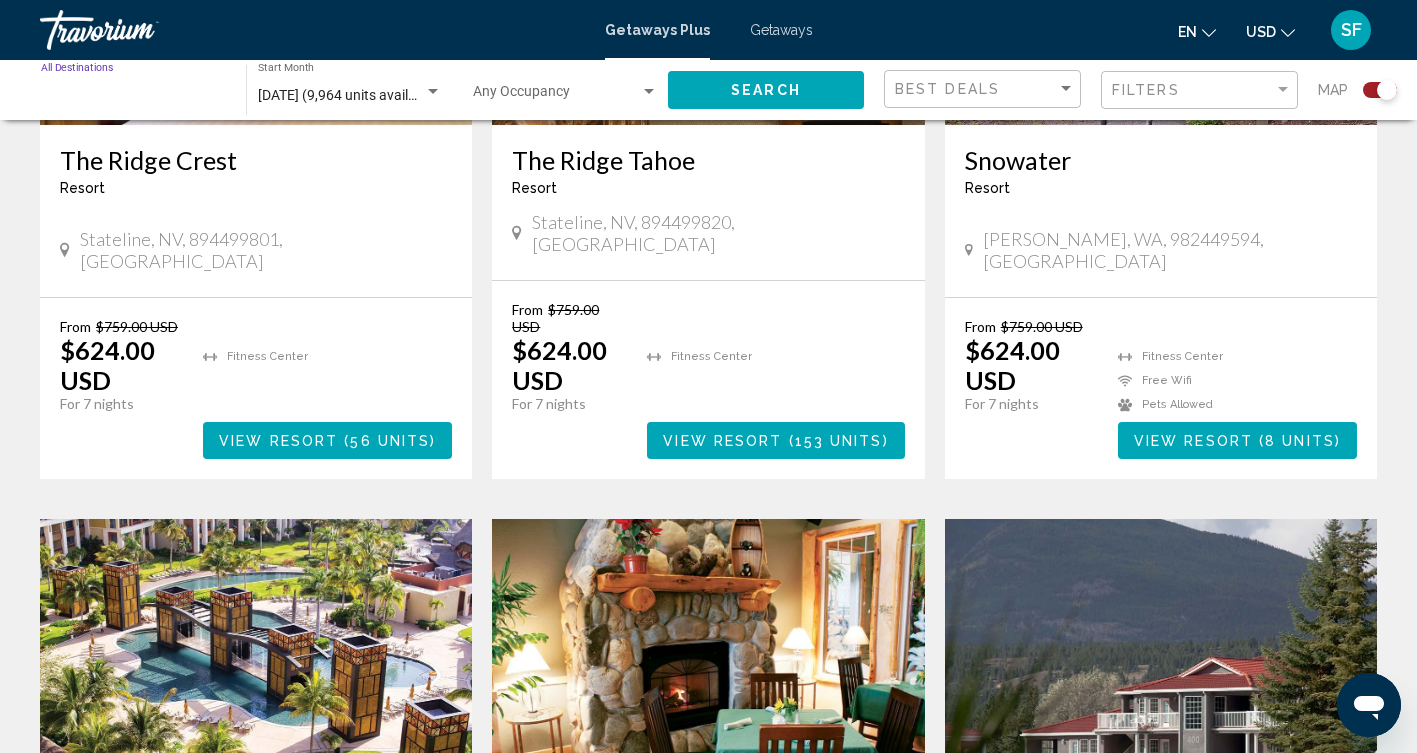 click on "Destination All Destinations" at bounding box center (133, 96) 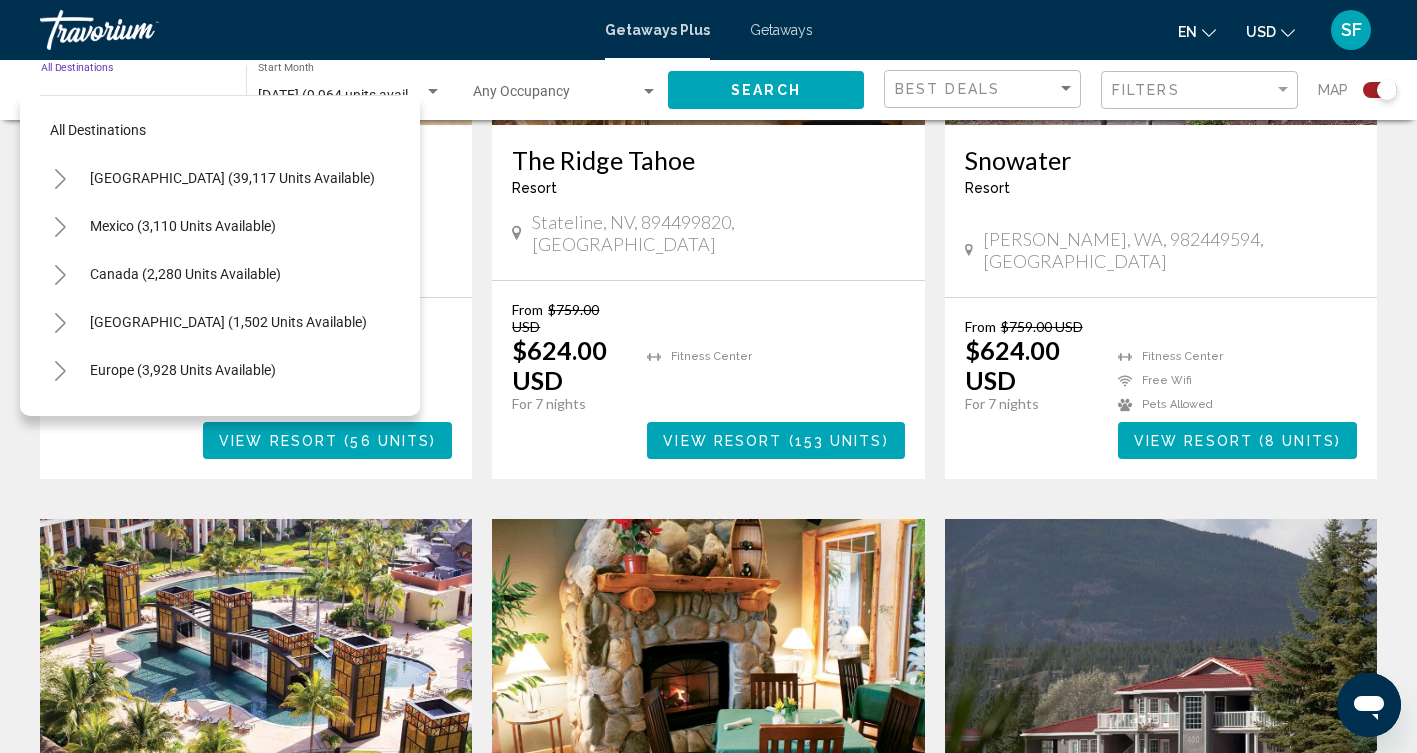 click on "Destination All Destinations" at bounding box center [133, 96] 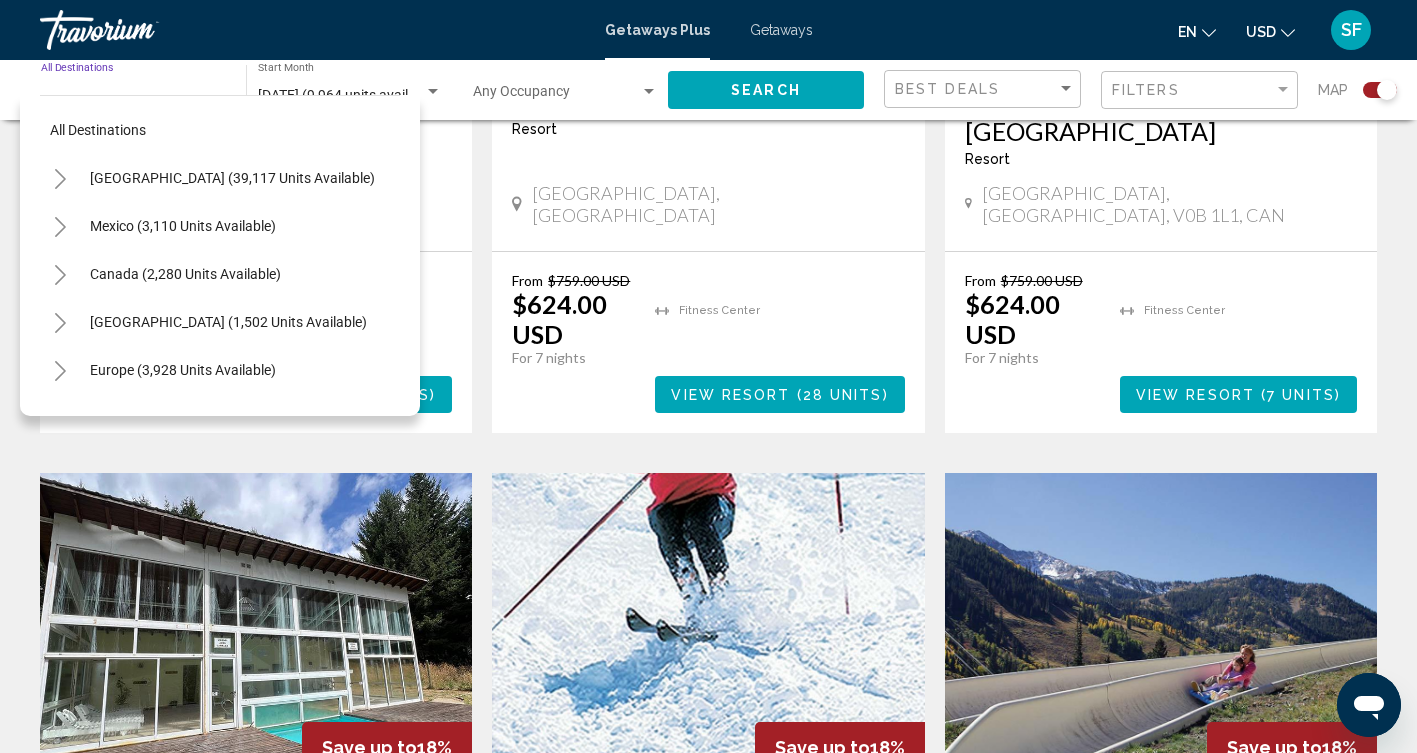 scroll, scrollTop: 2541, scrollLeft: 0, axis: vertical 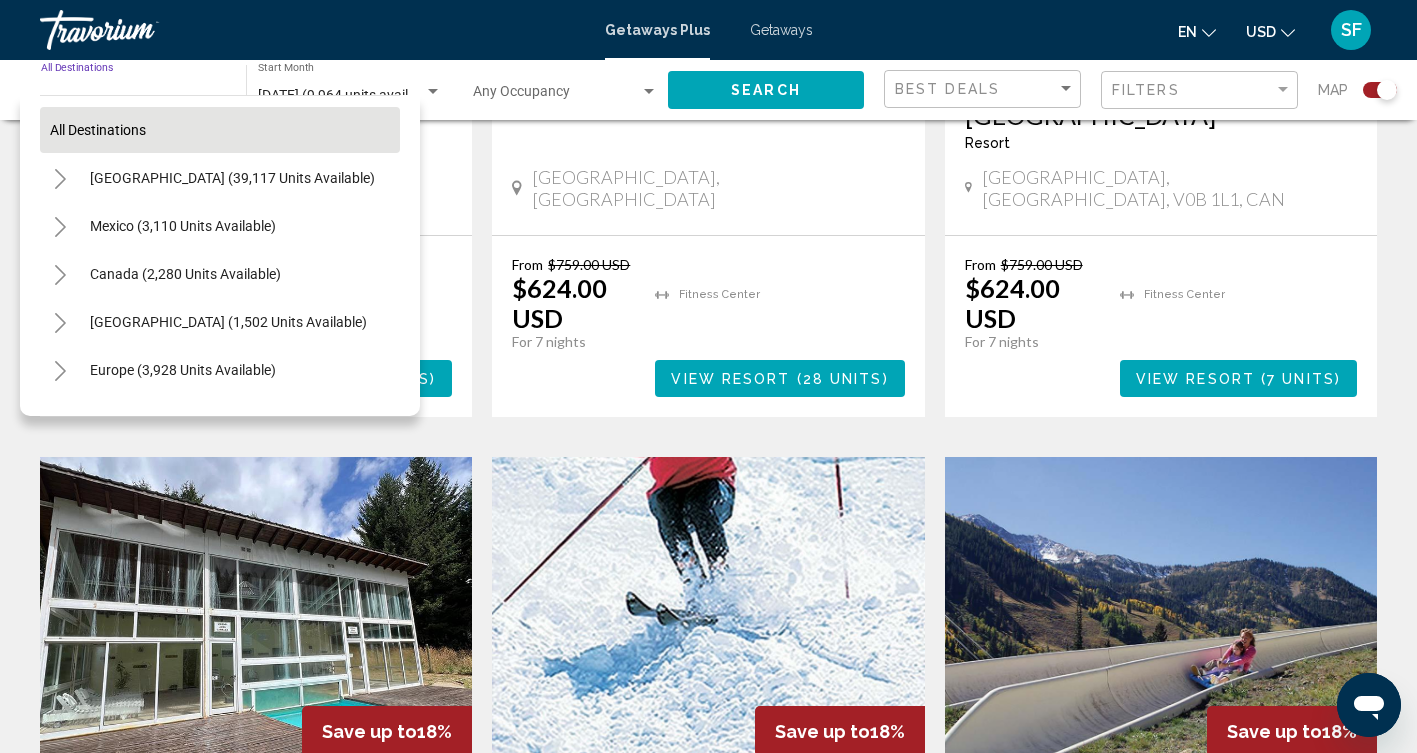 click on "All destinations" at bounding box center [220, 130] 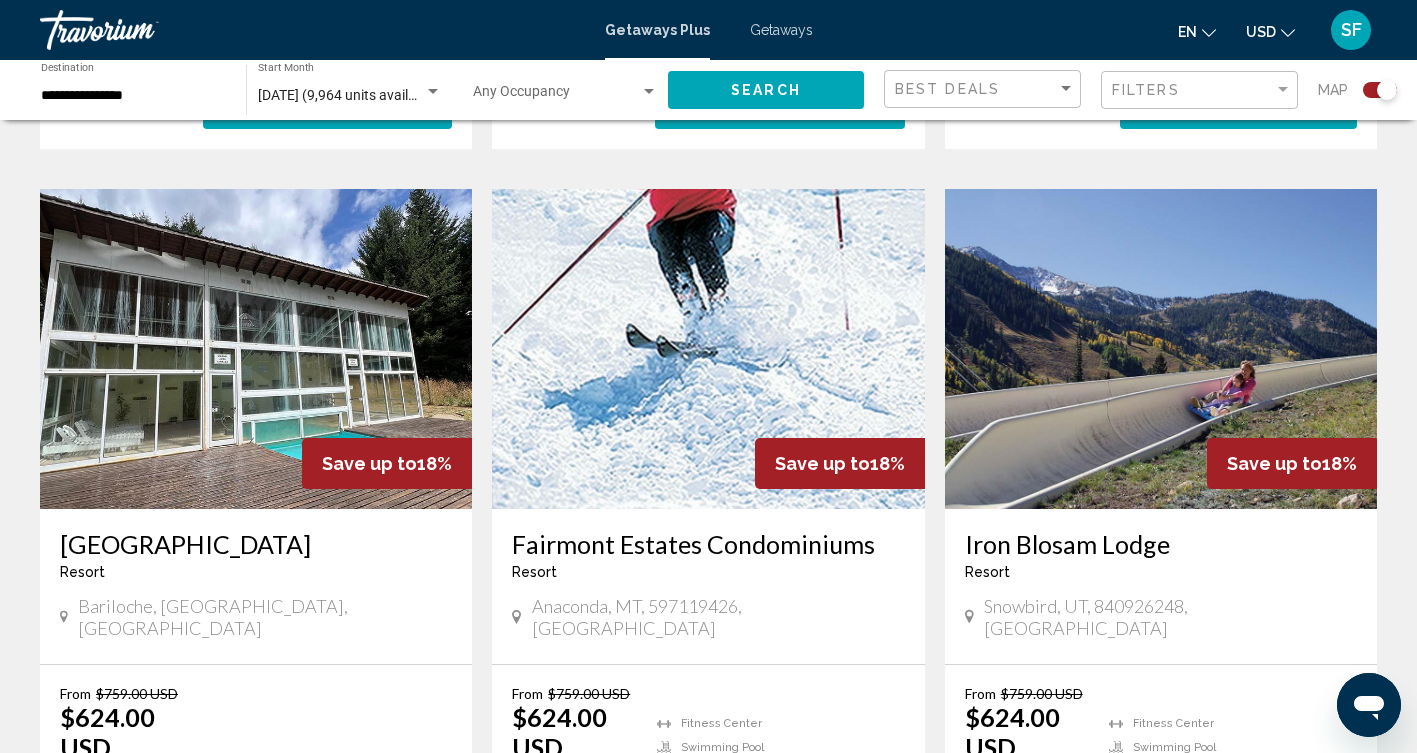 scroll, scrollTop: 2805, scrollLeft: 0, axis: vertical 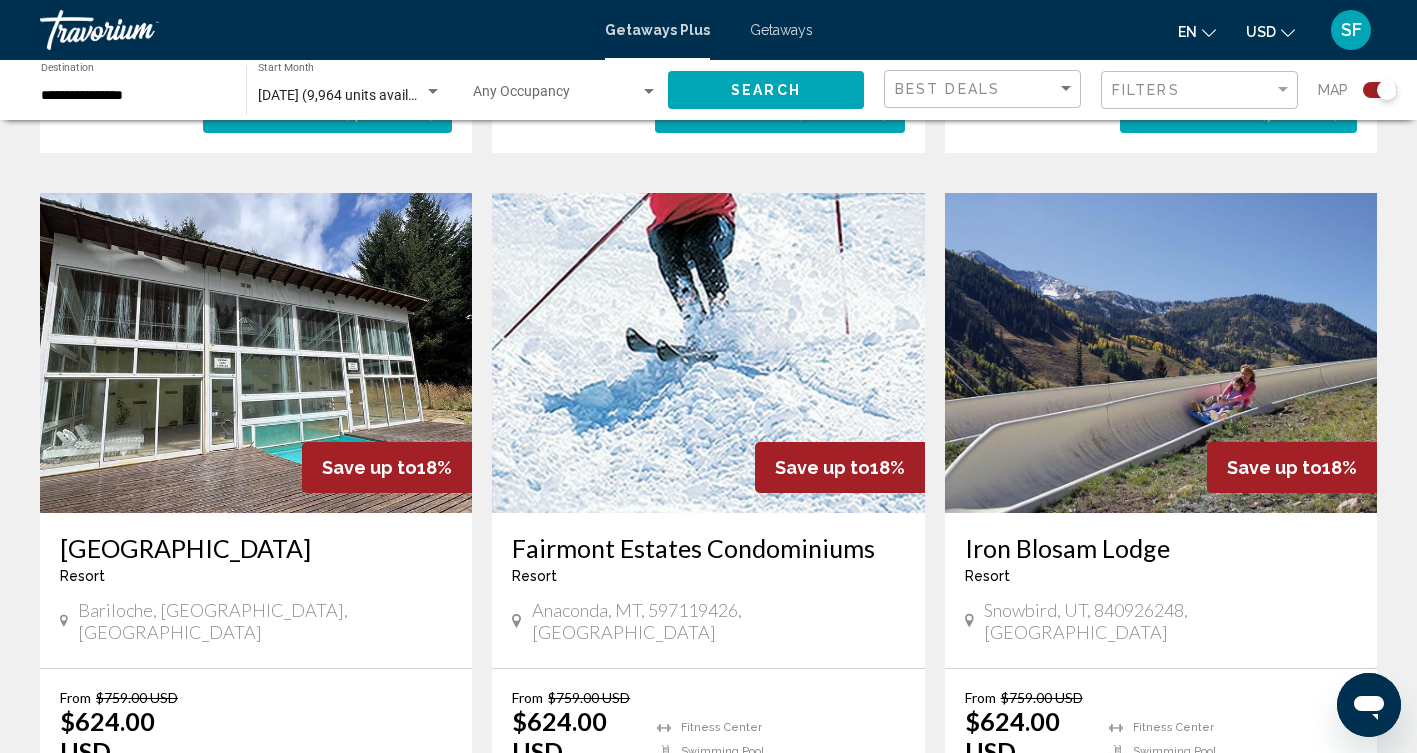 click at bounding box center [256, 353] 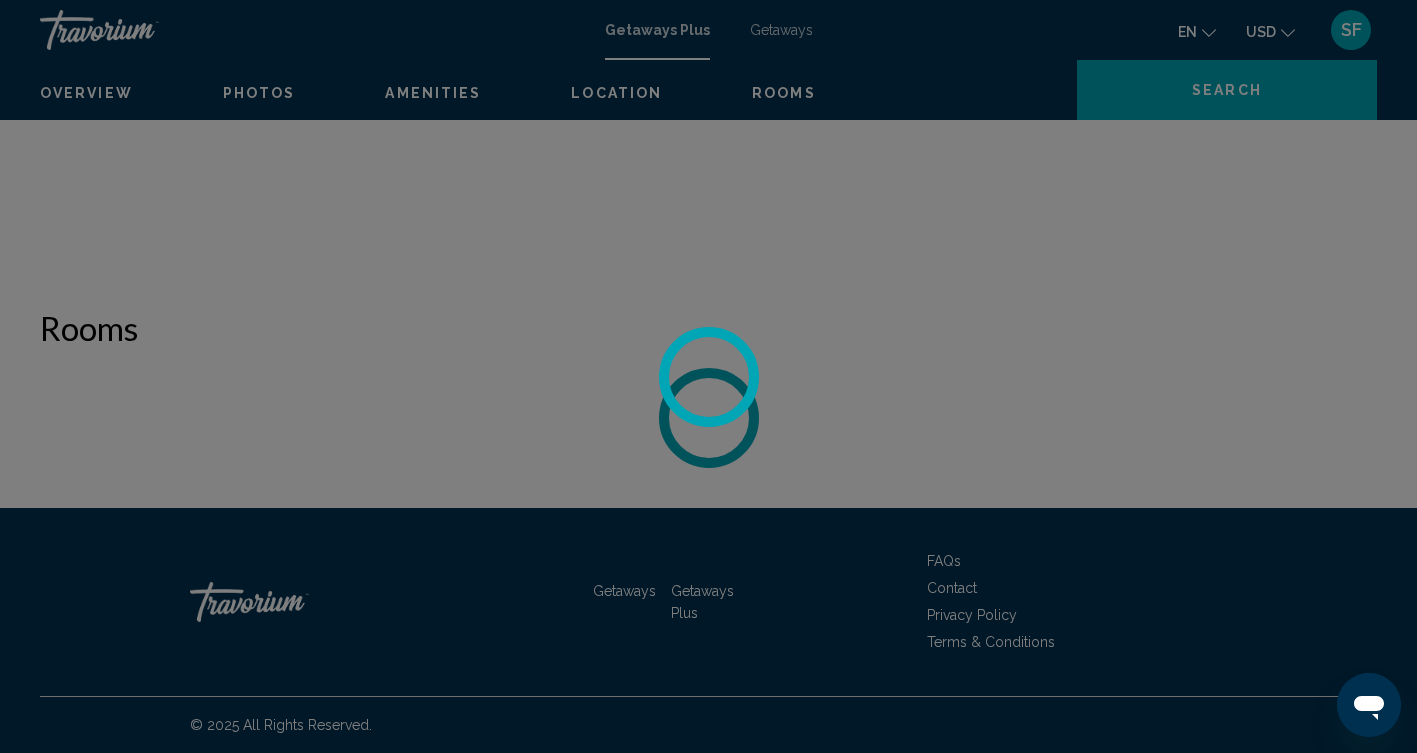 scroll, scrollTop: 0, scrollLeft: 0, axis: both 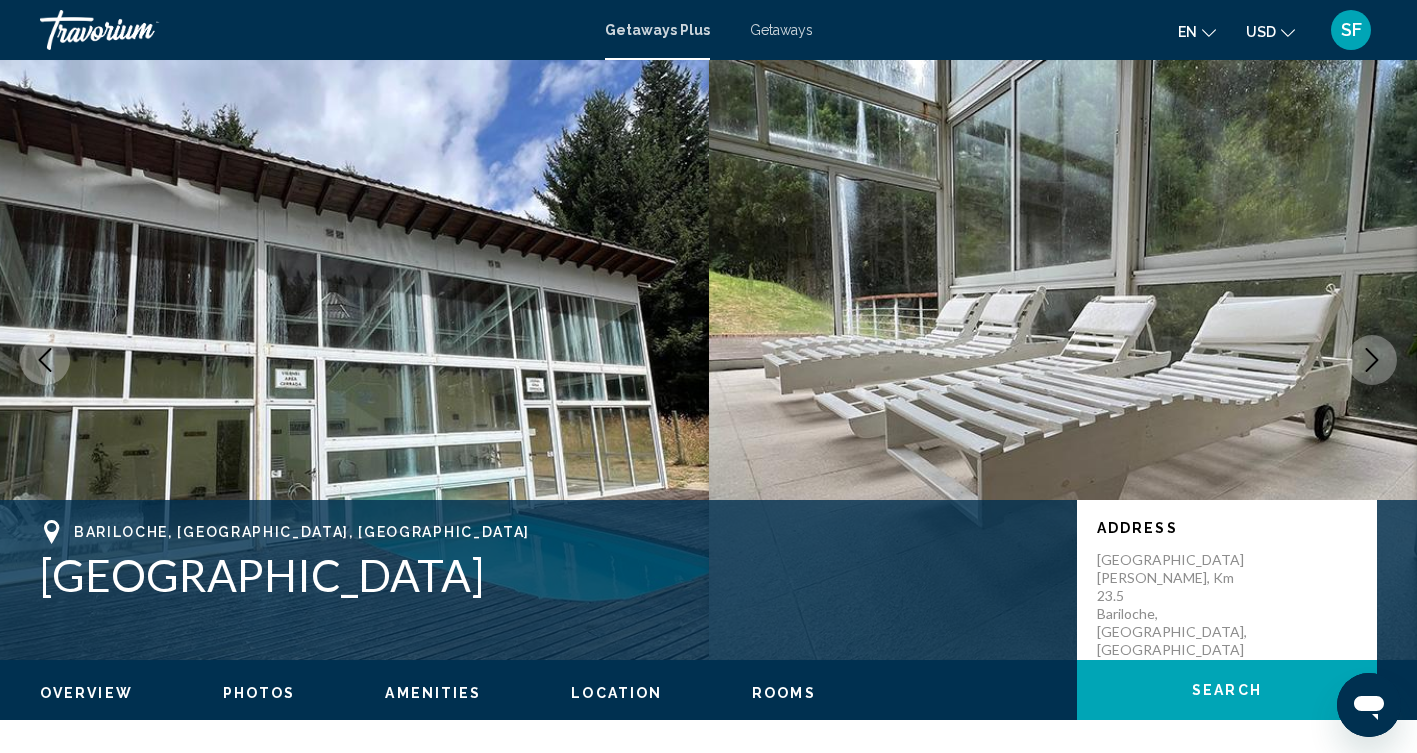 click 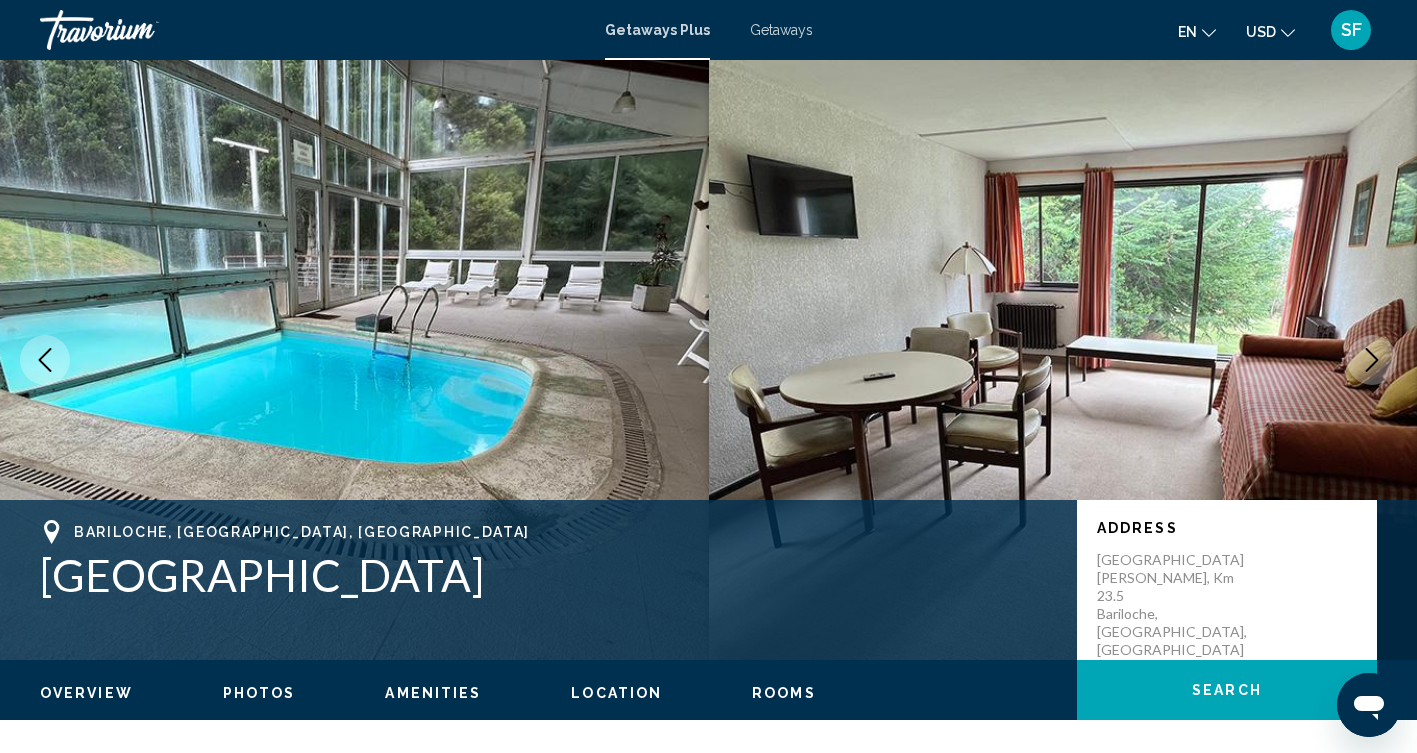 click 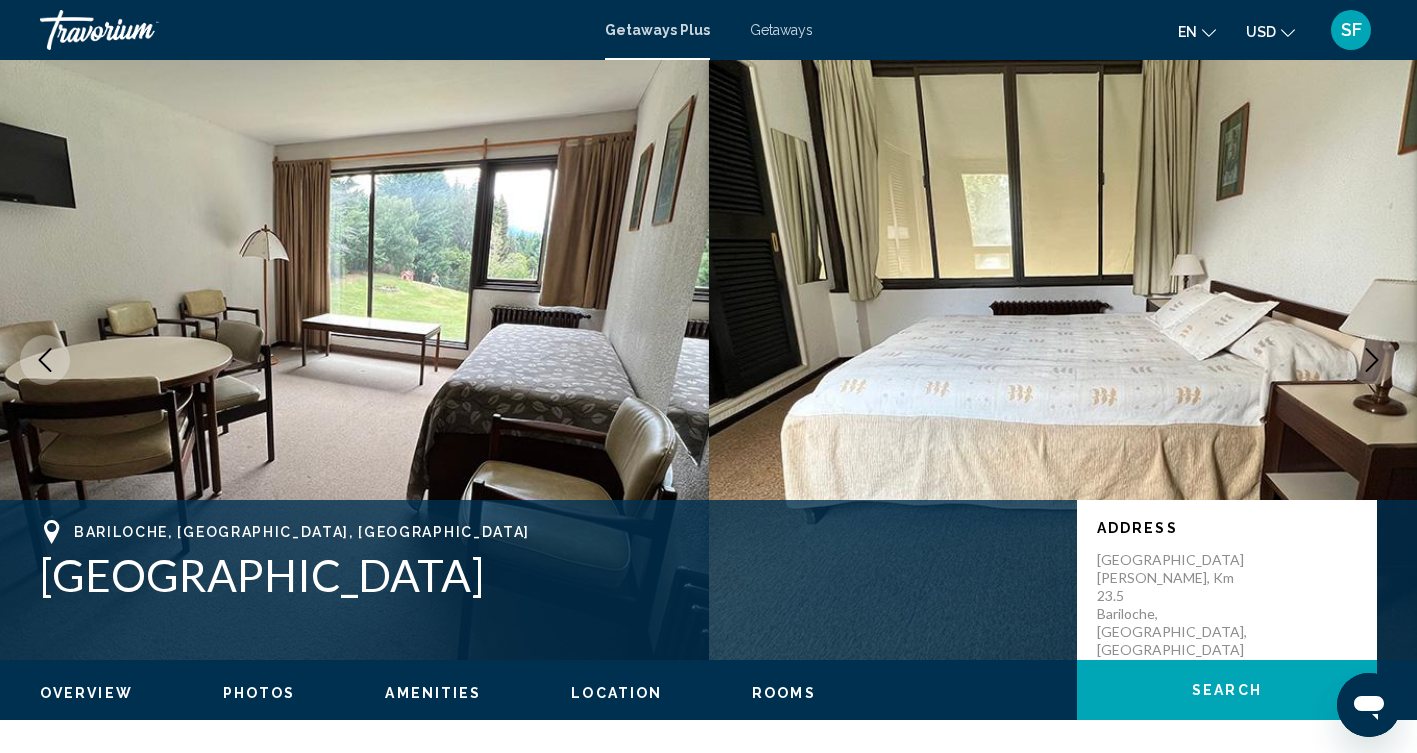 click 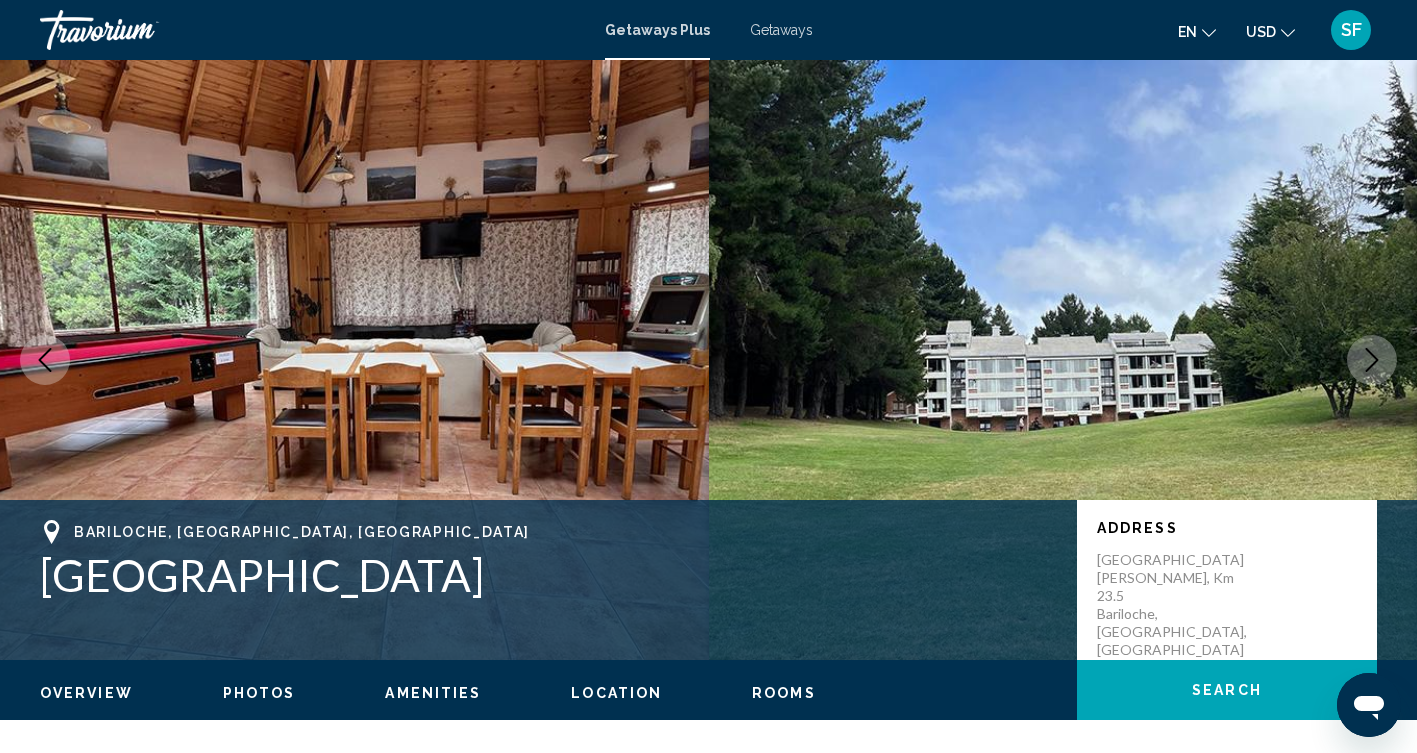 click 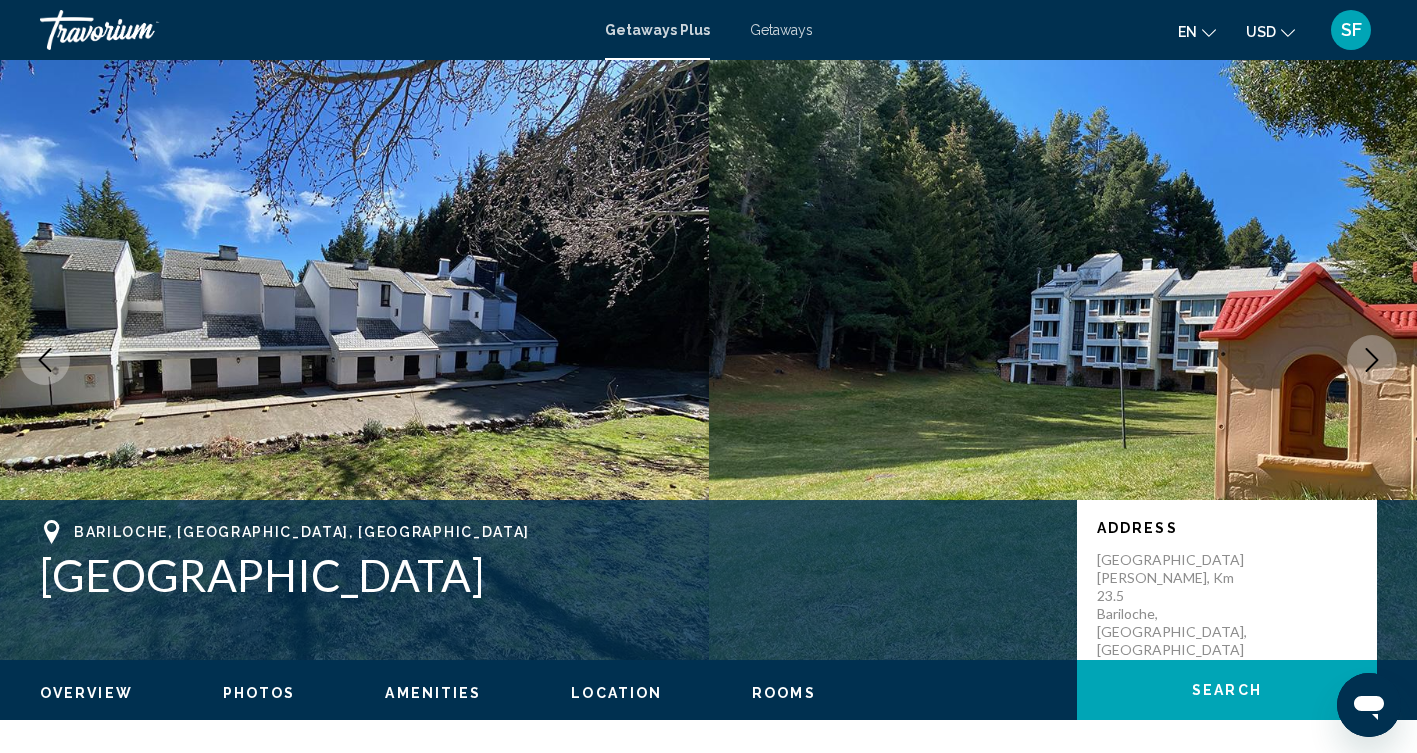 click 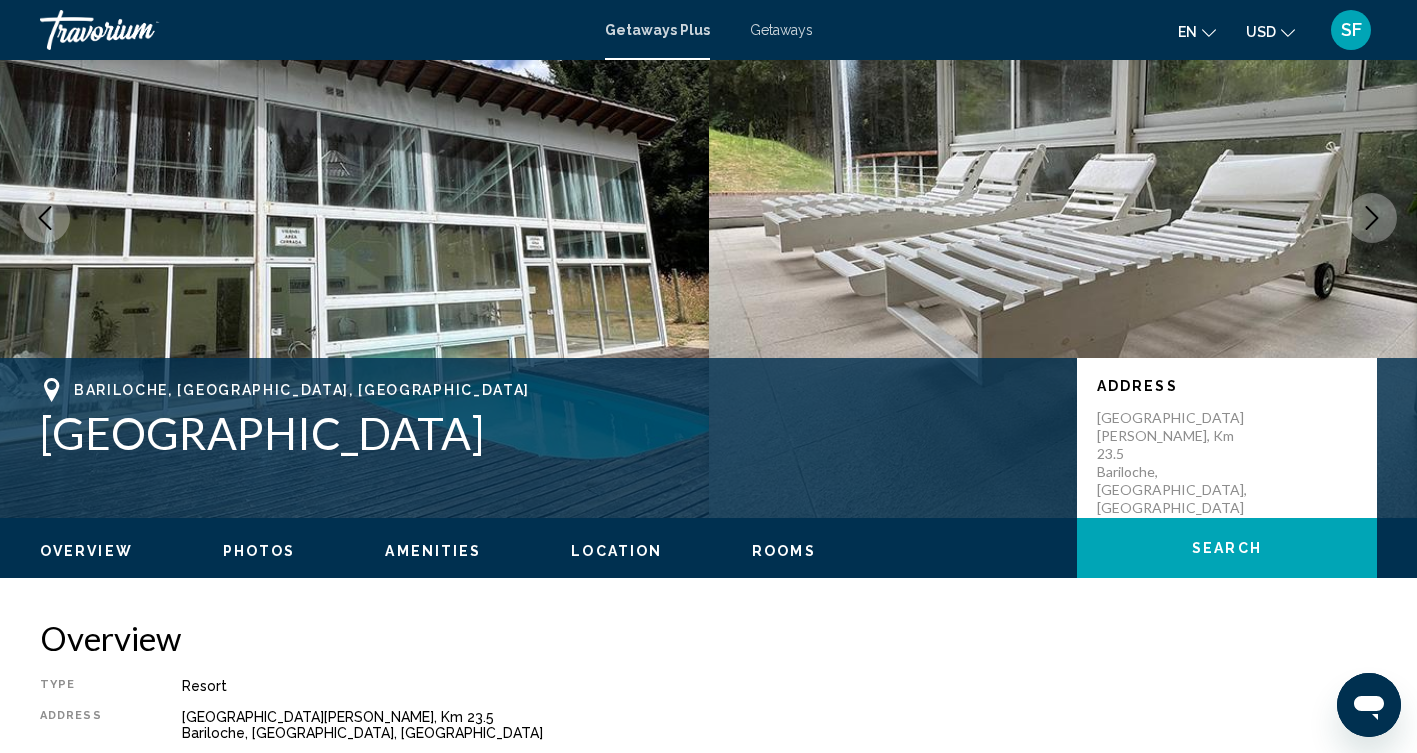 scroll, scrollTop: 108, scrollLeft: 0, axis: vertical 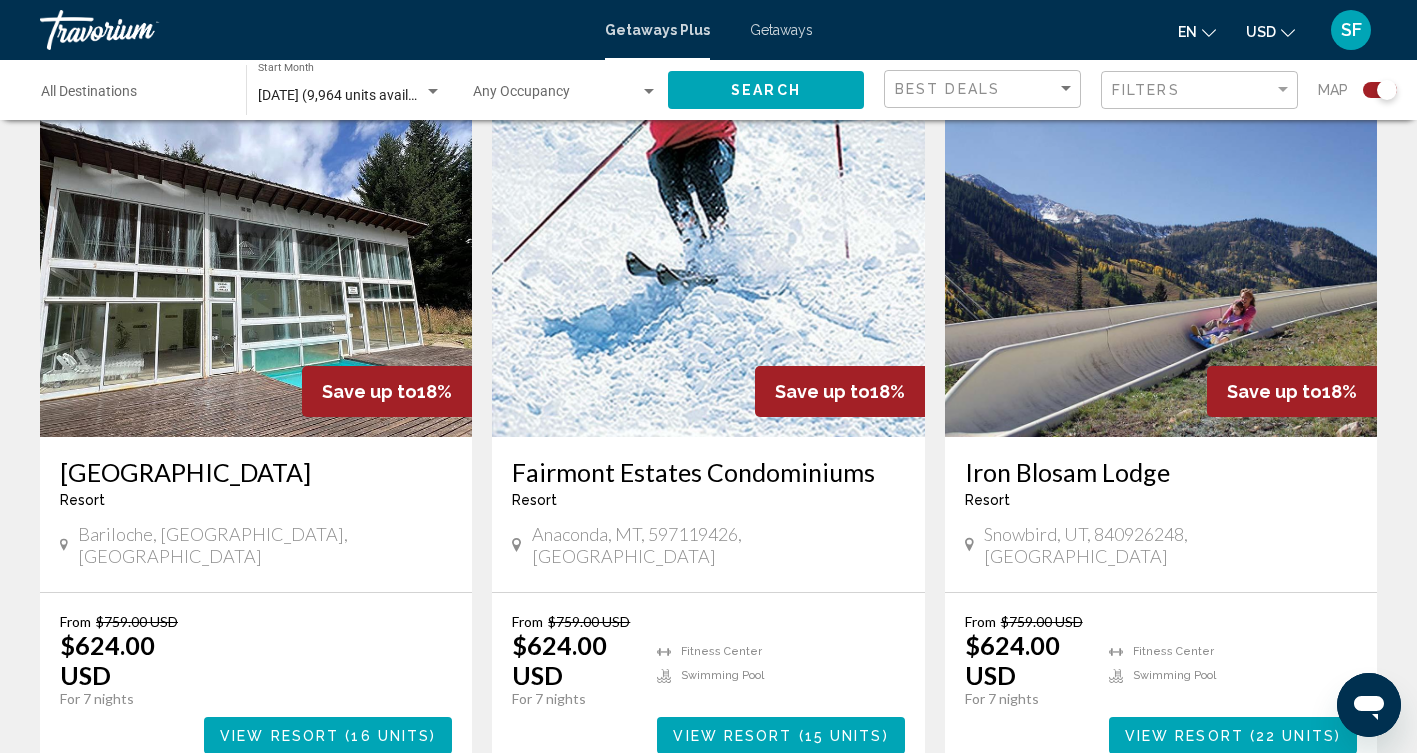 click on "4" at bounding box center [709, 834] 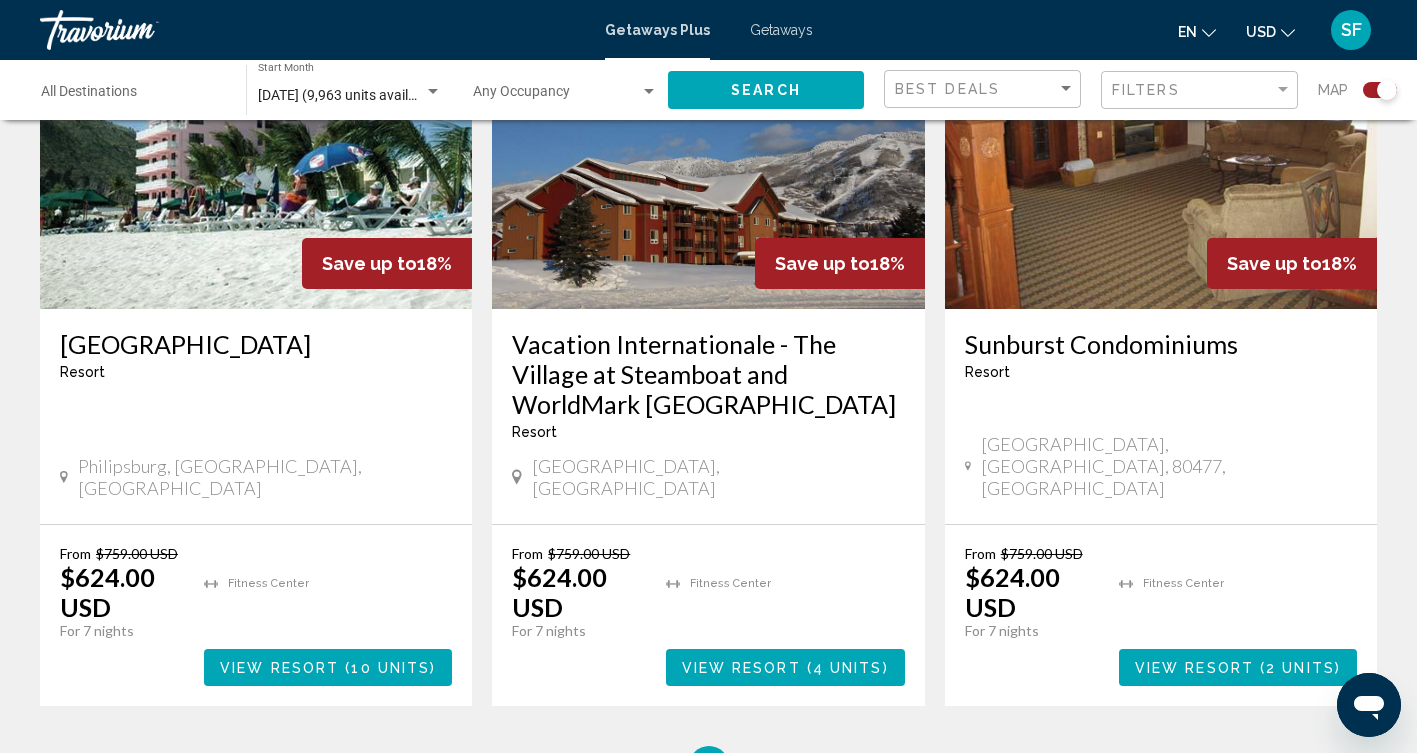 scroll, scrollTop: 2983, scrollLeft: 0, axis: vertical 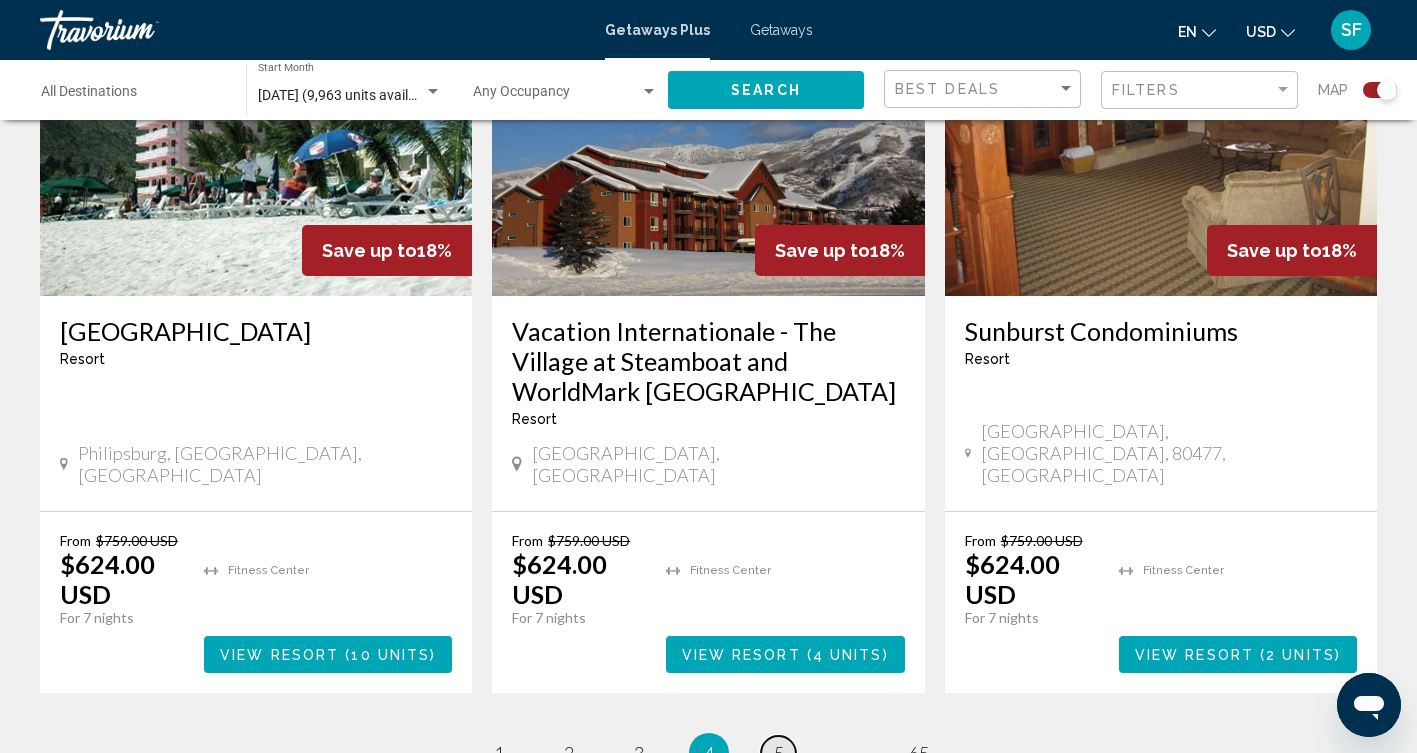click on "5" at bounding box center (779, 753) 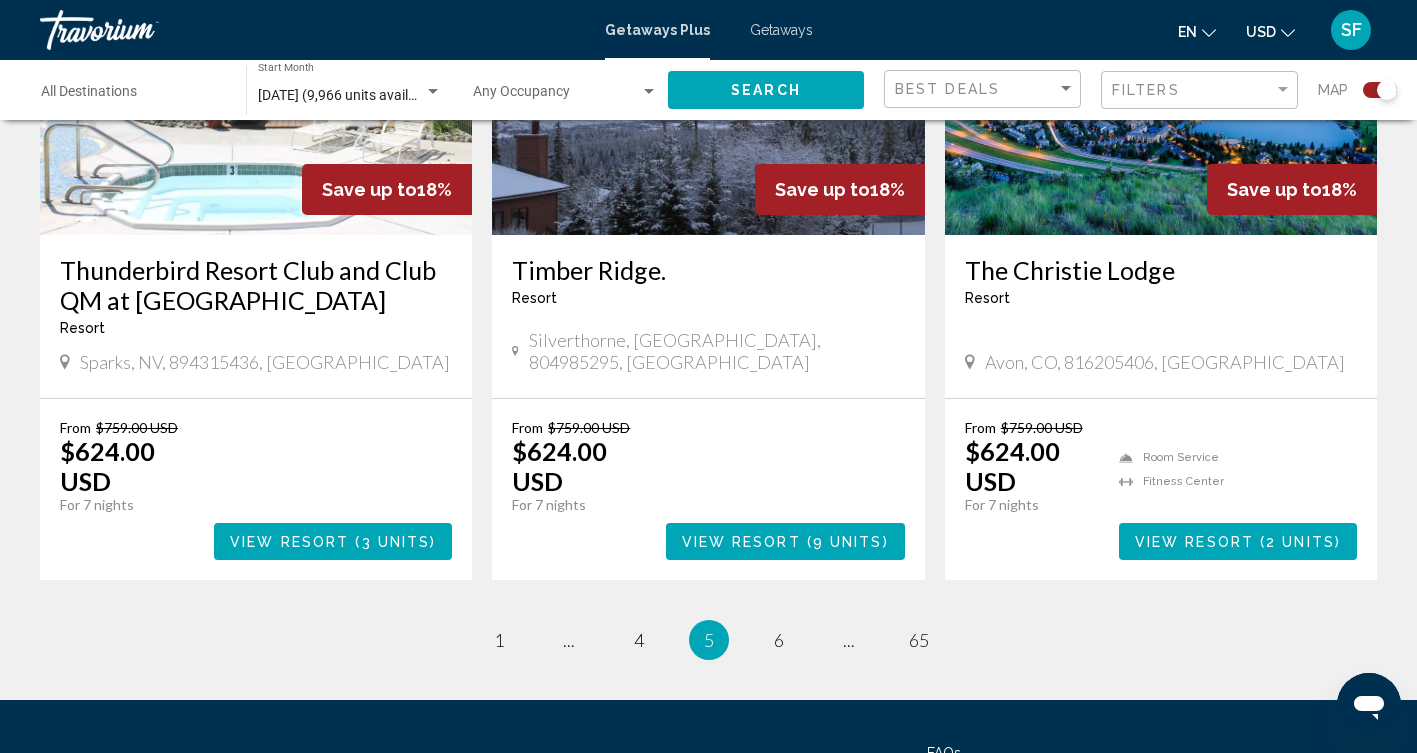 scroll, scrollTop: 3039, scrollLeft: 0, axis: vertical 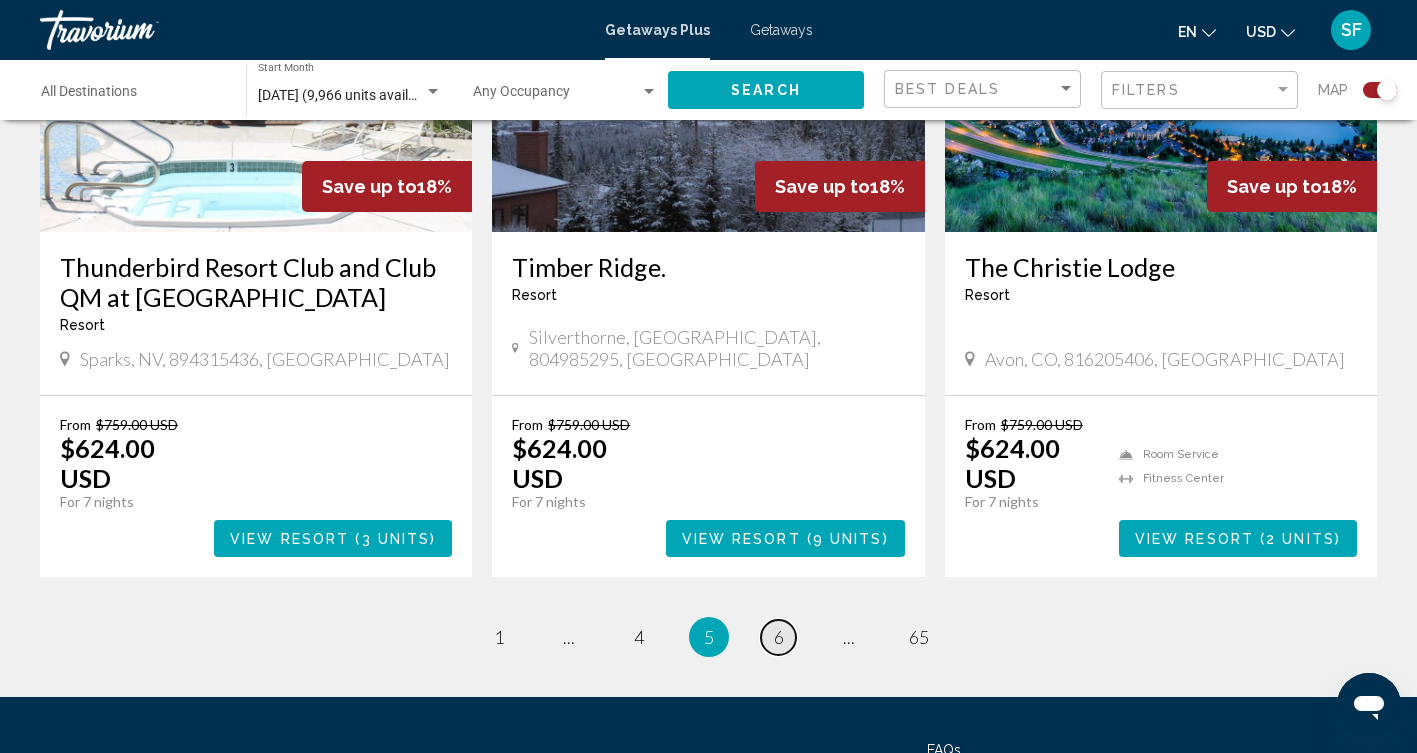 click on "6" at bounding box center [779, 637] 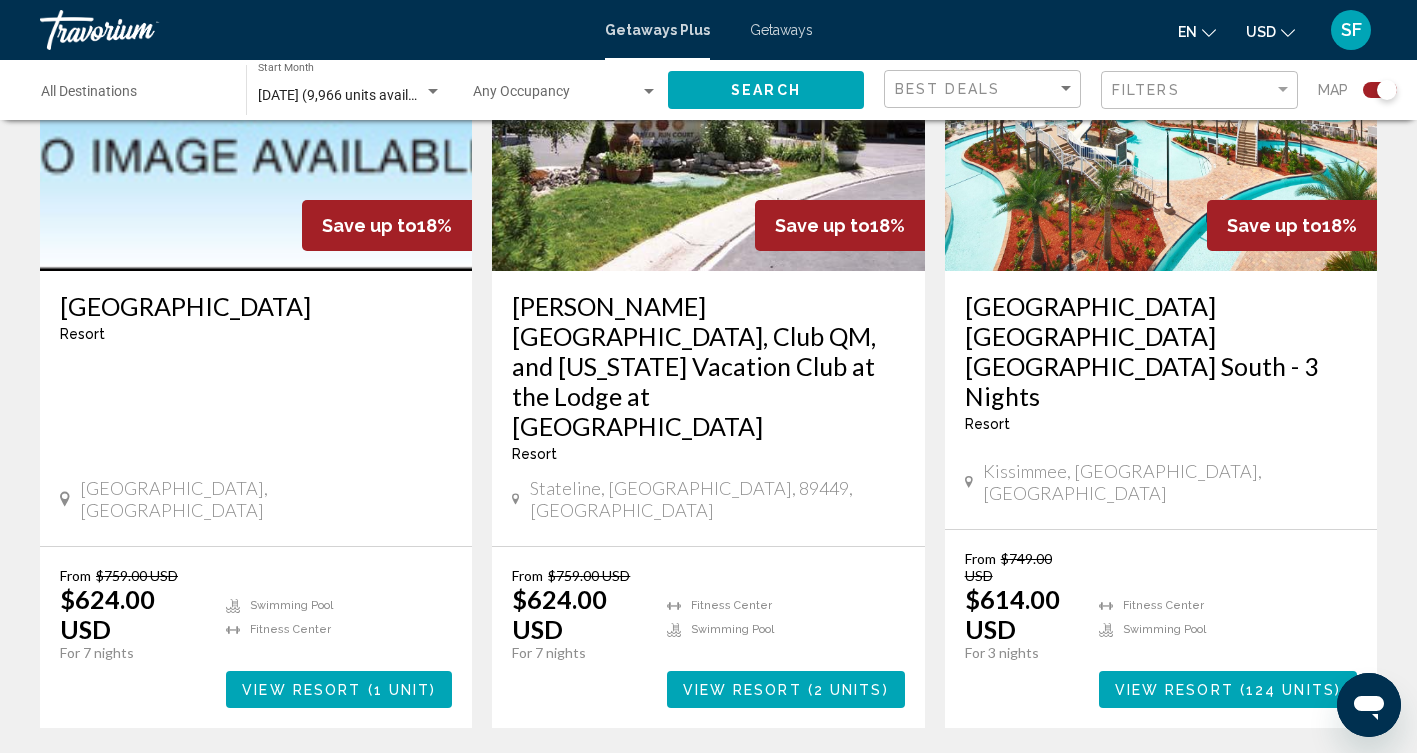 scroll, scrollTop: 3092, scrollLeft: 0, axis: vertical 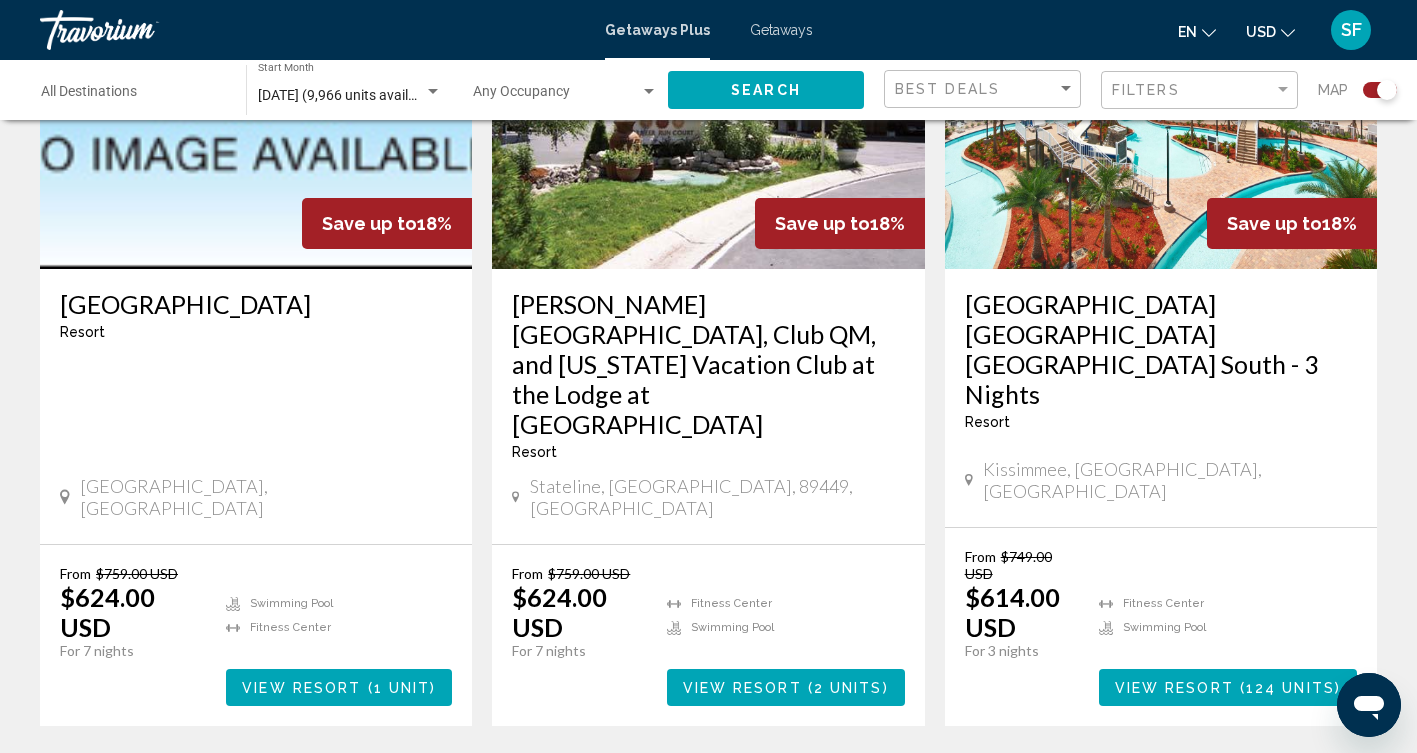 click on "7" at bounding box center (779, 786) 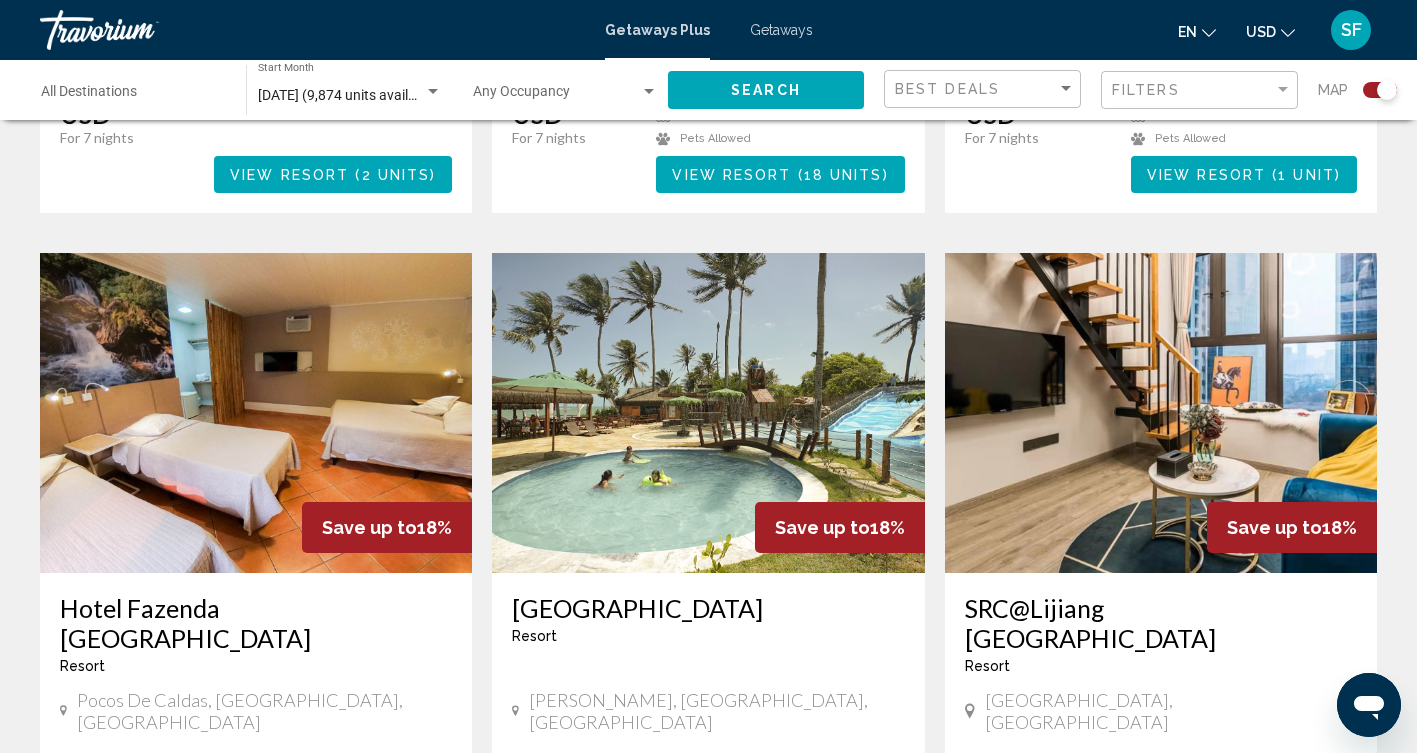 scroll, scrollTop: 2705, scrollLeft: 0, axis: vertical 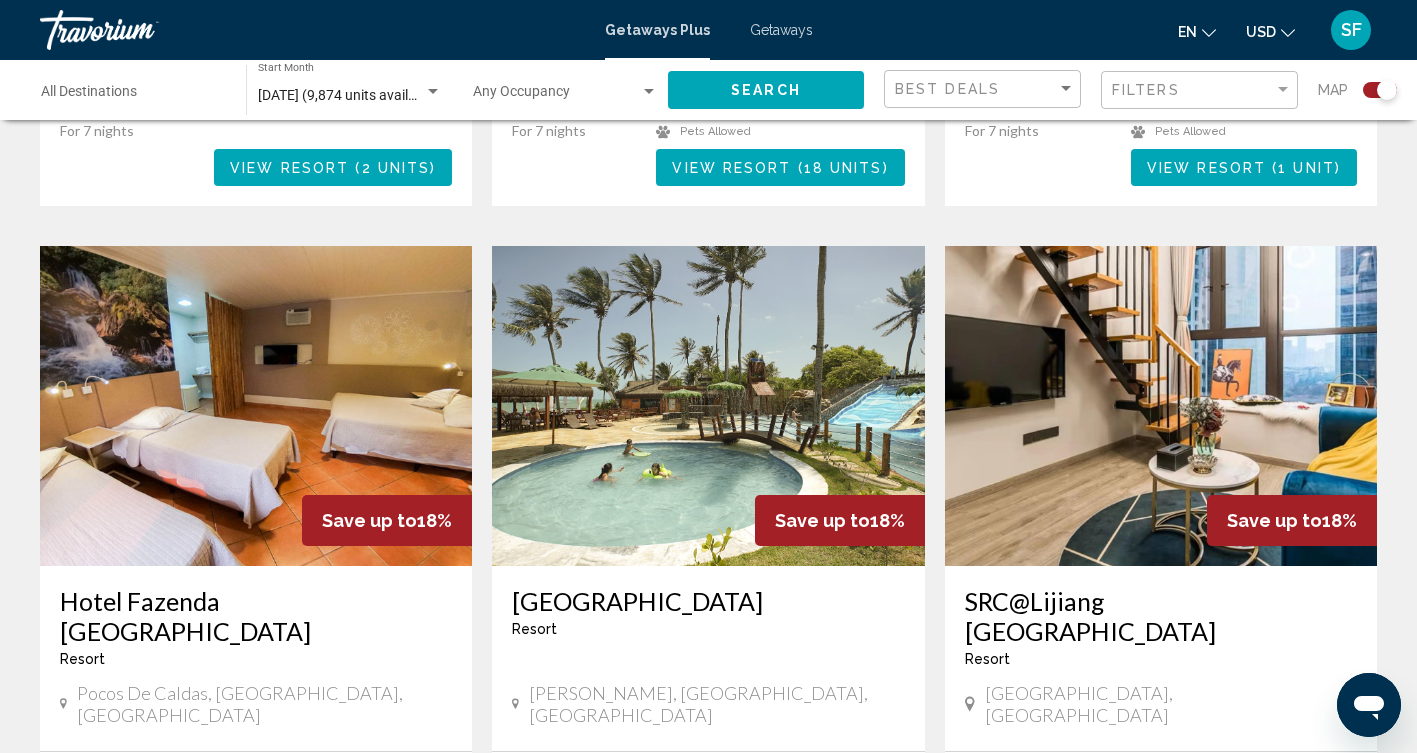 click at bounding box center (1161, 406) 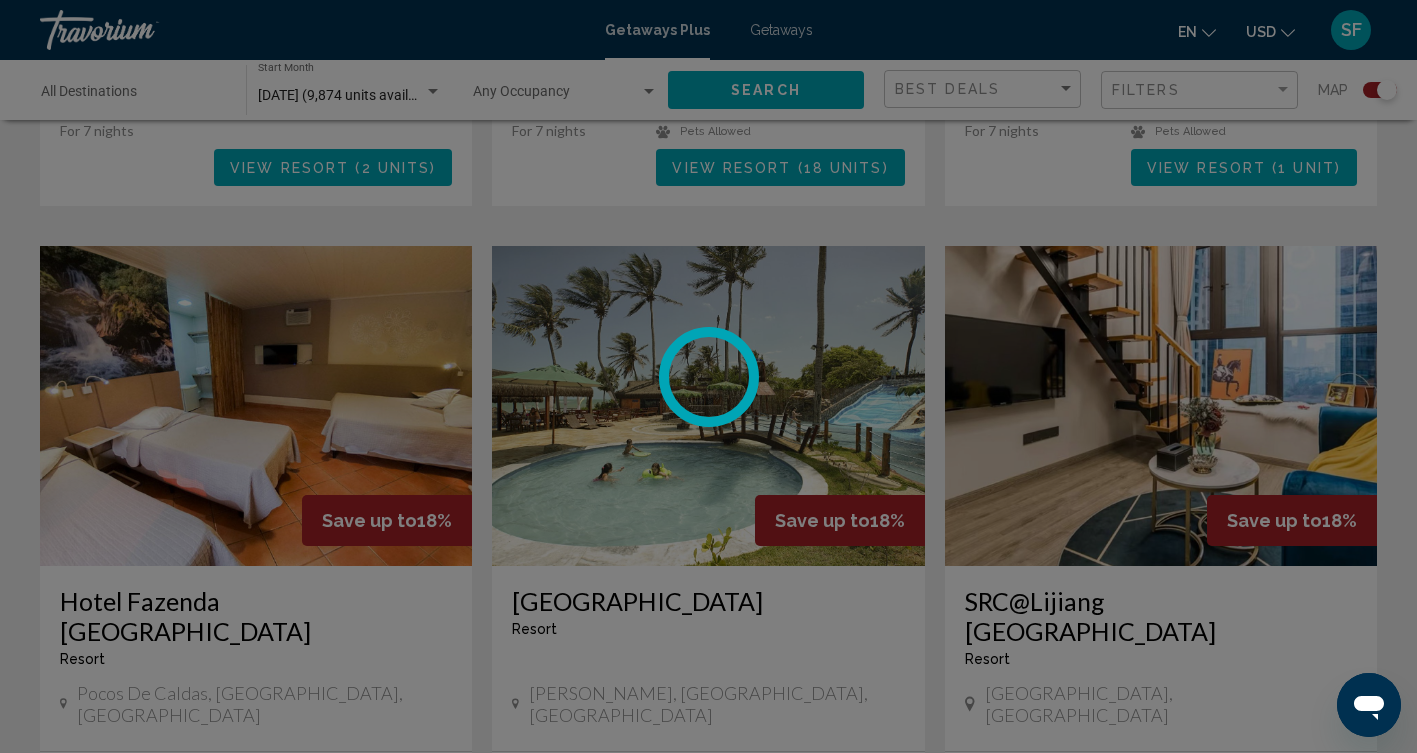 scroll, scrollTop: 0, scrollLeft: 0, axis: both 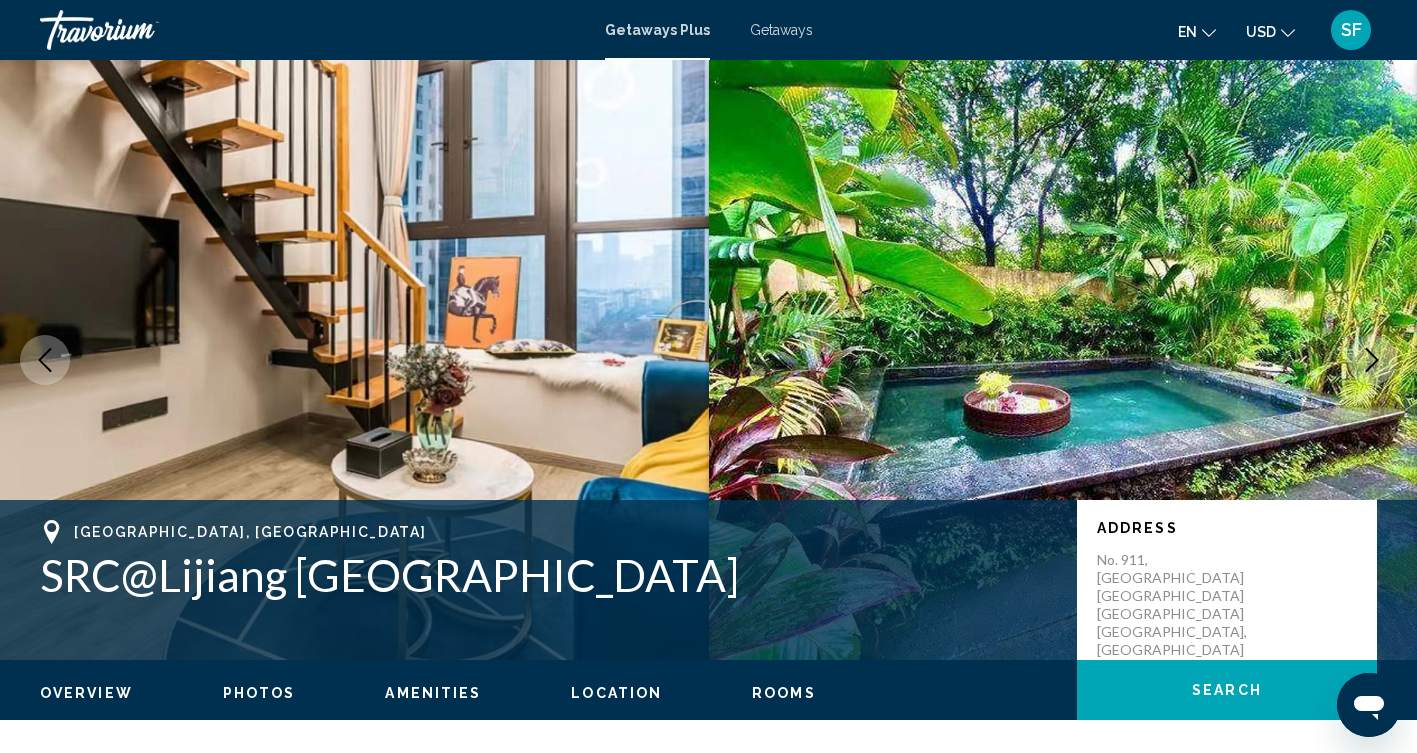 click 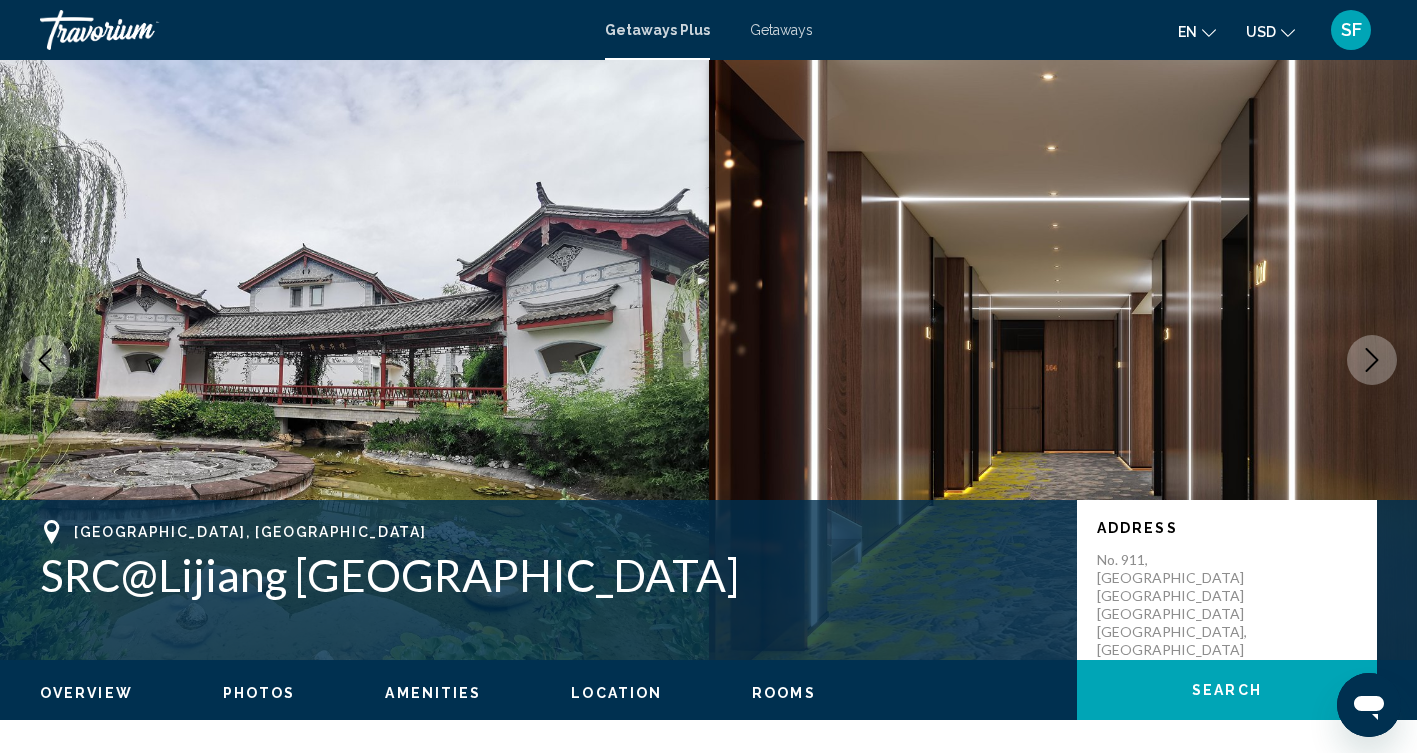click 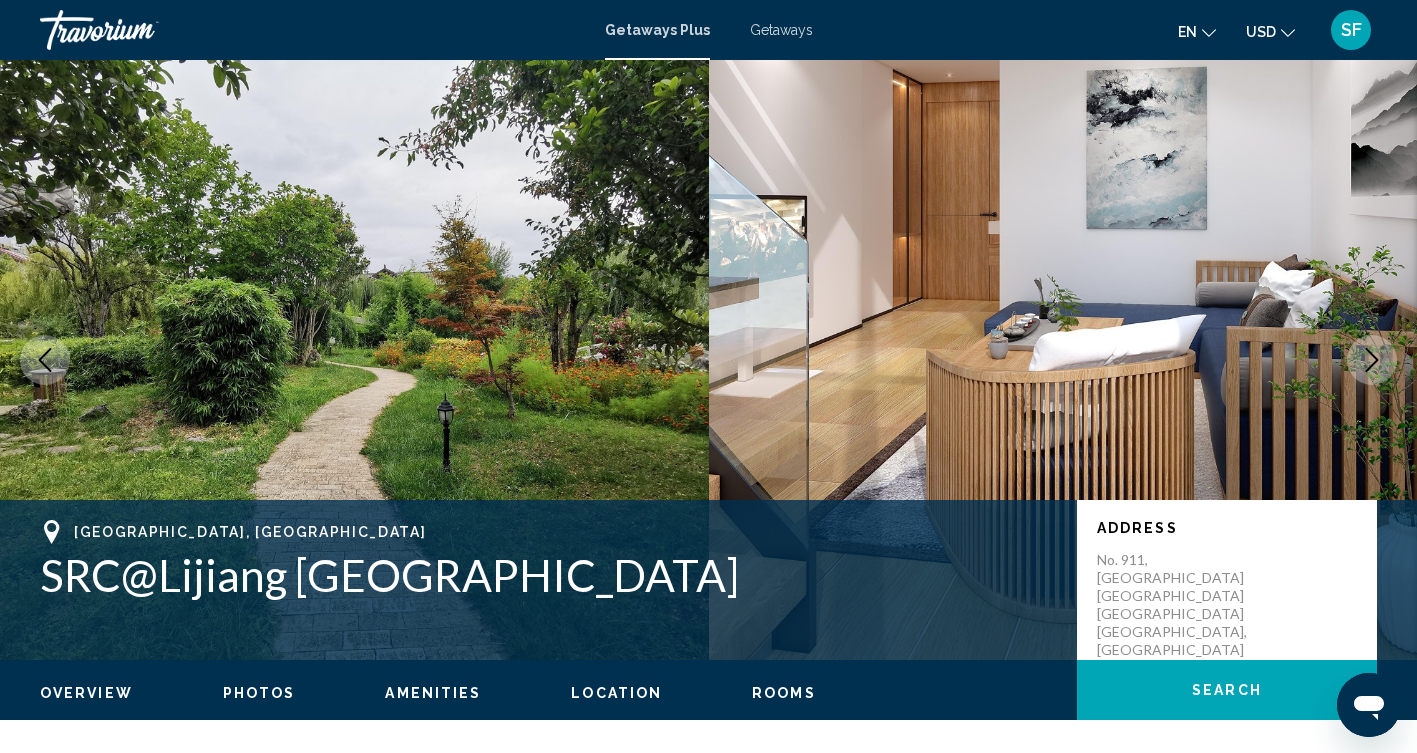 click 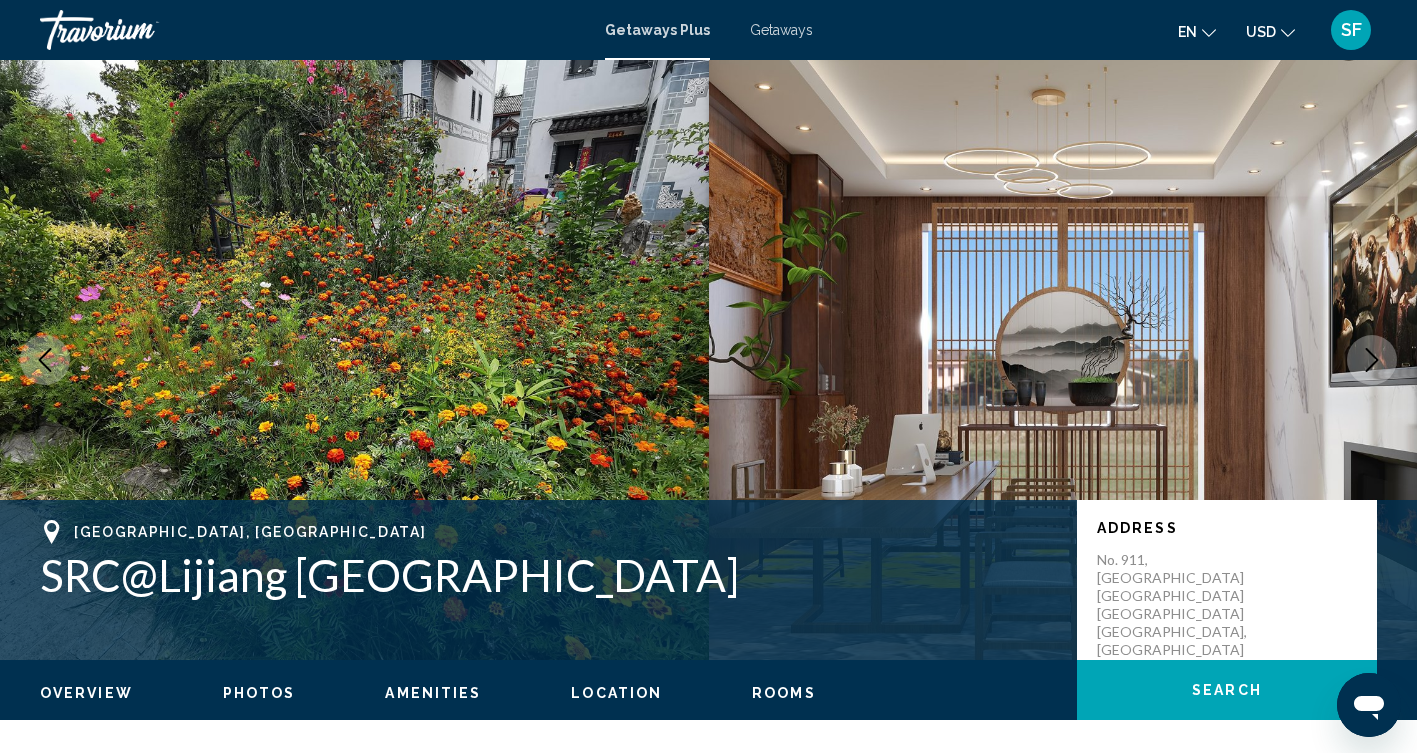 click 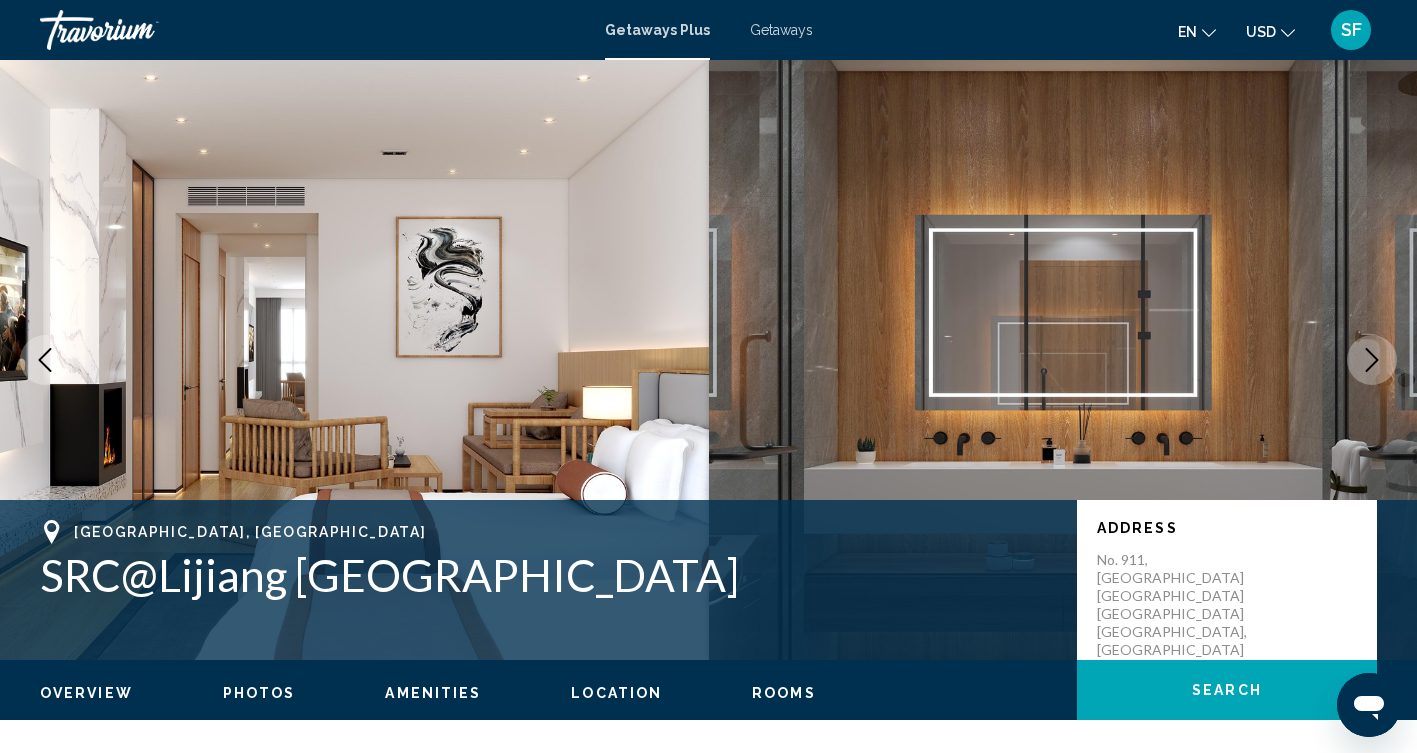 click 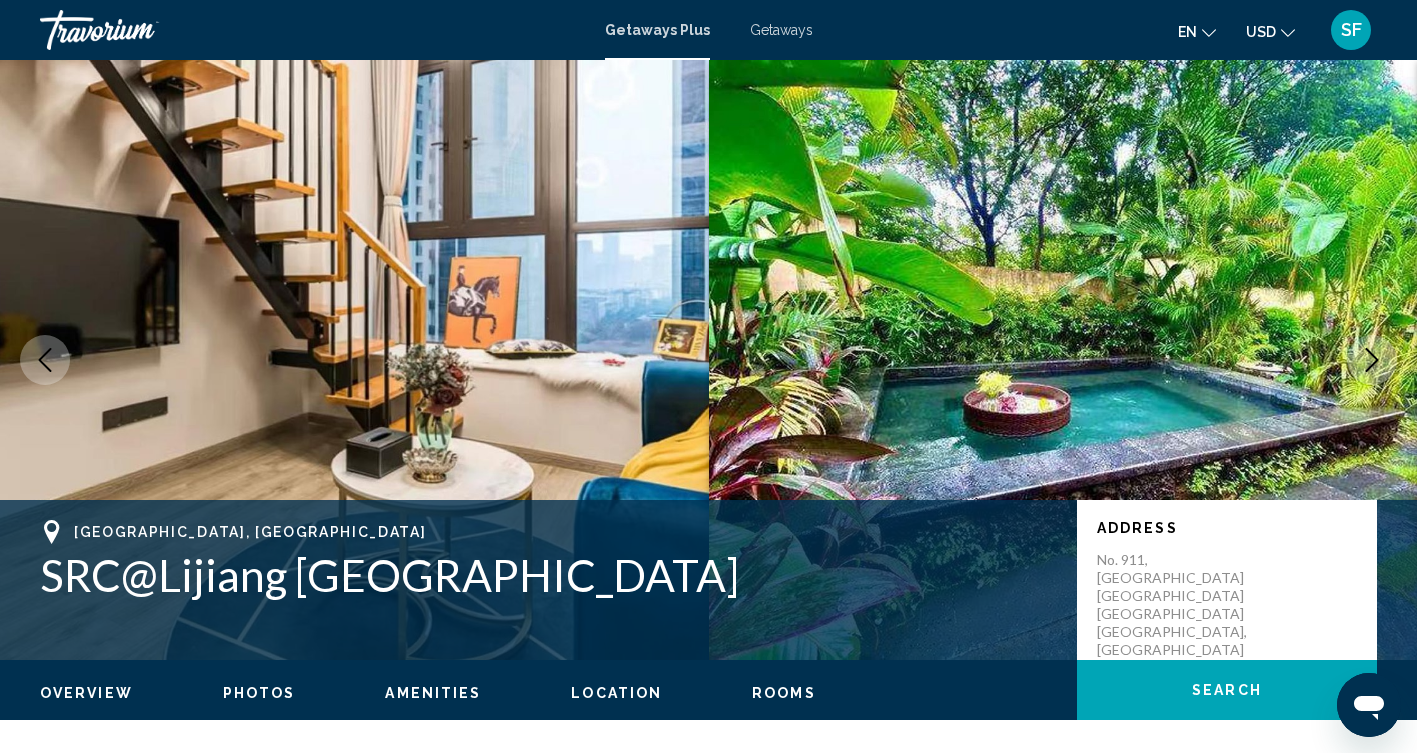 scroll, scrollTop: 0, scrollLeft: 0, axis: both 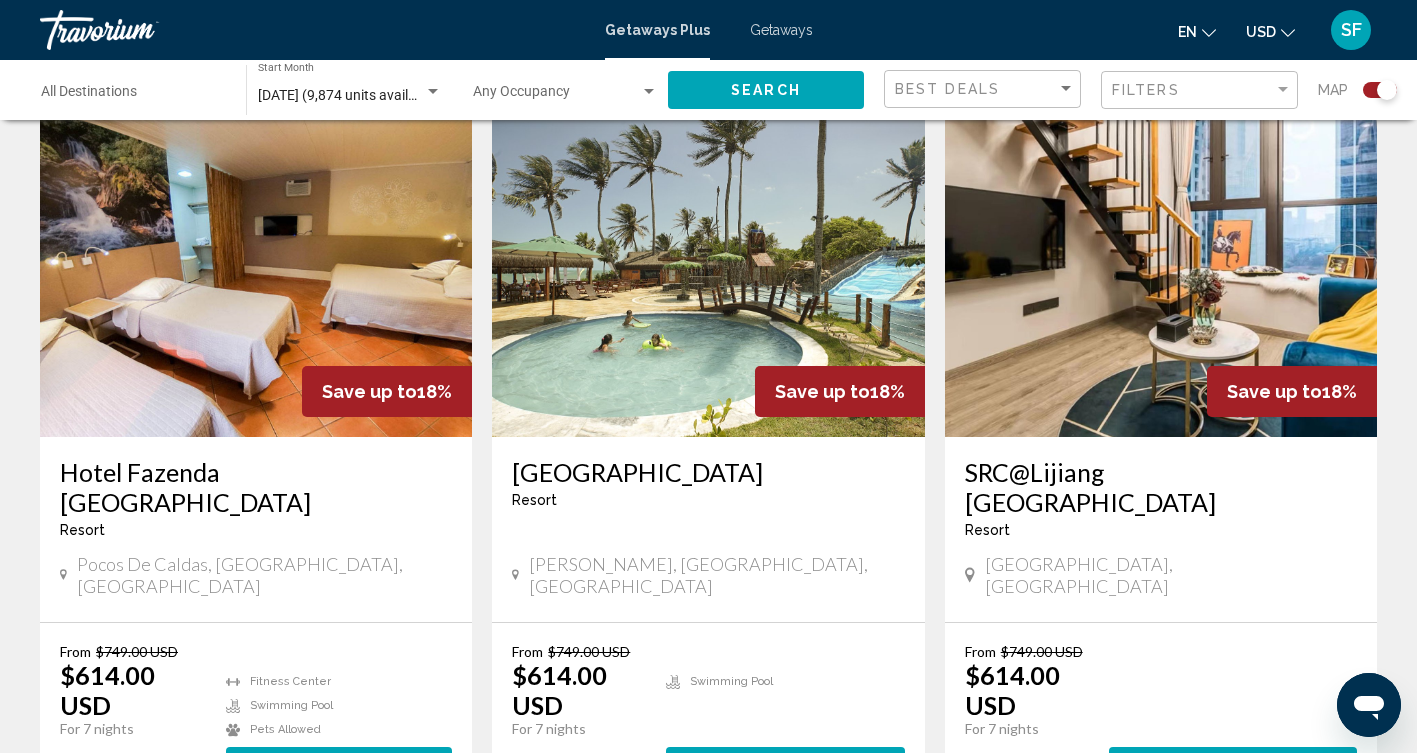 click on "8" at bounding box center (779, 864) 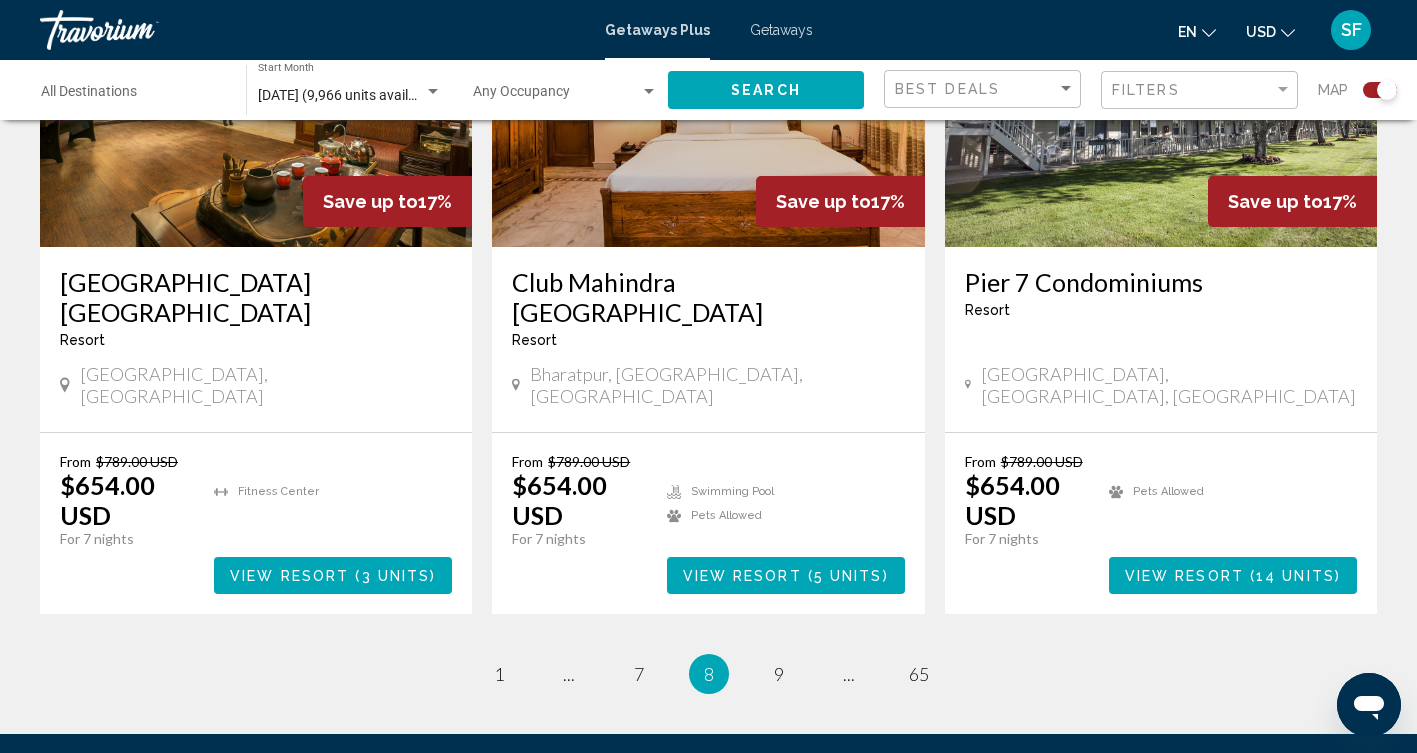 scroll, scrollTop: 3003, scrollLeft: 0, axis: vertical 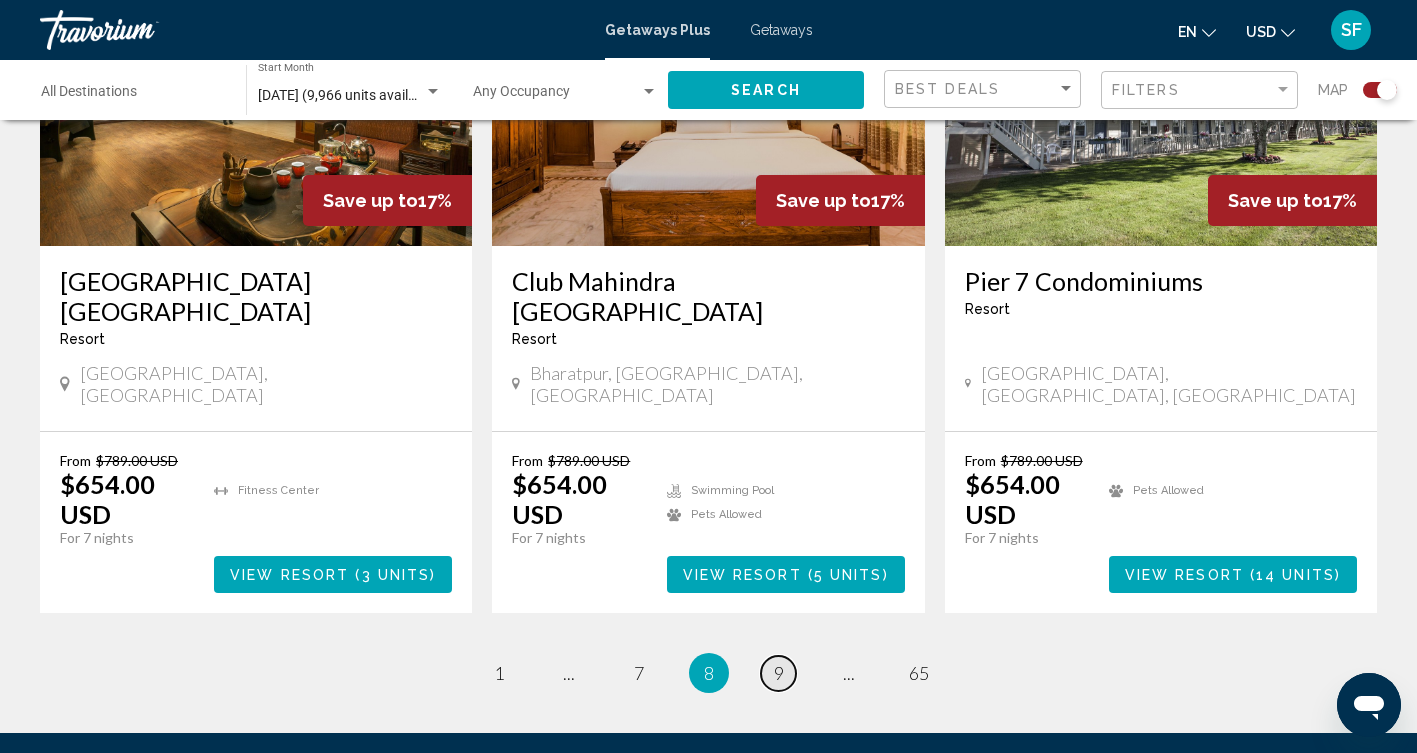 click on "9" at bounding box center [779, 673] 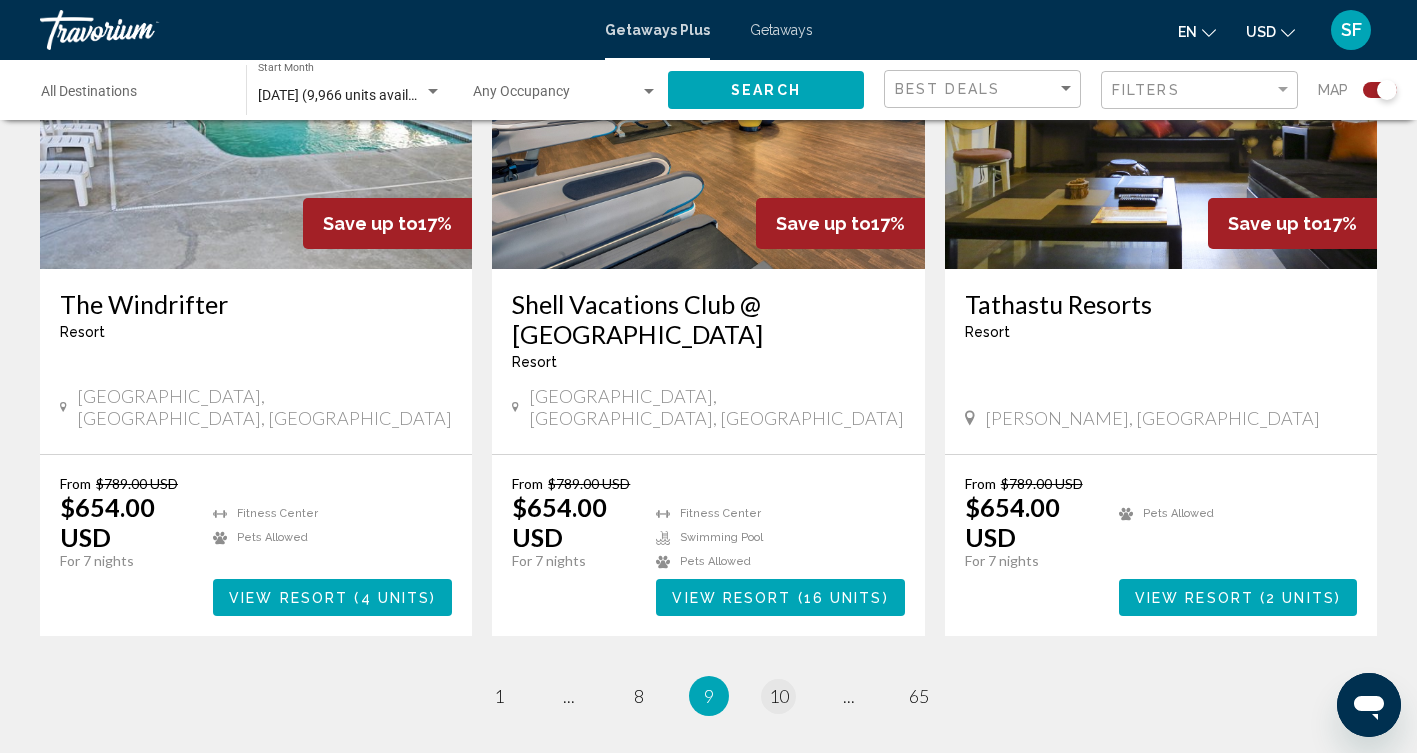 scroll, scrollTop: 3033, scrollLeft: 0, axis: vertical 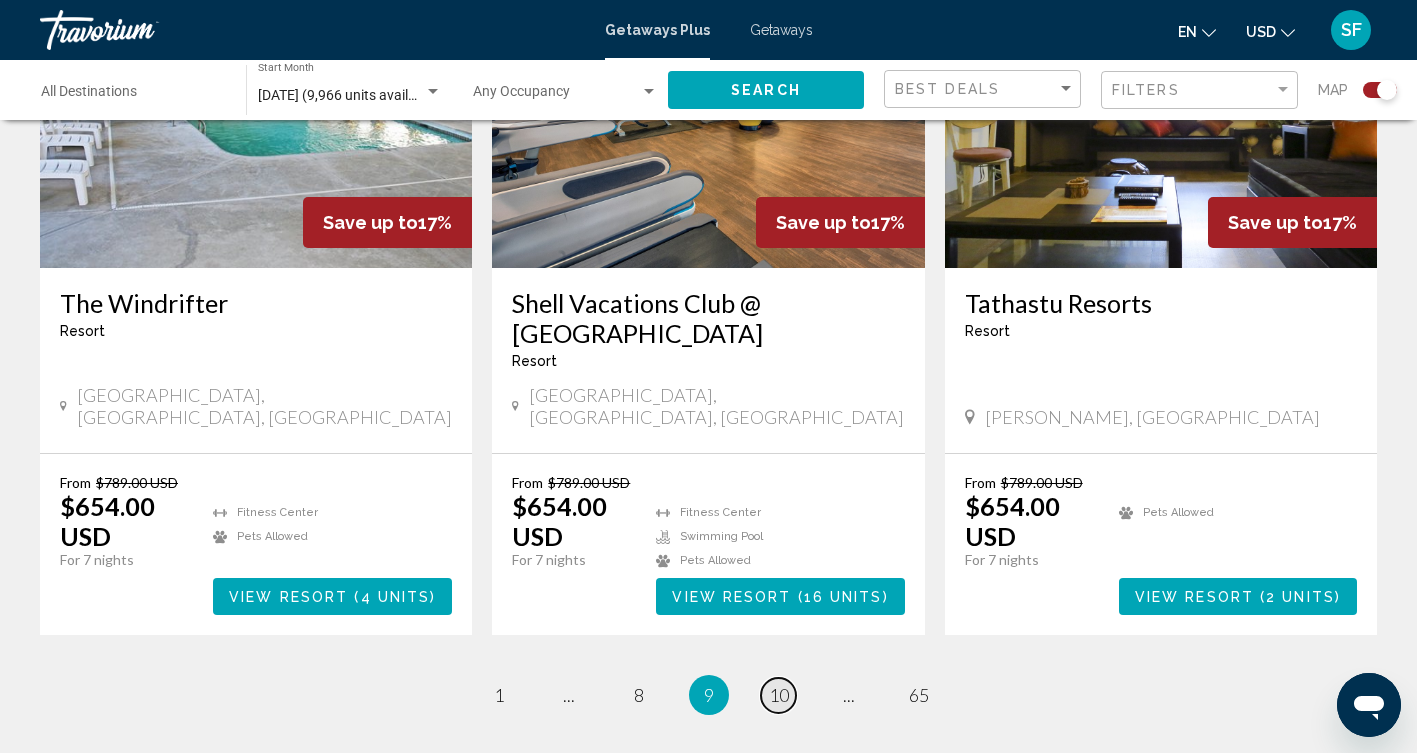 click on "10" at bounding box center (779, 695) 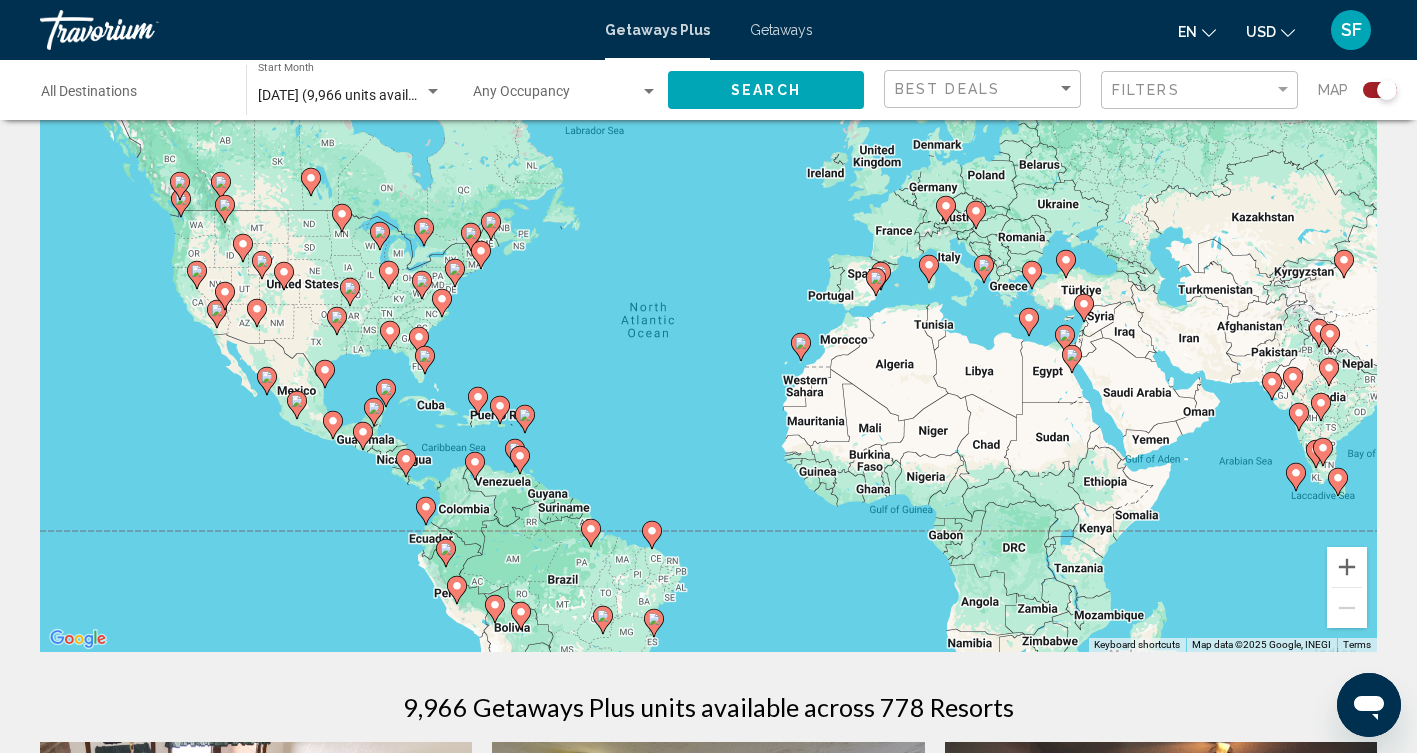 scroll, scrollTop: 87, scrollLeft: 0, axis: vertical 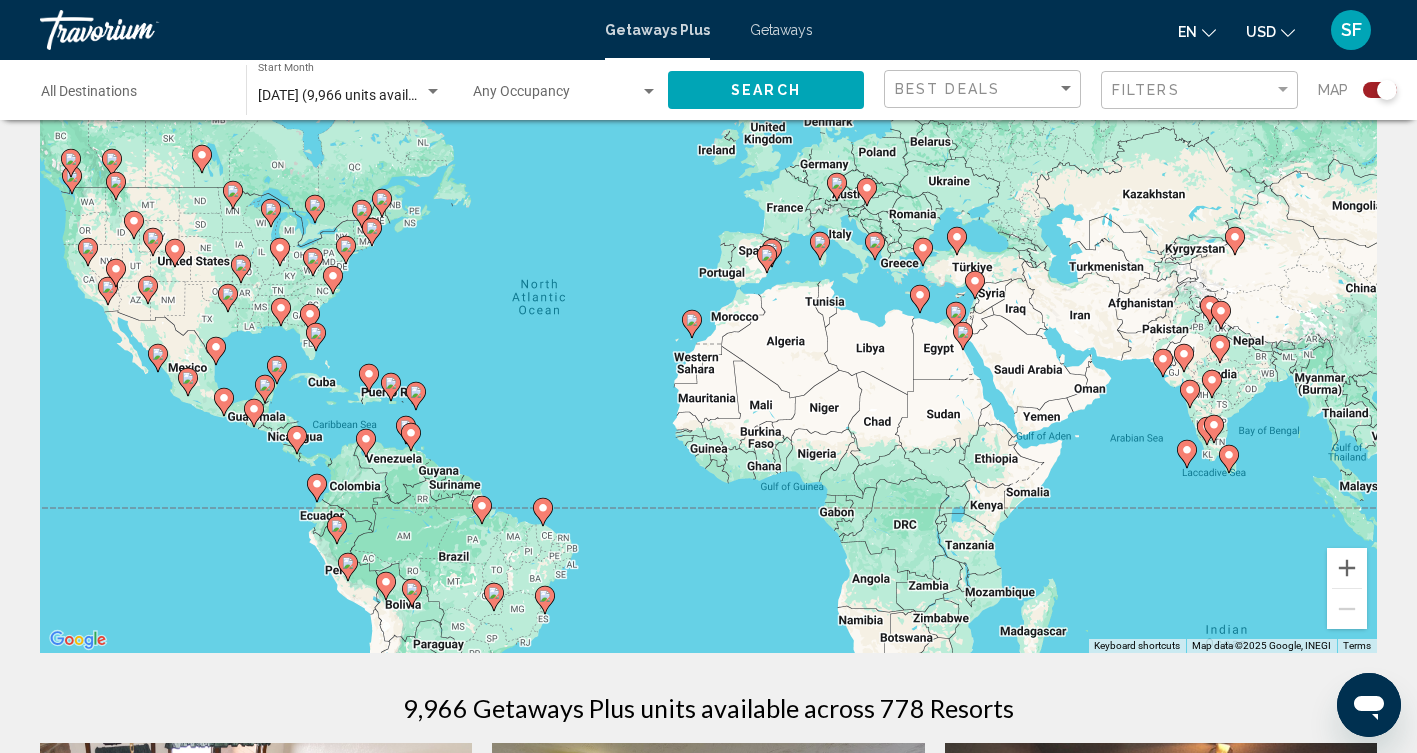 drag, startPoint x: 953, startPoint y: 480, endPoint x: 823, endPoint y: 457, distance: 132.01894 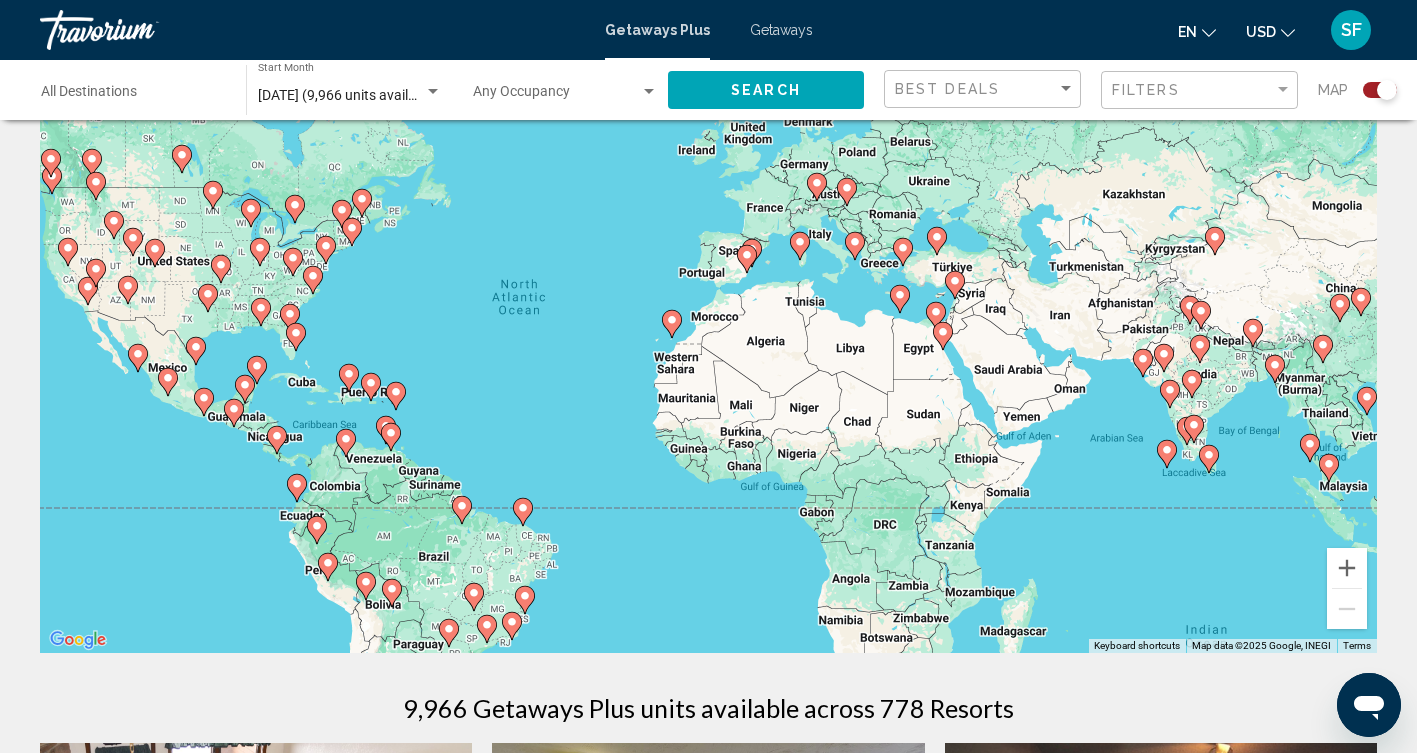 click 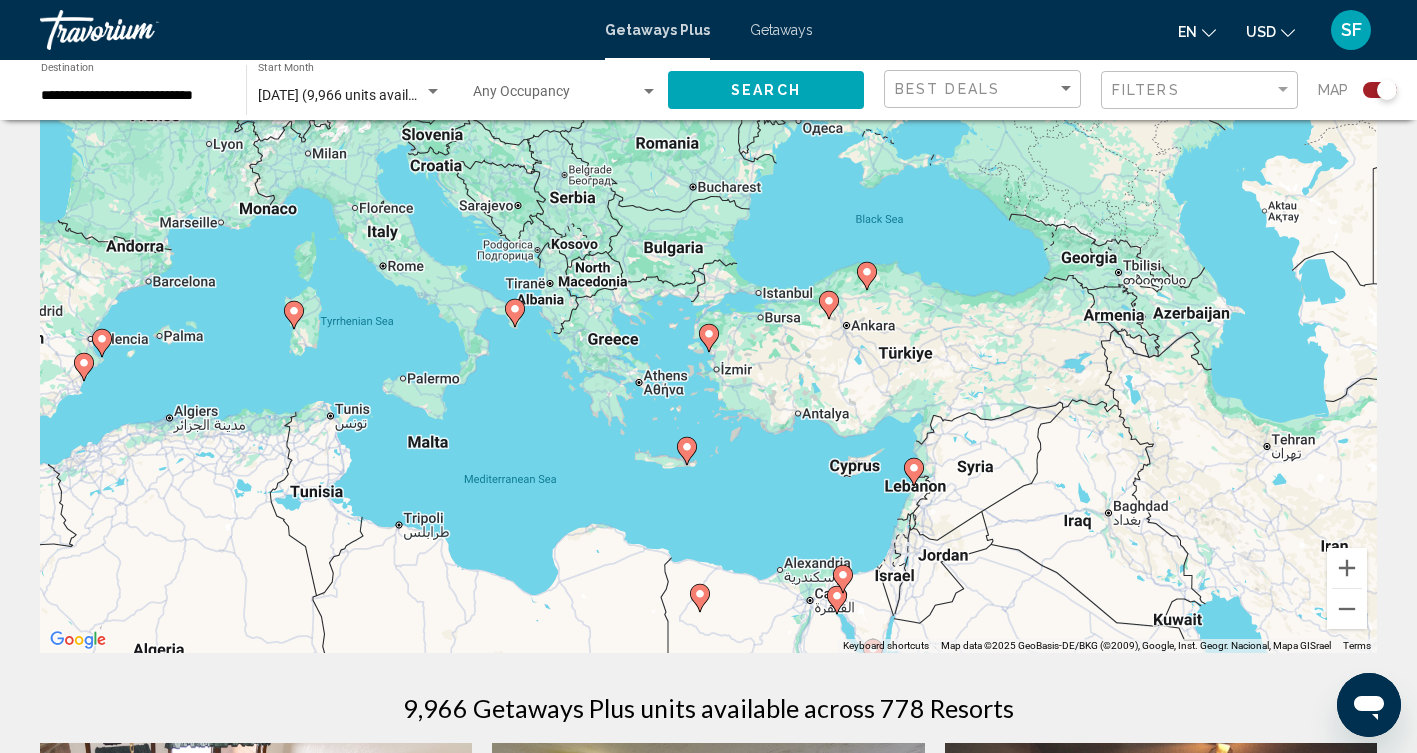 click 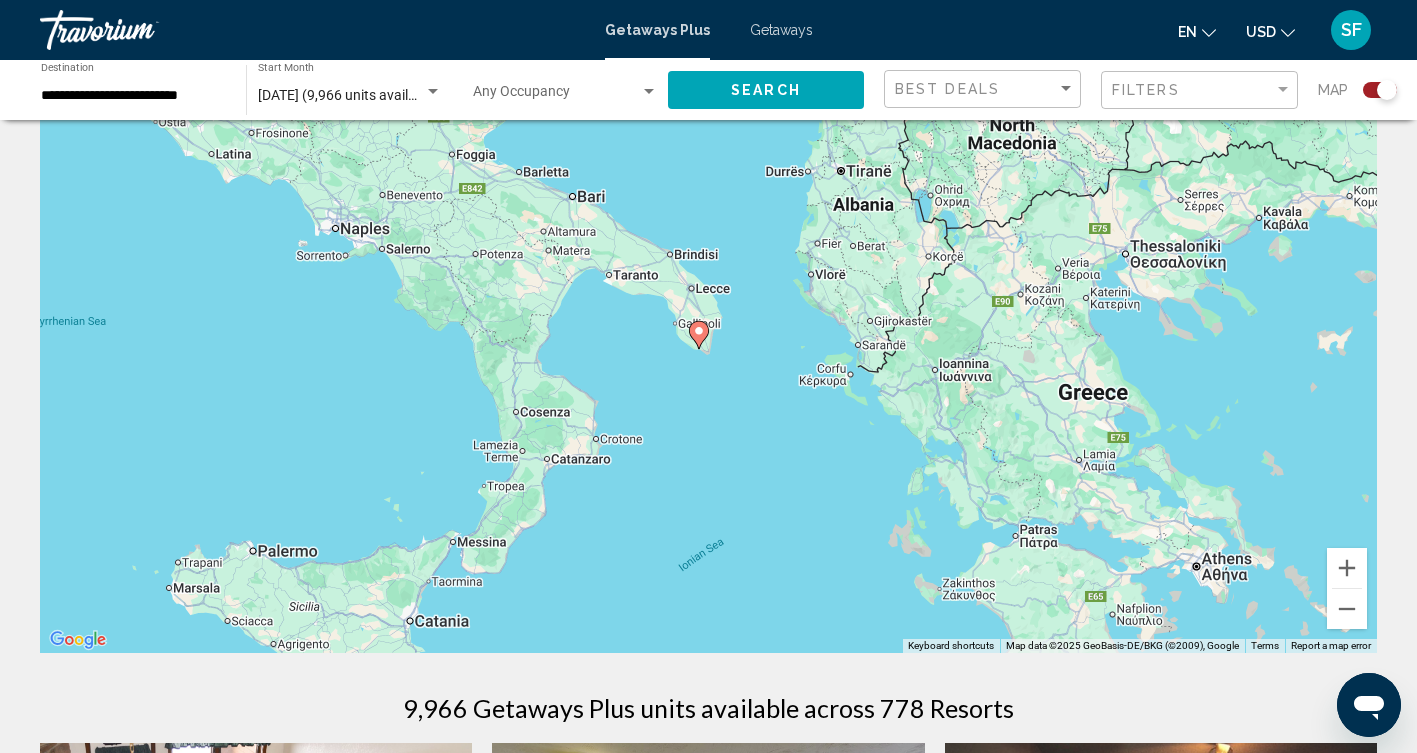 click 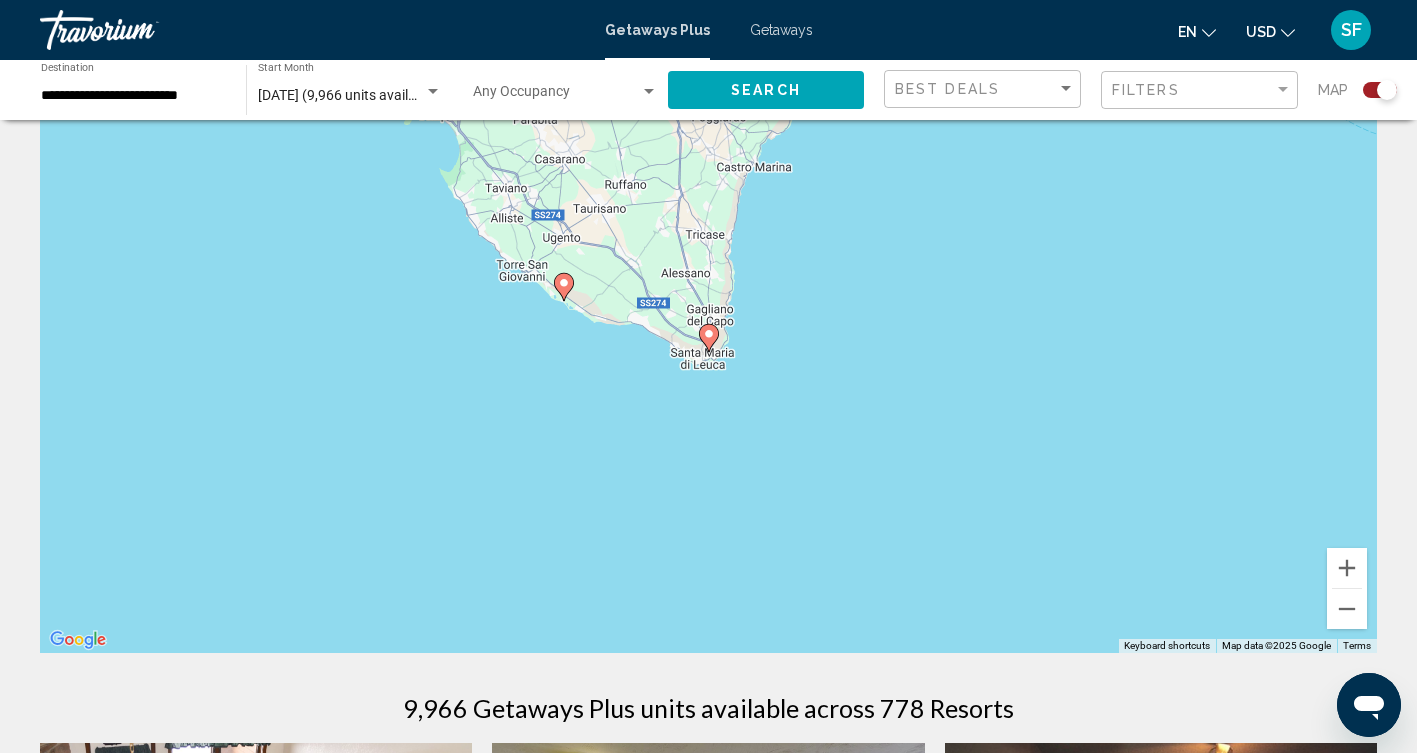 click 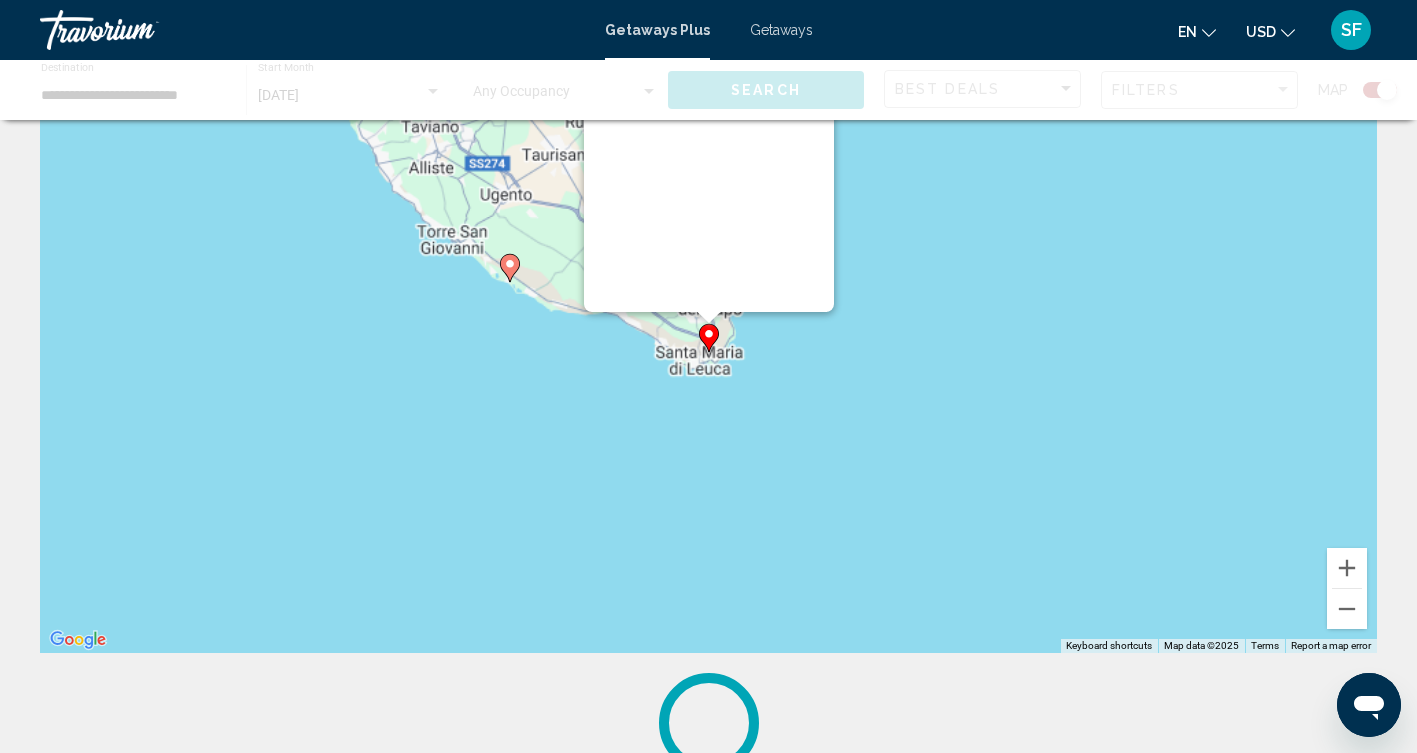 scroll, scrollTop: 0, scrollLeft: 0, axis: both 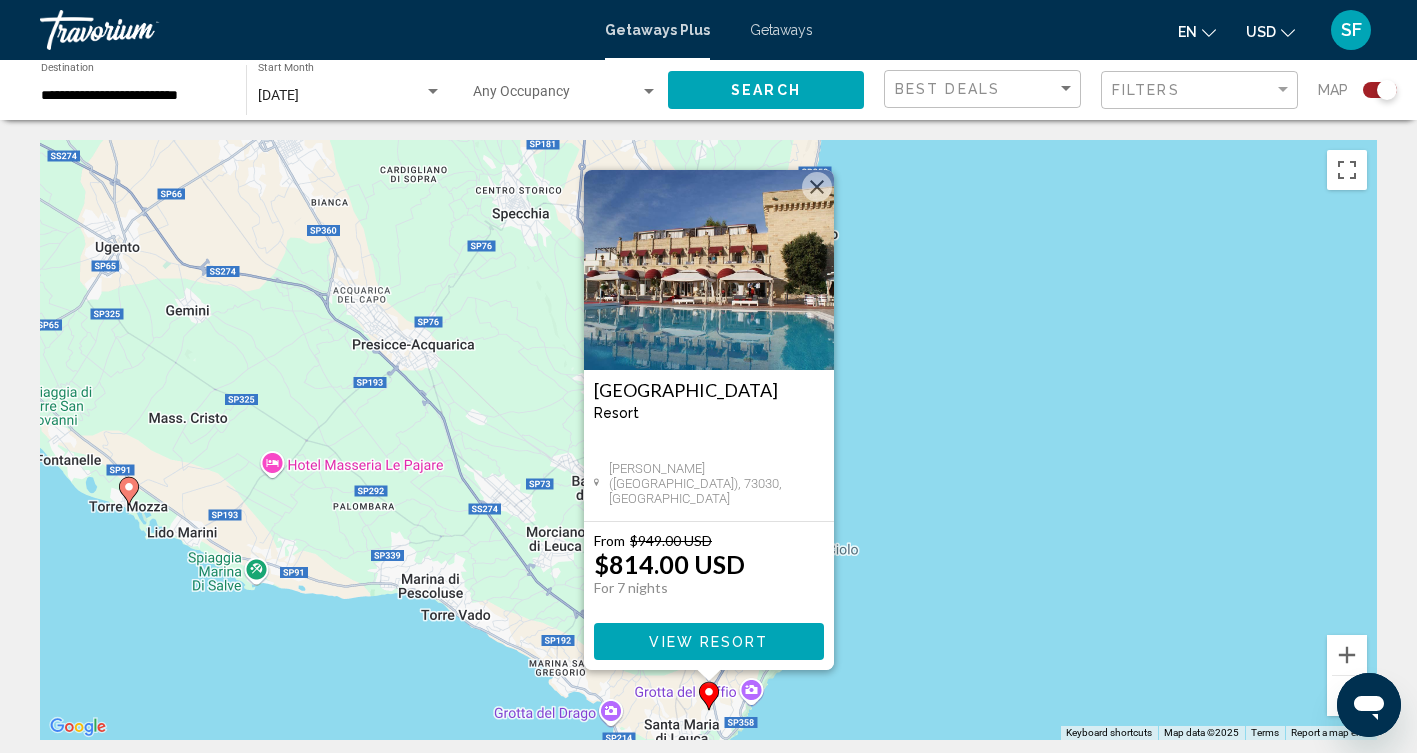 click 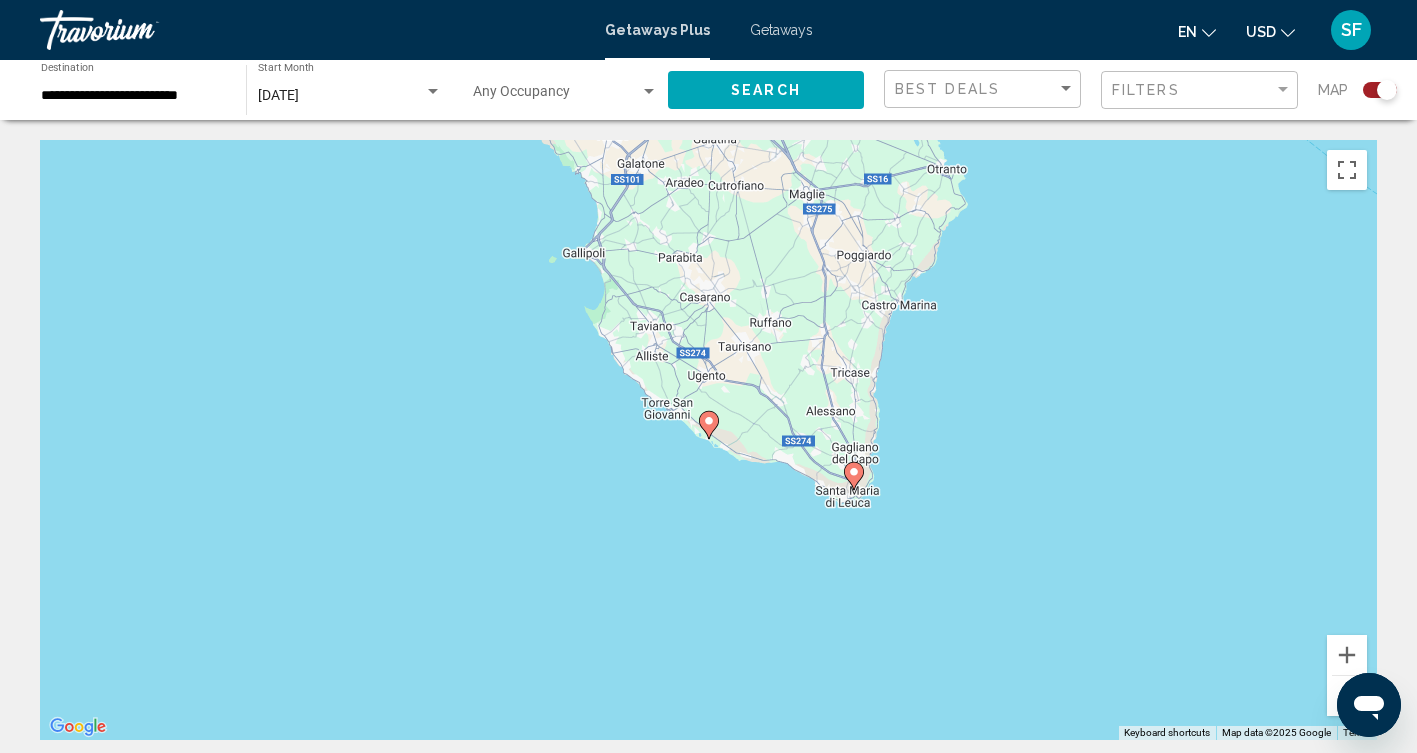 click 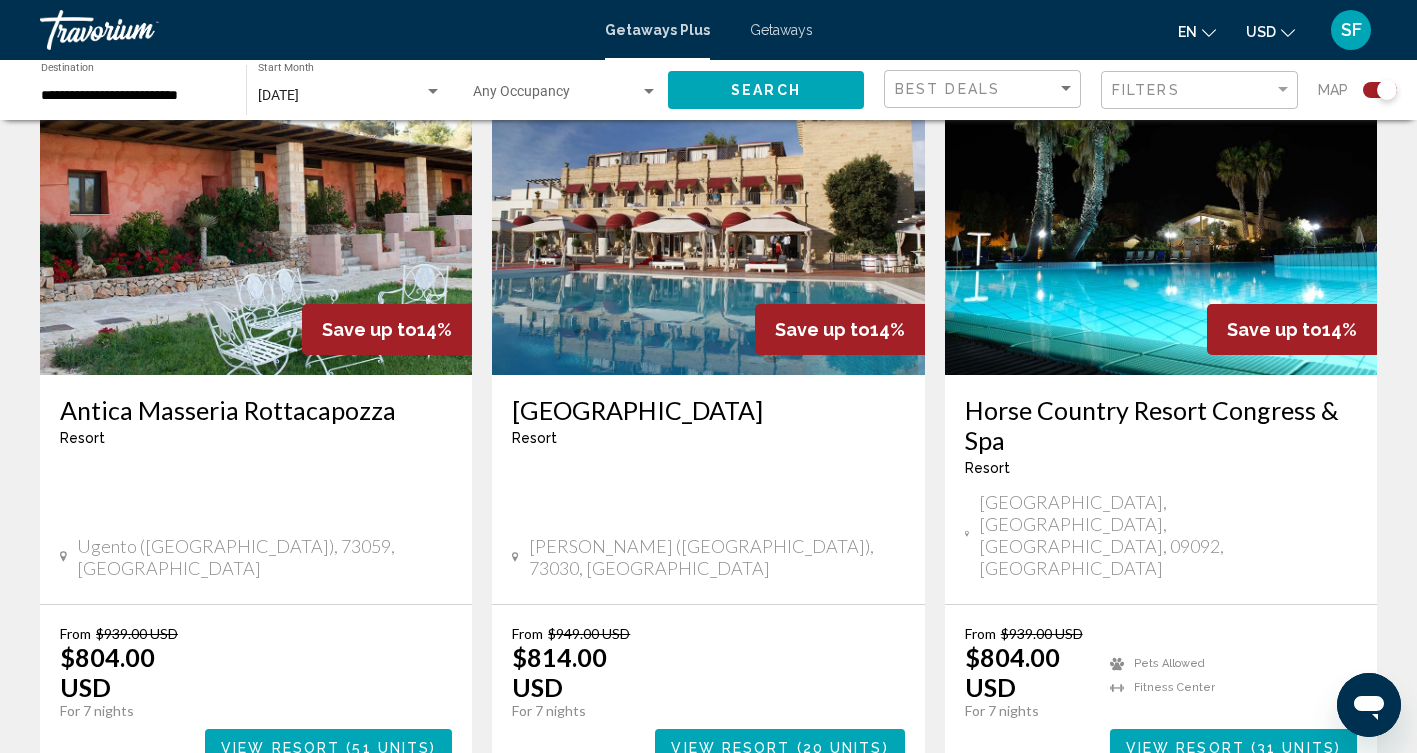scroll, scrollTop: 761, scrollLeft: 0, axis: vertical 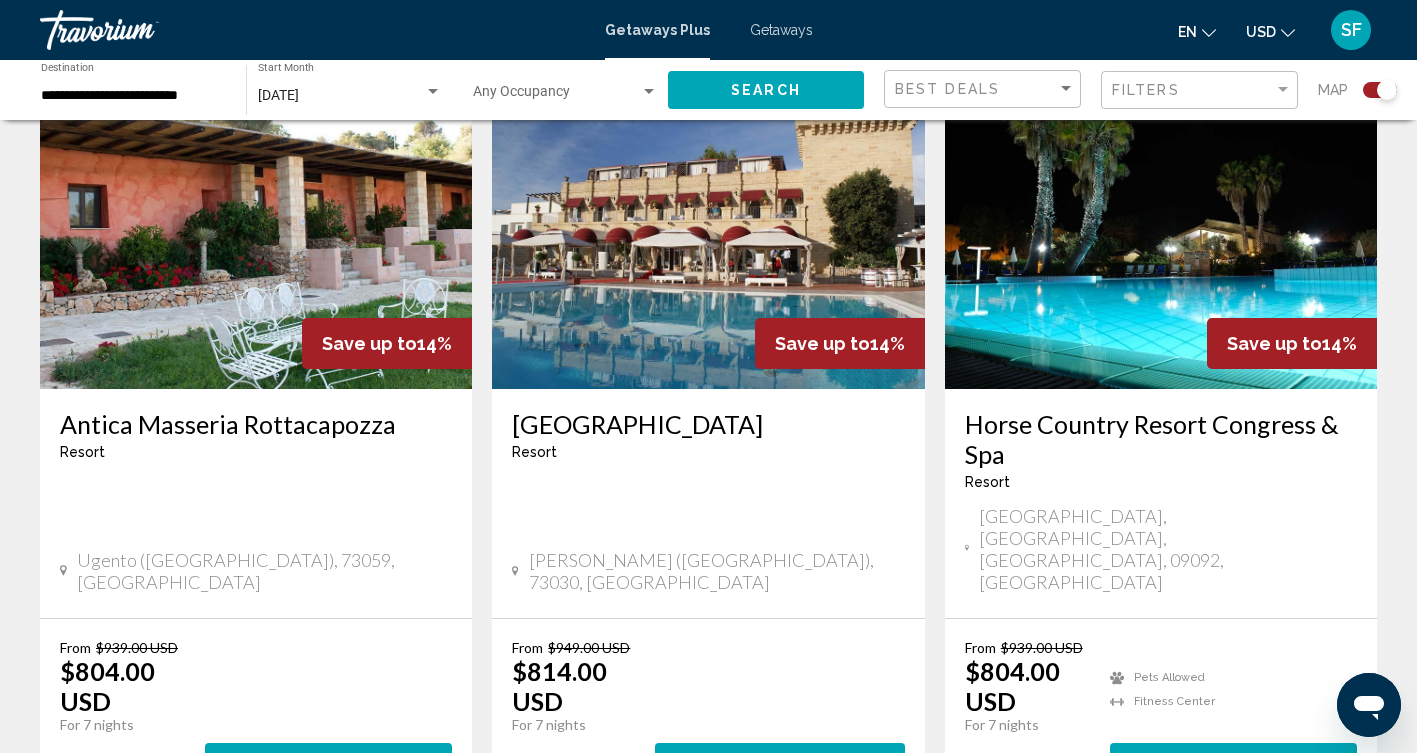 click at bounding box center (708, 229) 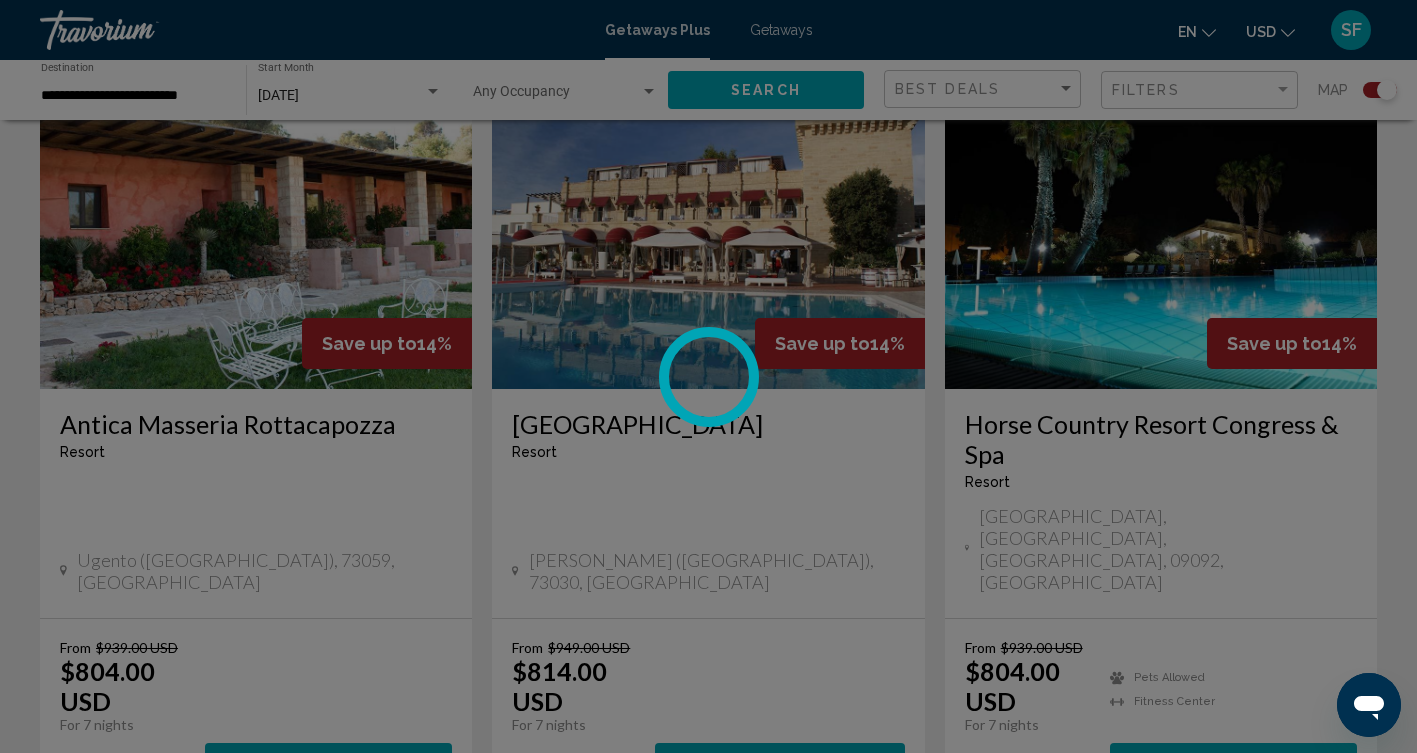 scroll, scrollTop: 0, scrollLeft: 0, axis: both 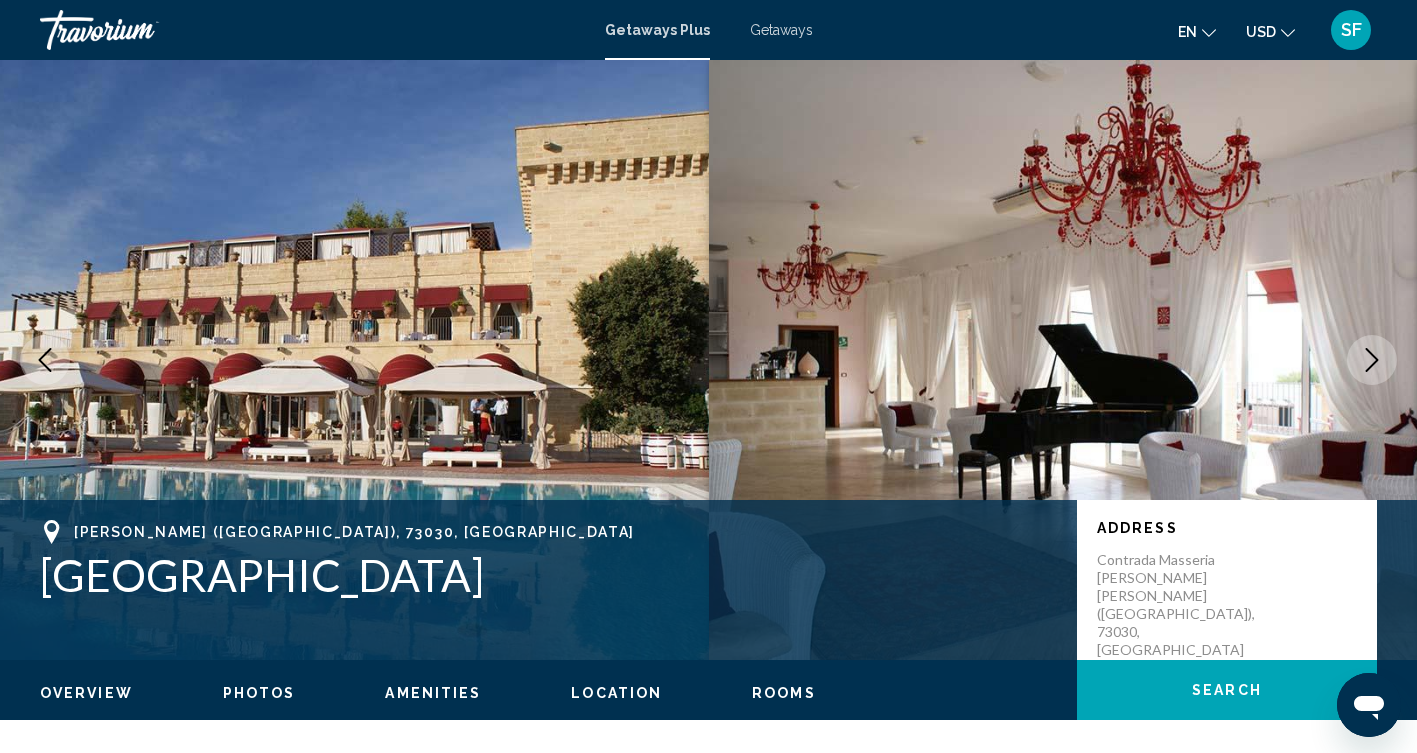 click 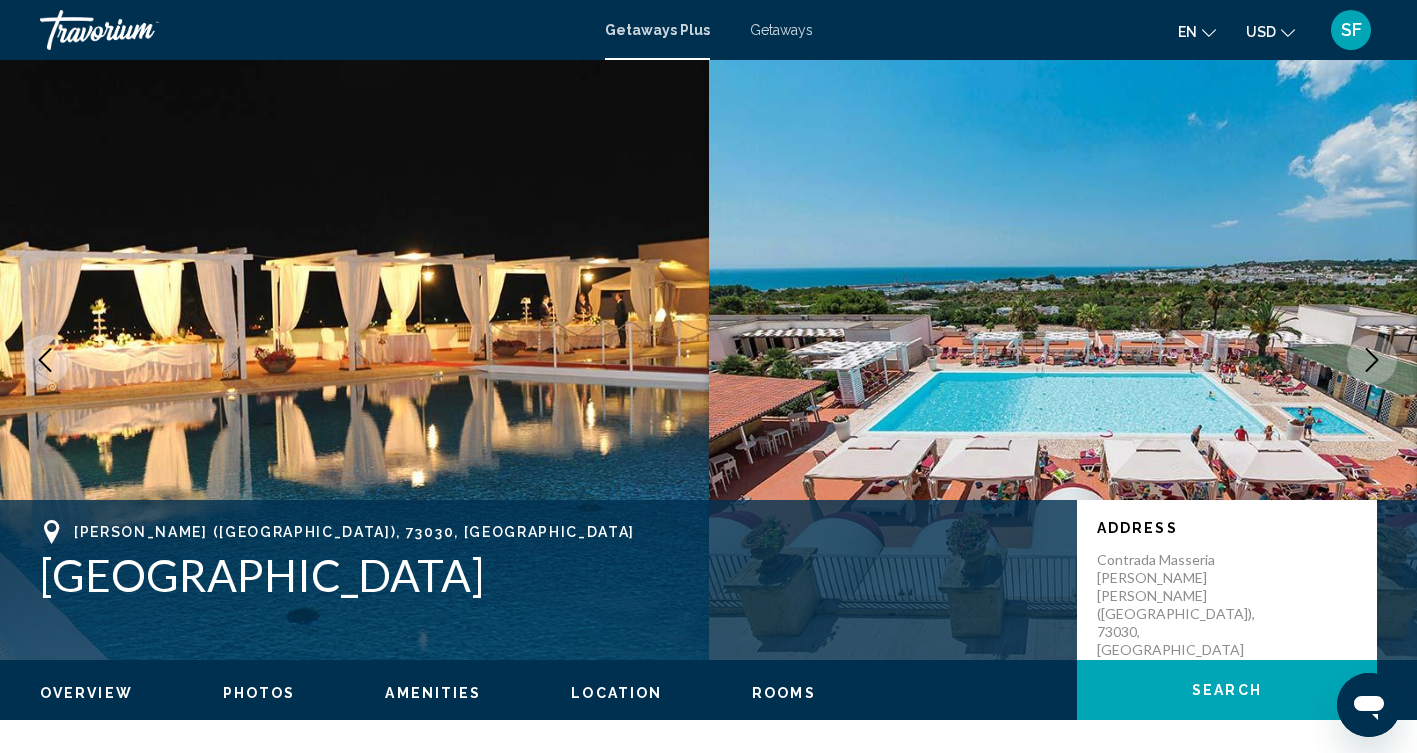 click 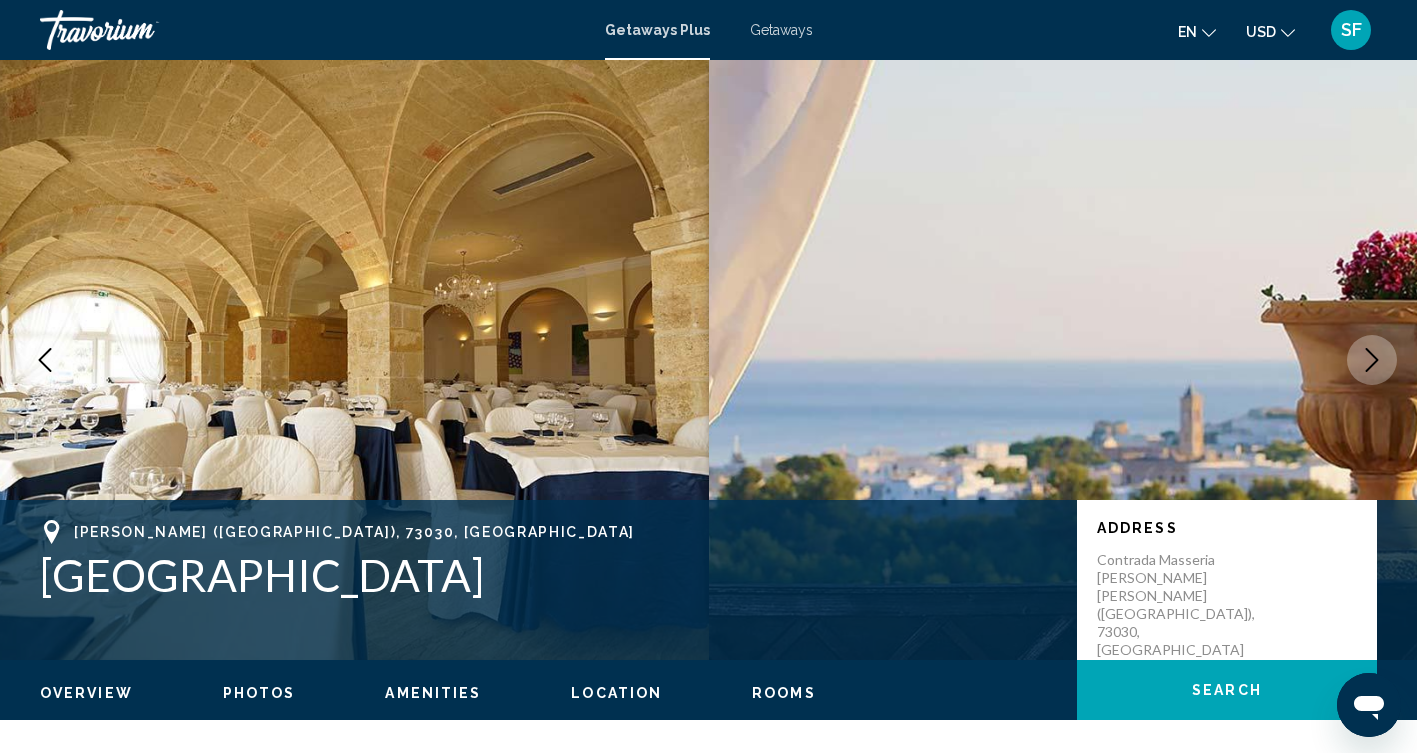 click 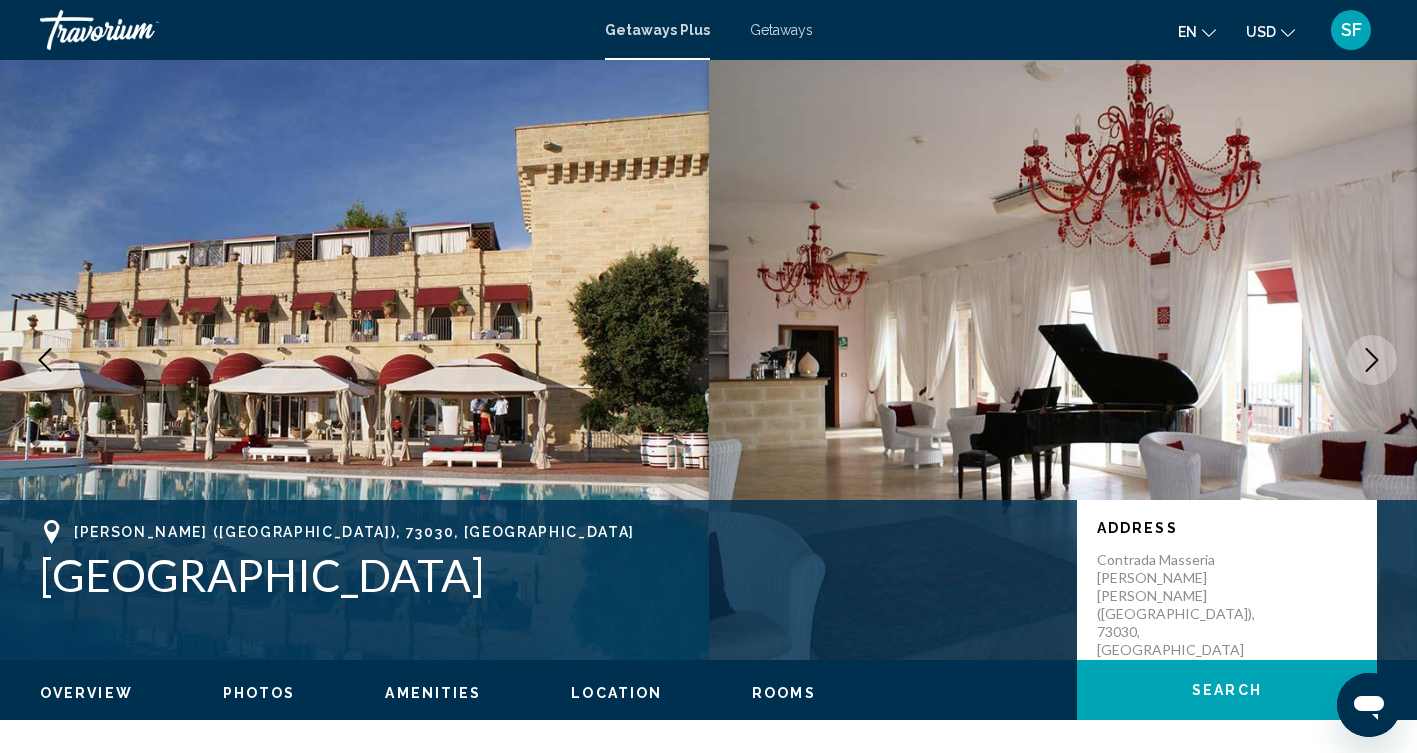 click at bounding box center [1372, 360] 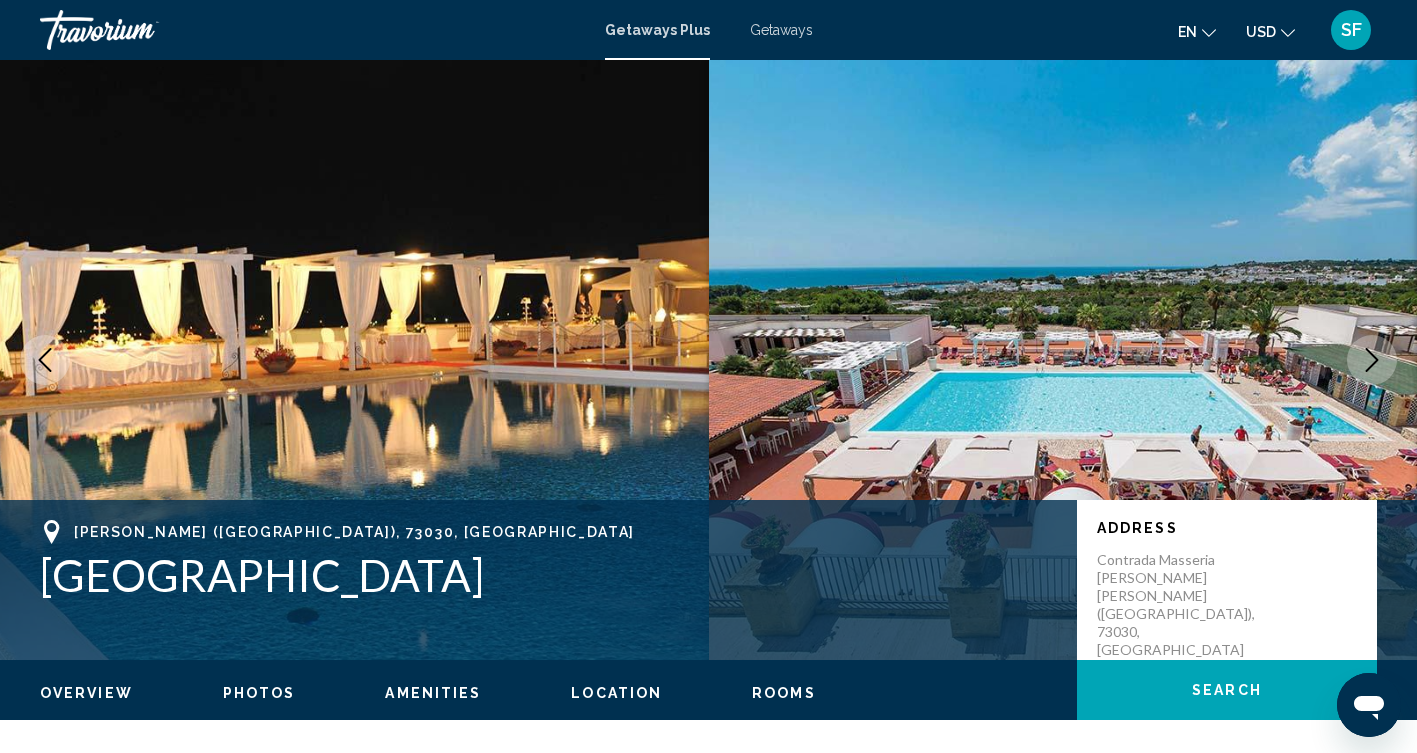 click at bounding box center (1372, 360) 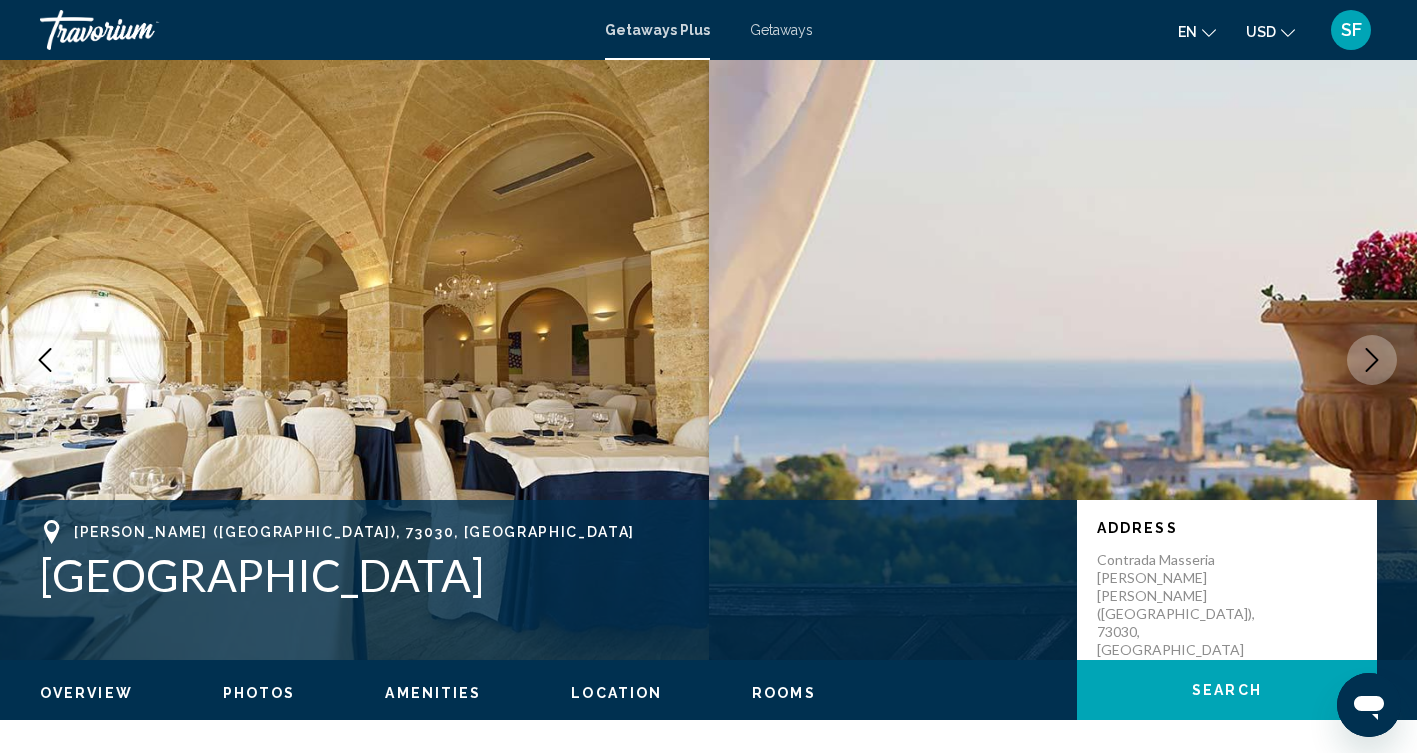 click at bounding box center [1372, 360] 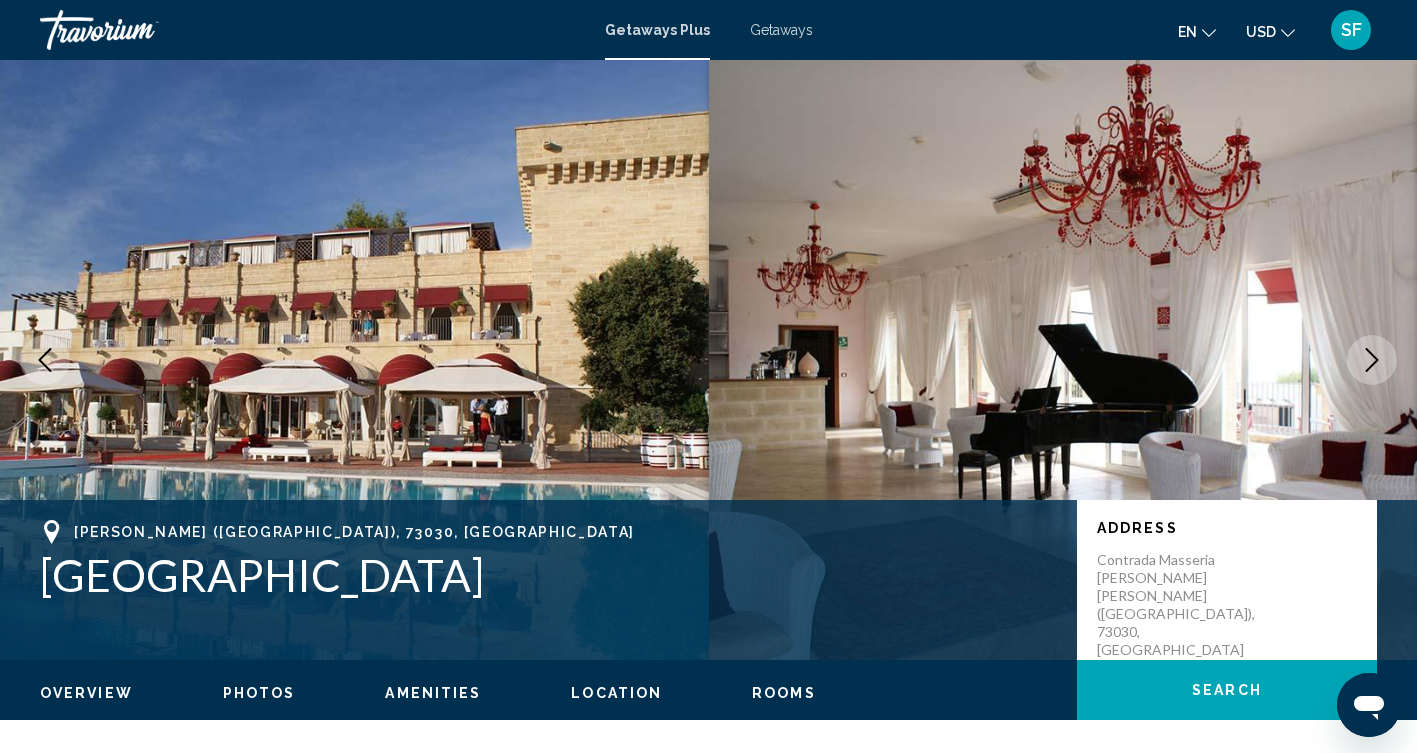 scroll, scrollTop: 0, scrollLeft: 0, axis: both 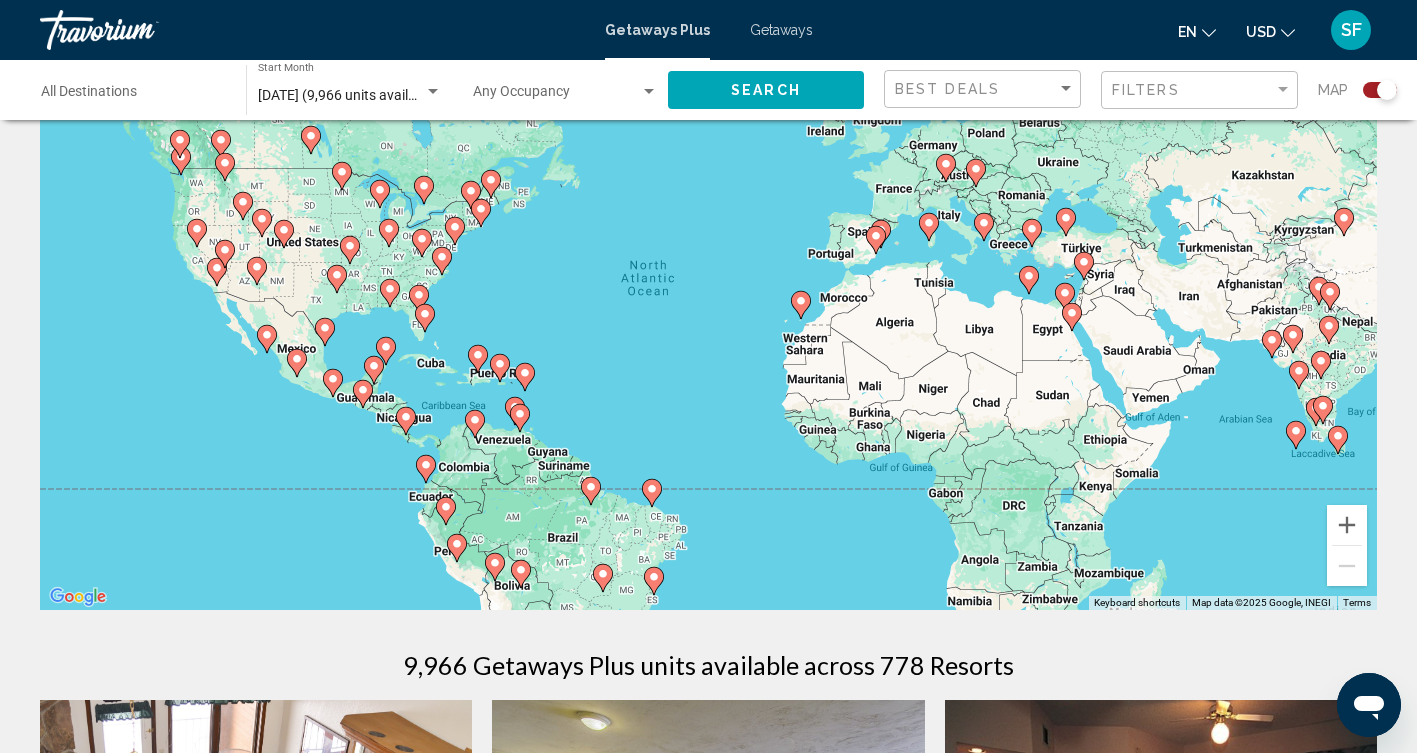 click 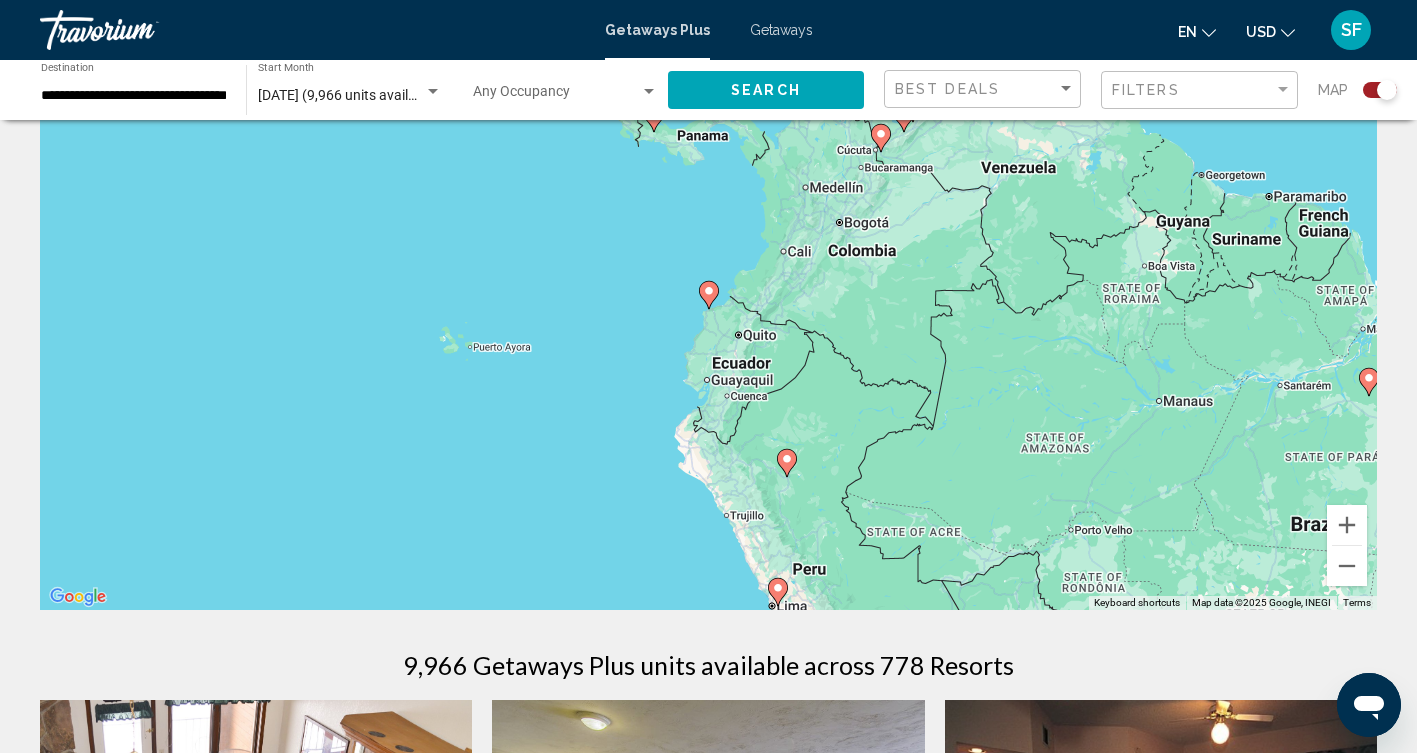 click 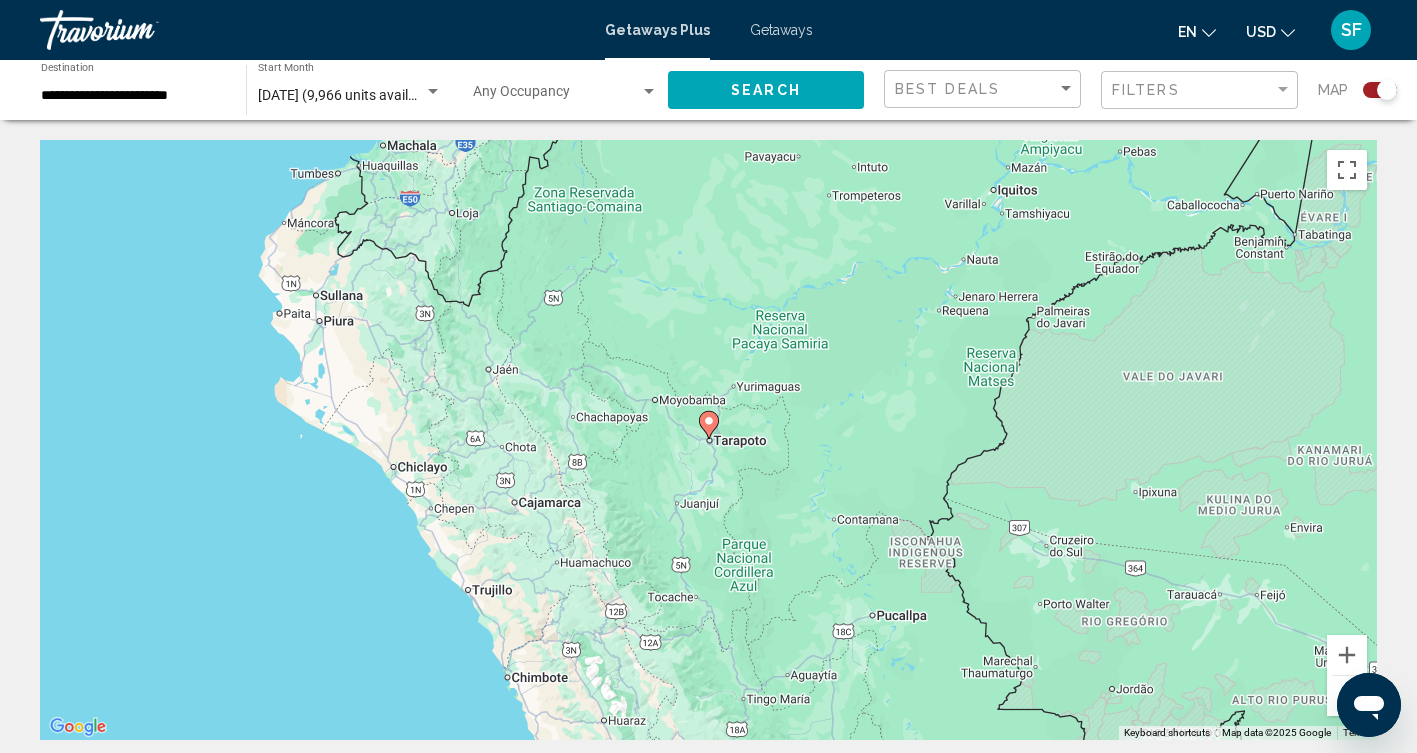 scroll, scrollTop: 0, scrollLeft: 0, axis: both 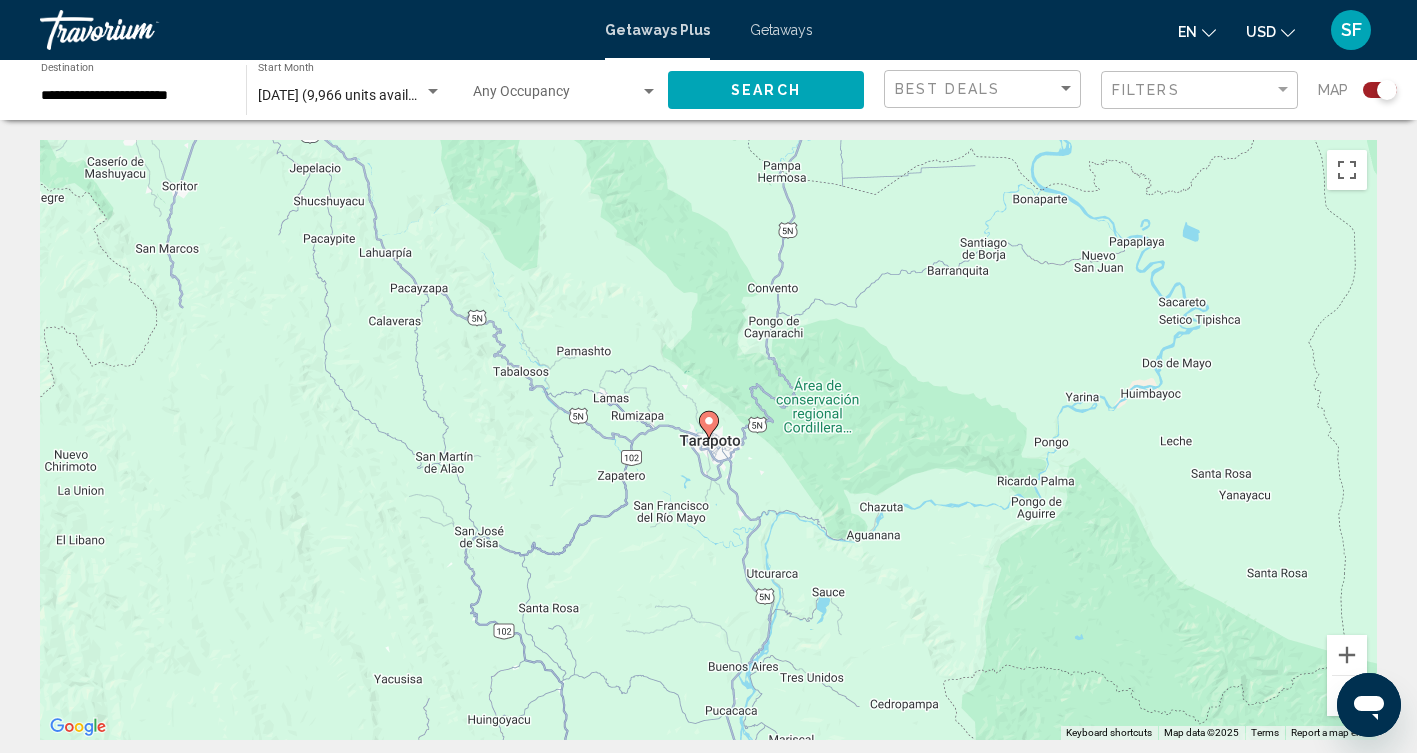 click 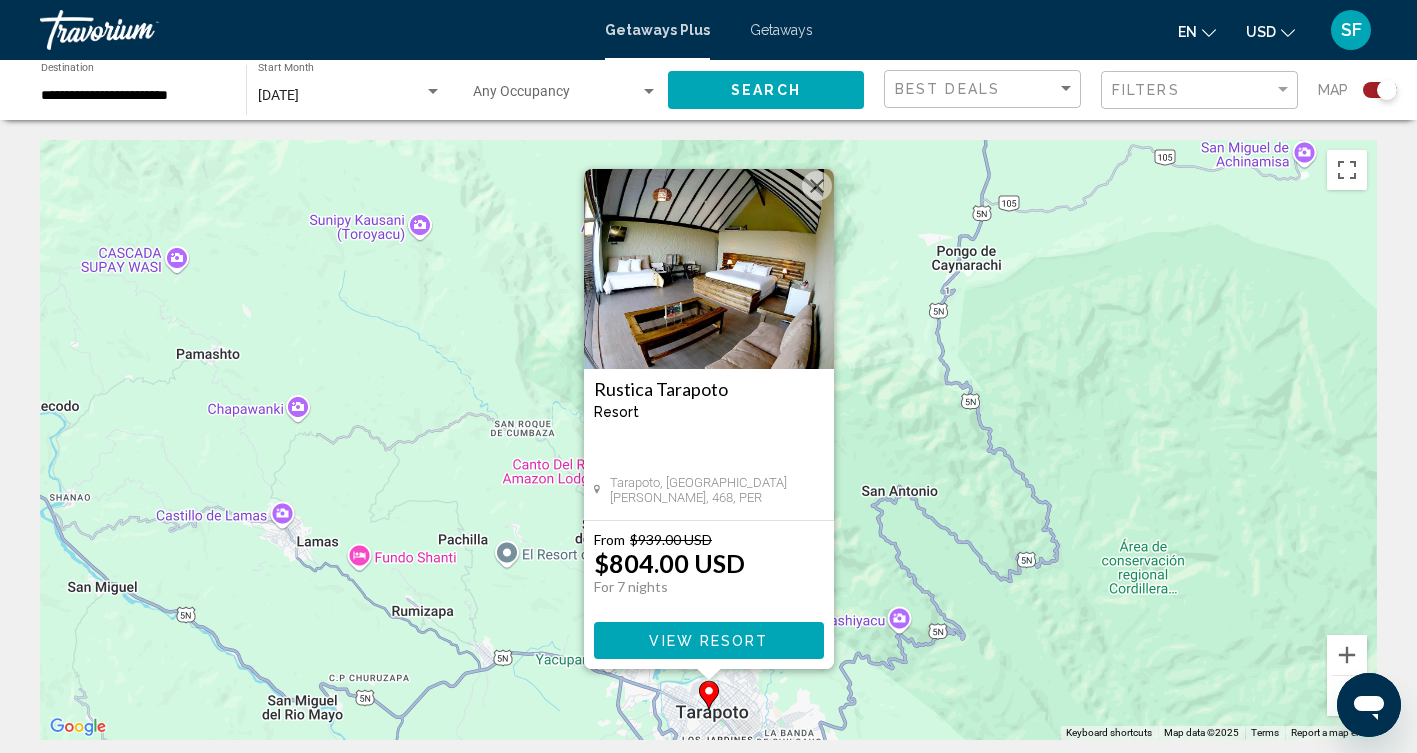 click at bounding box center [817, 186] 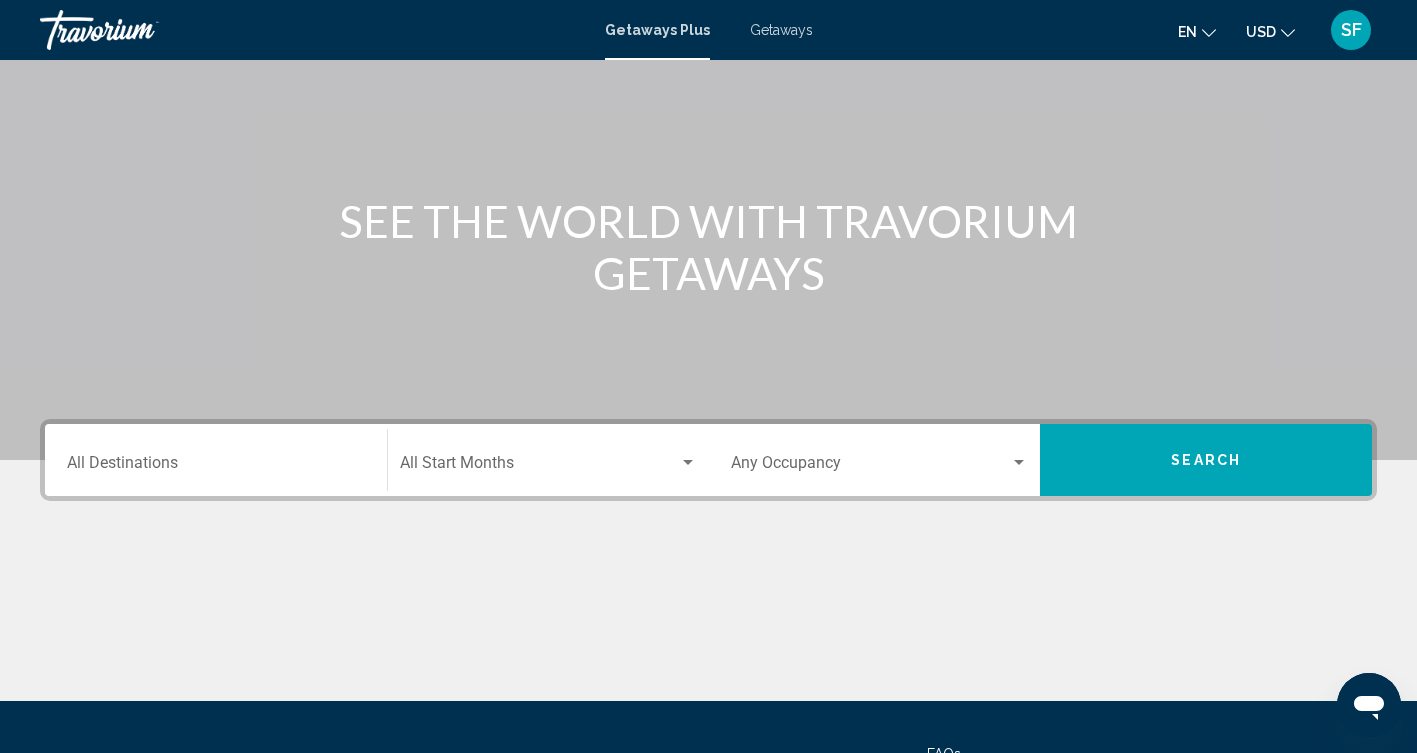 scroll, scrollTop: 141, scrollLeft: 0, axis: vertical 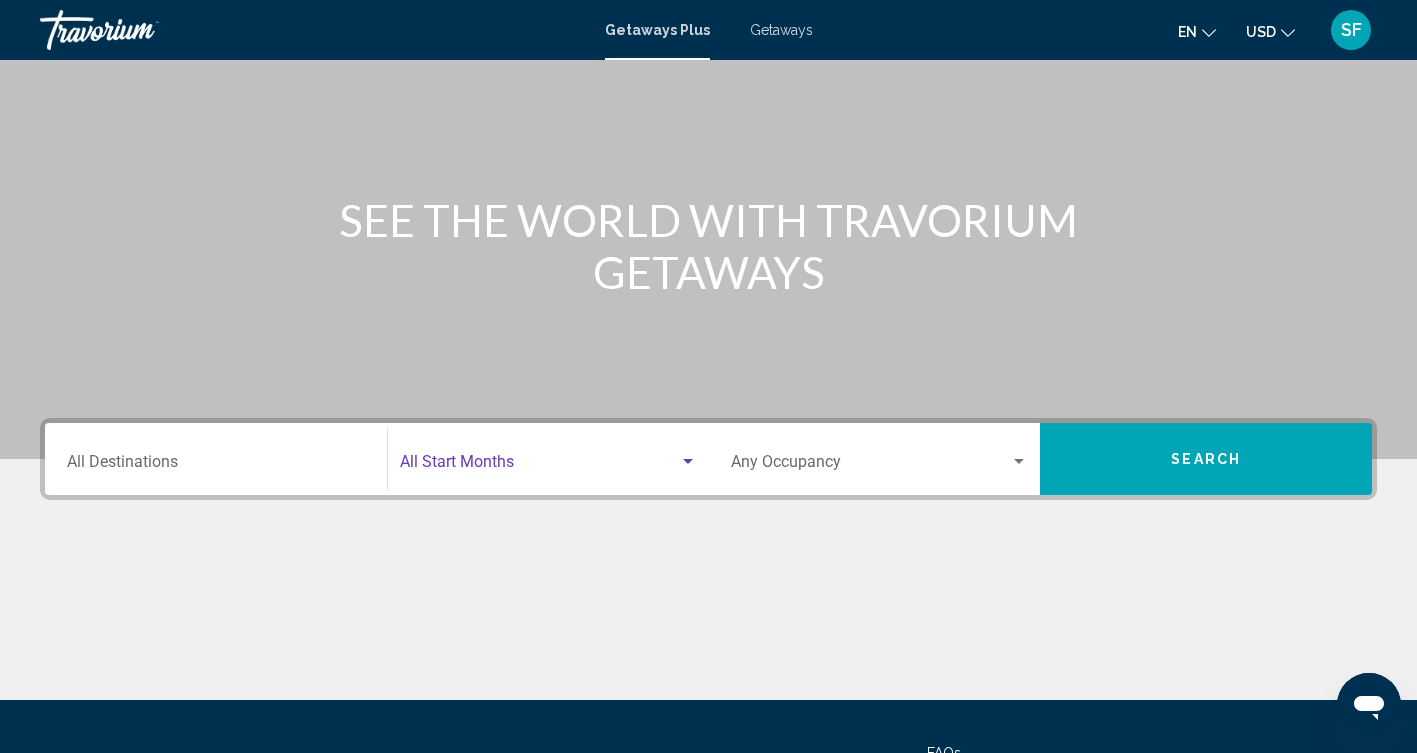 click at bounding box center [688, 462] 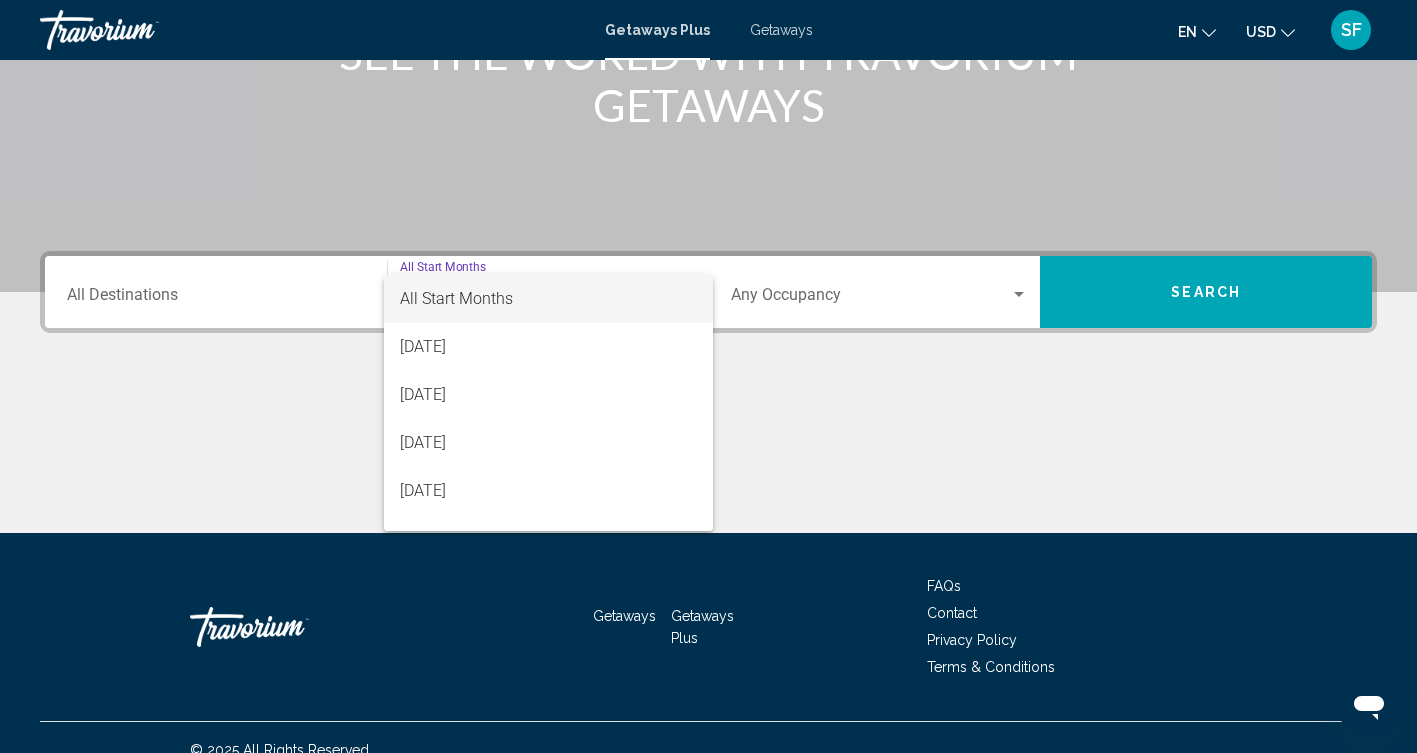 scroll, scrollTop: 333, scrollLeft: 0, axis: vertical 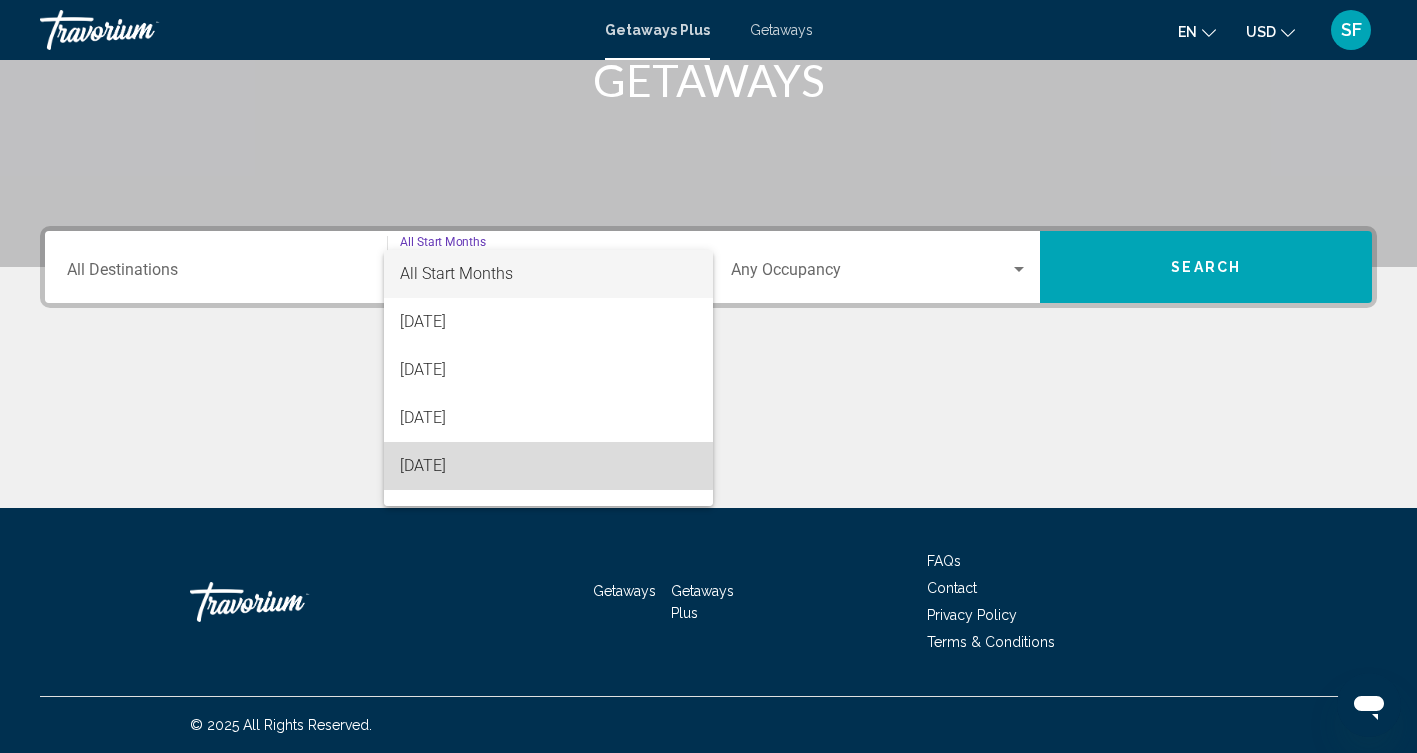click on "[DATE]" at bounding box center [548, 466] 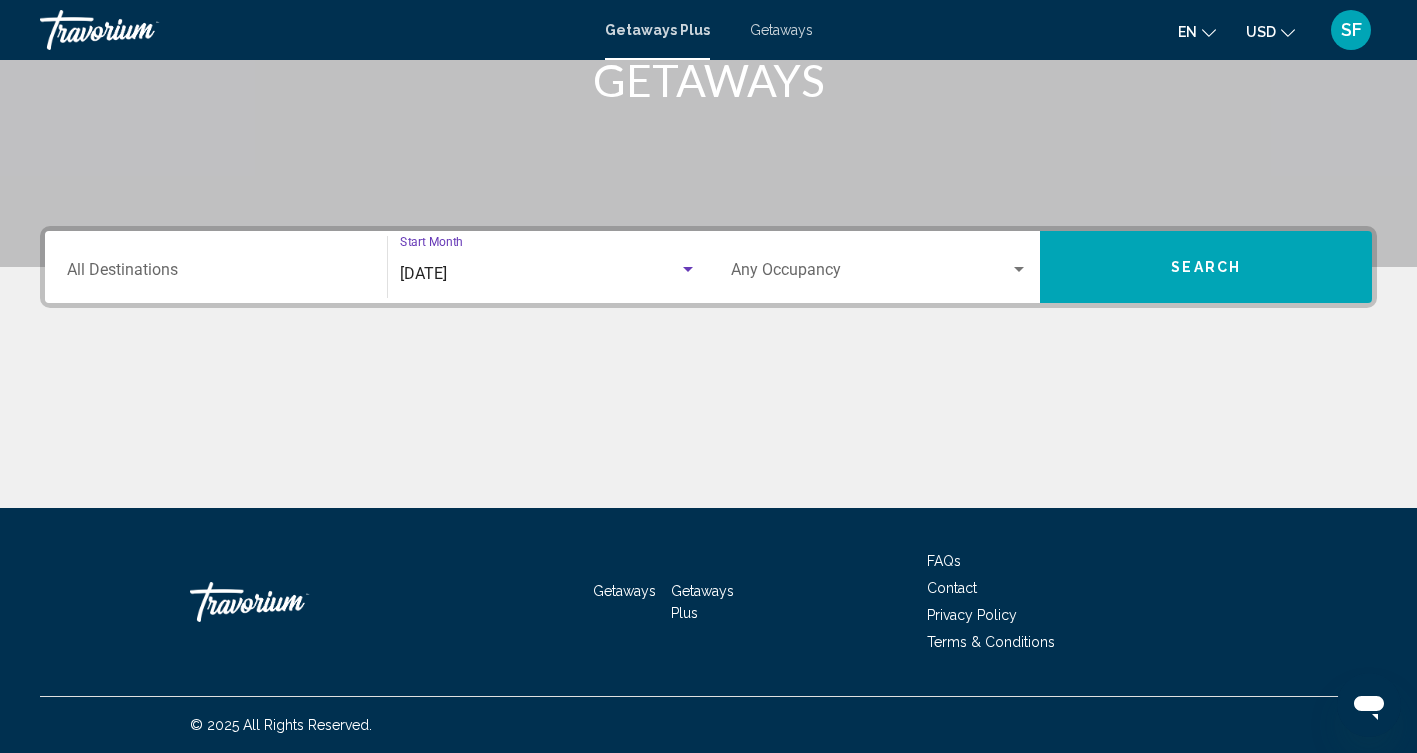 click on "Destination All Destinations" at bounding box center [216, 274] 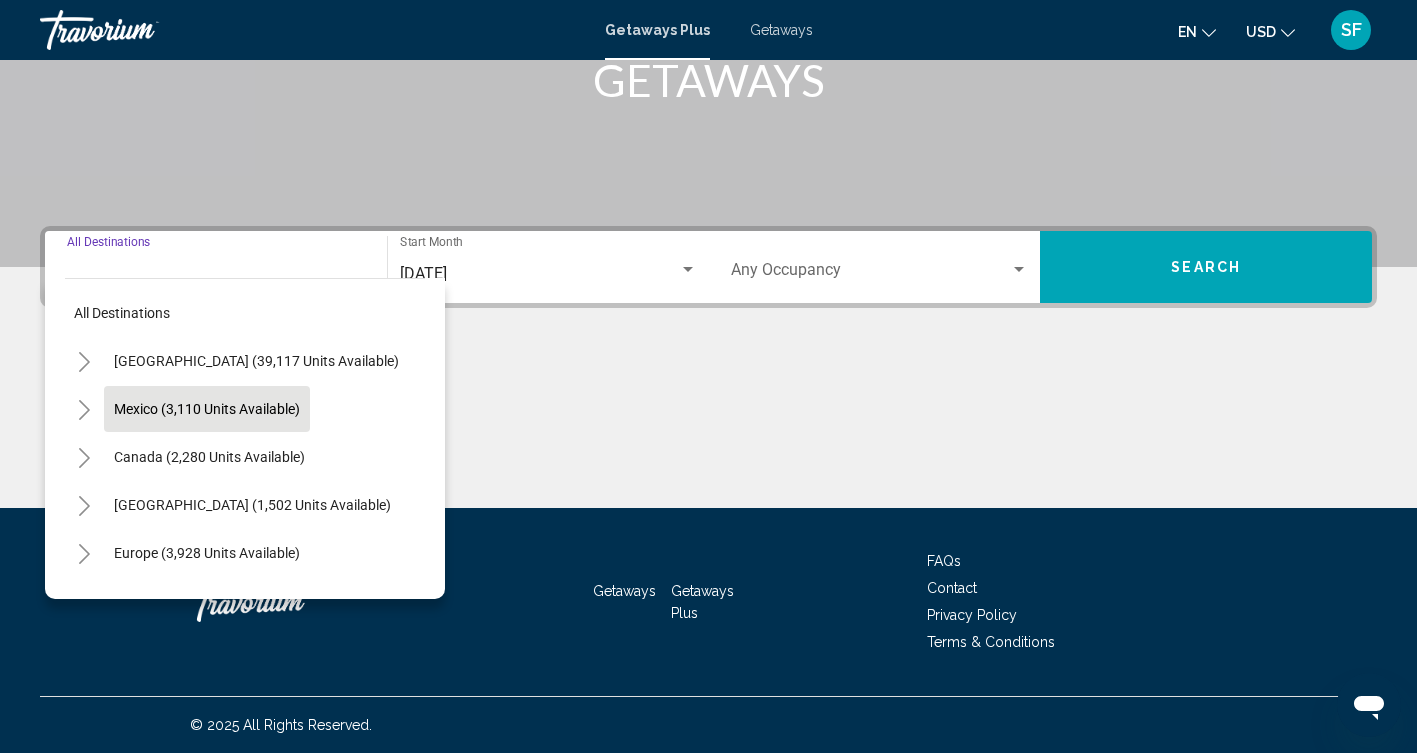 scroll, scrollTop: 0, scrollLeft: 1, axis: horizontal 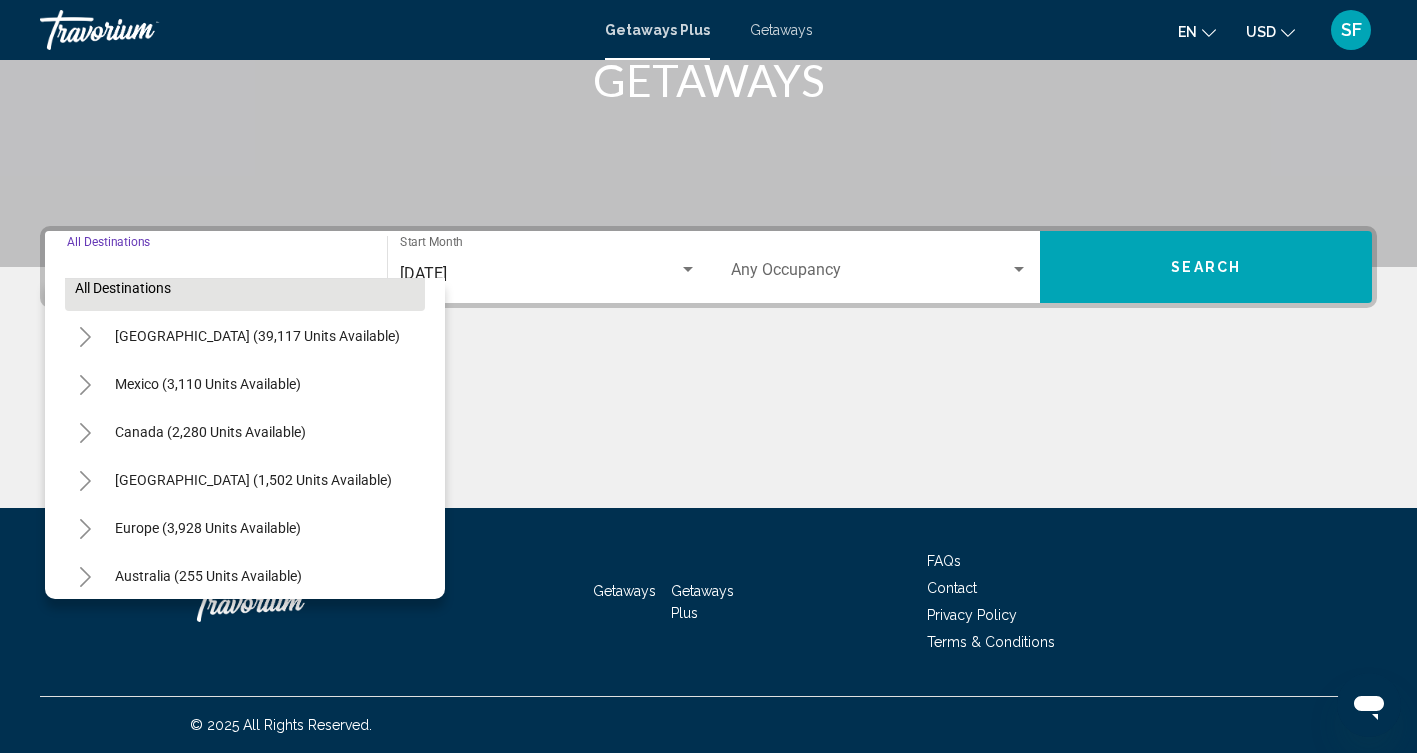click on "All destinations" at bounding box center (245, 288) 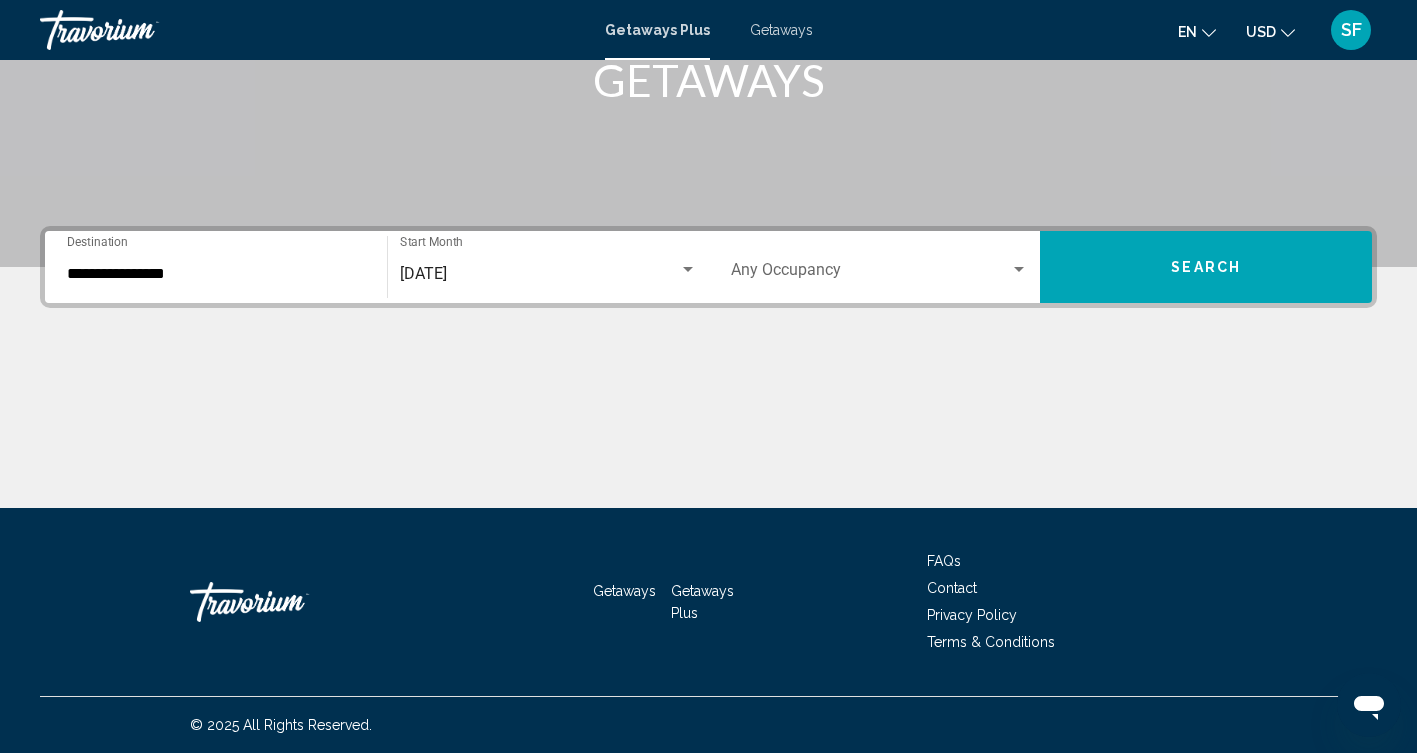 click on "Search" at bounding box center [1206, 267] 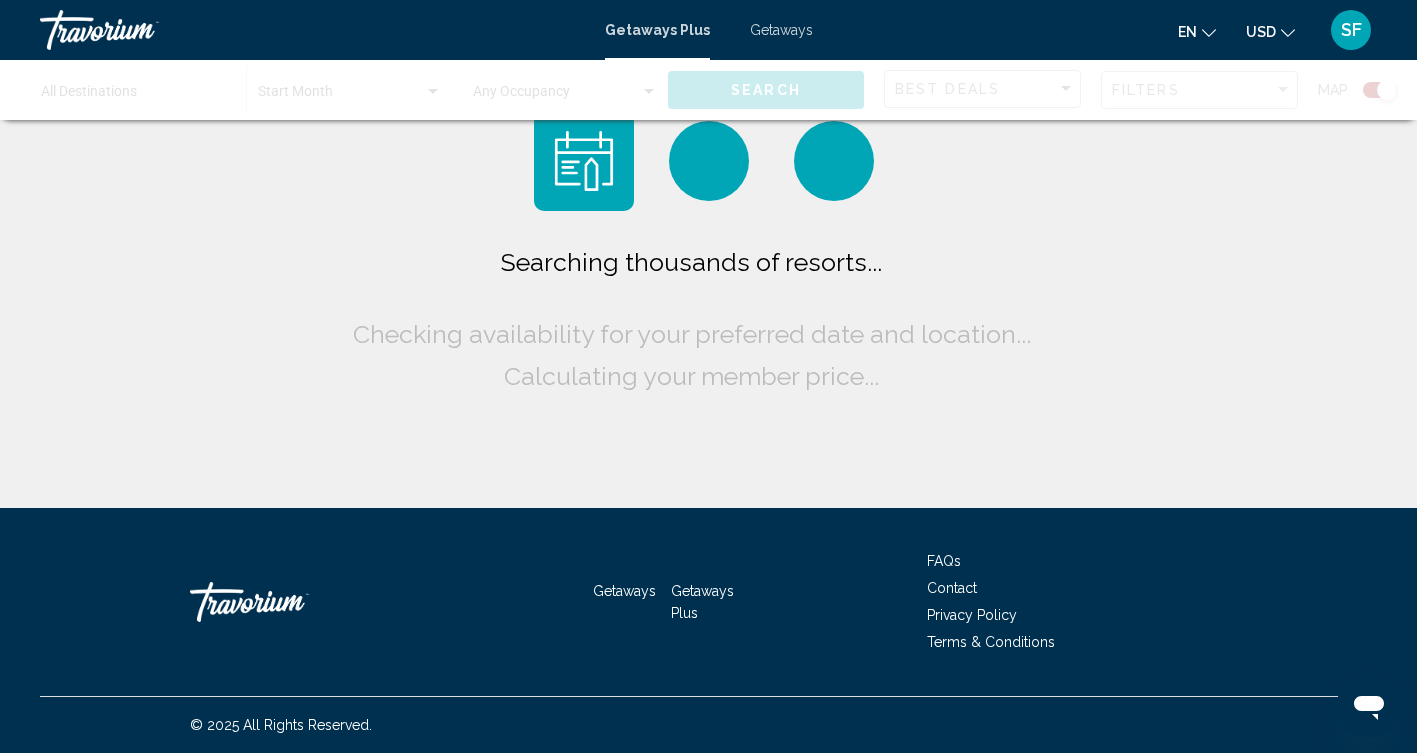 scroll, scrollTop: 0, scrollLeft: 0, axis: both 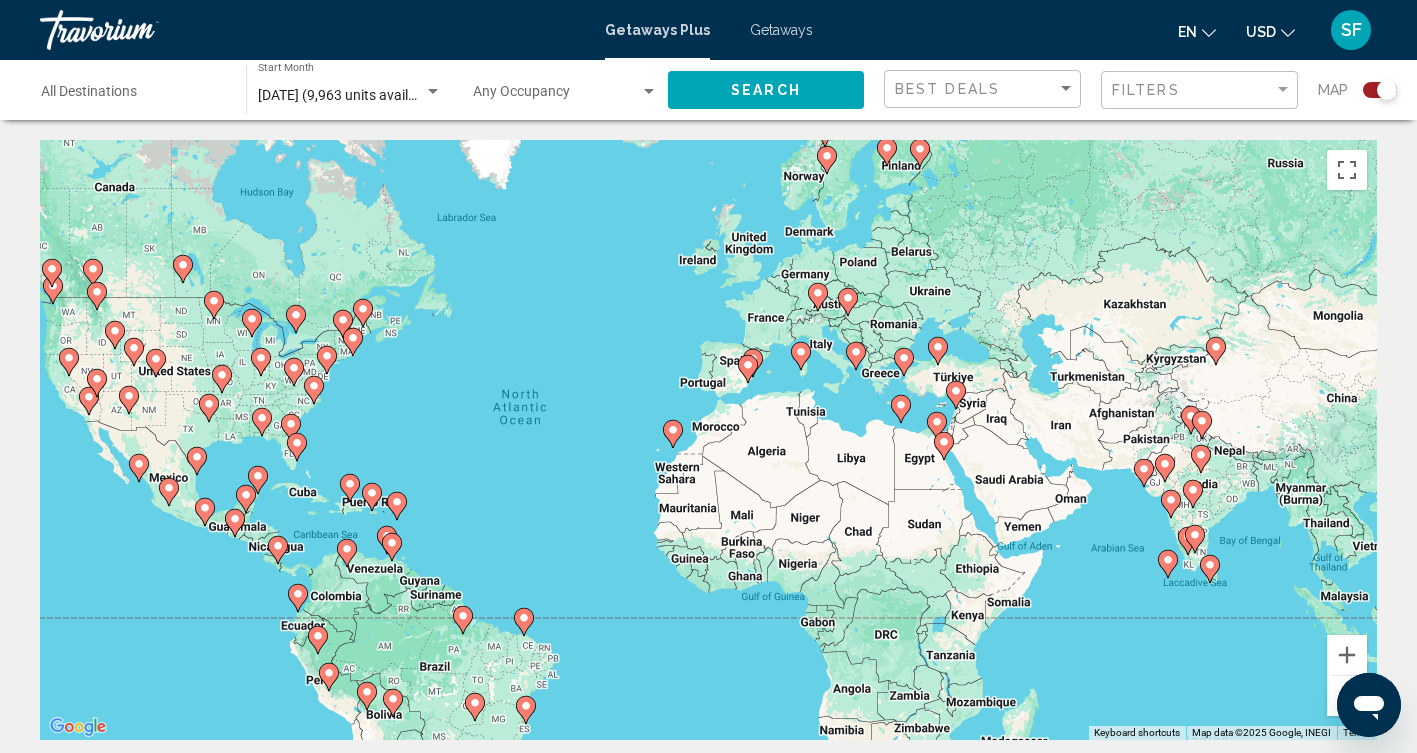 drag, startPoint x: 983, startPoint y: 560, endPoint x: 791, endPoint y: 561, distance: 192.00261 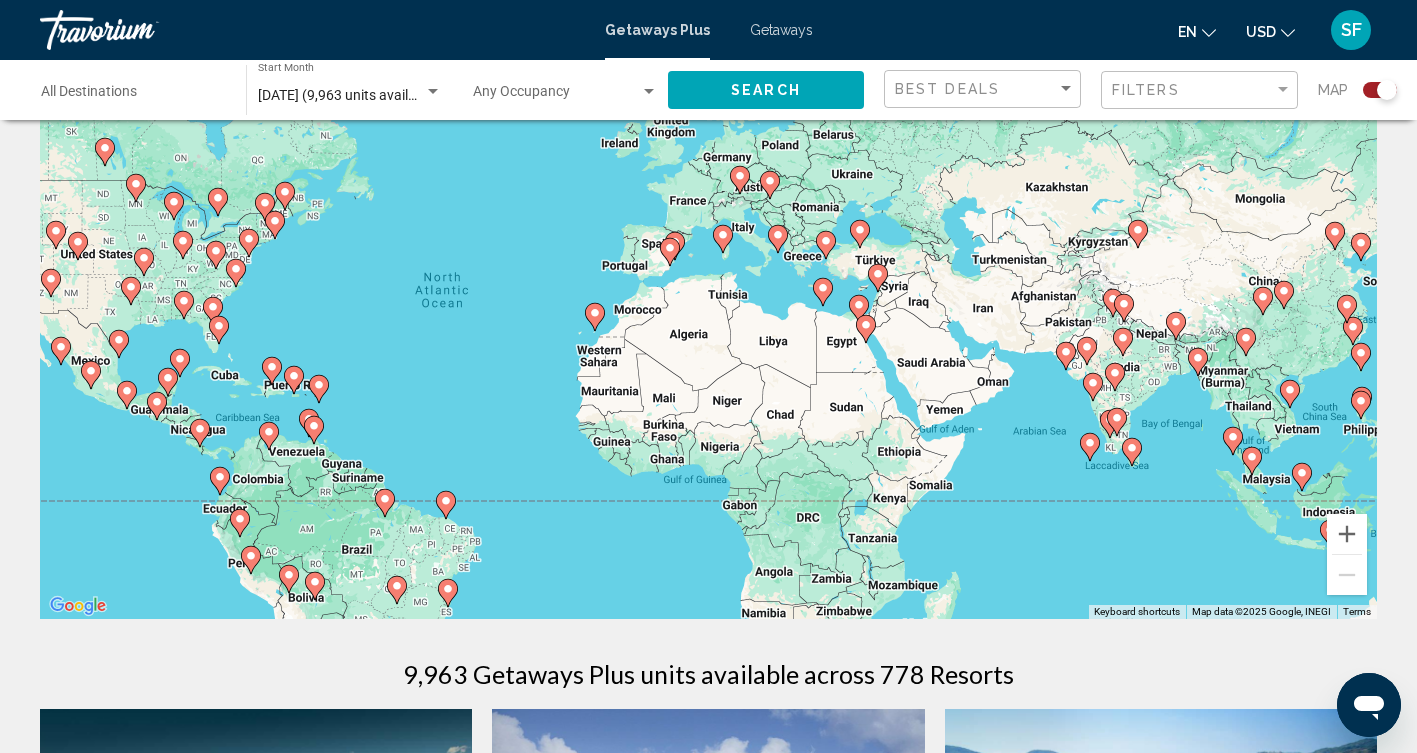 scroll, scrollTop: 123, scrollLeft: 0, axis: vertical 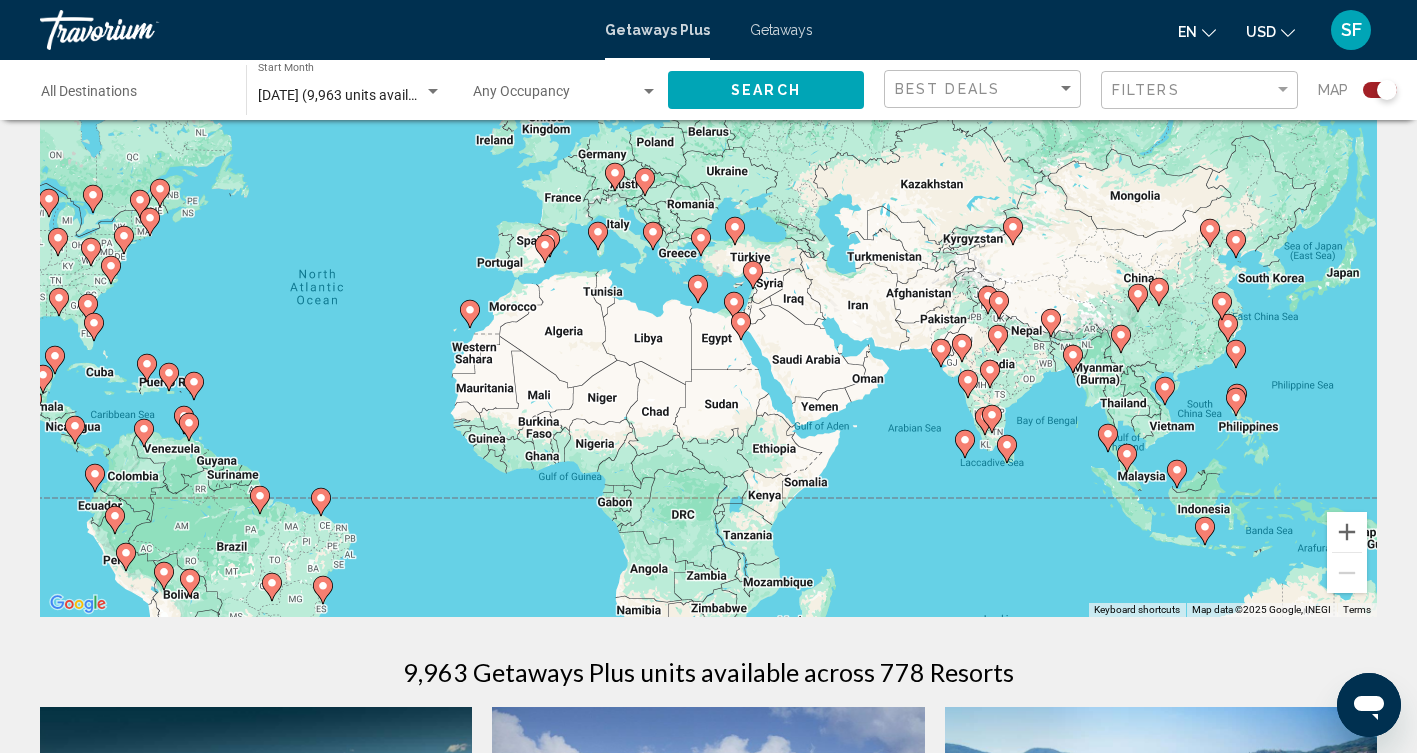 drag, startPoint x: 1297, startPoint y: 466, endPoint x: 1125, endPoint y: 469, distance: 172.02615 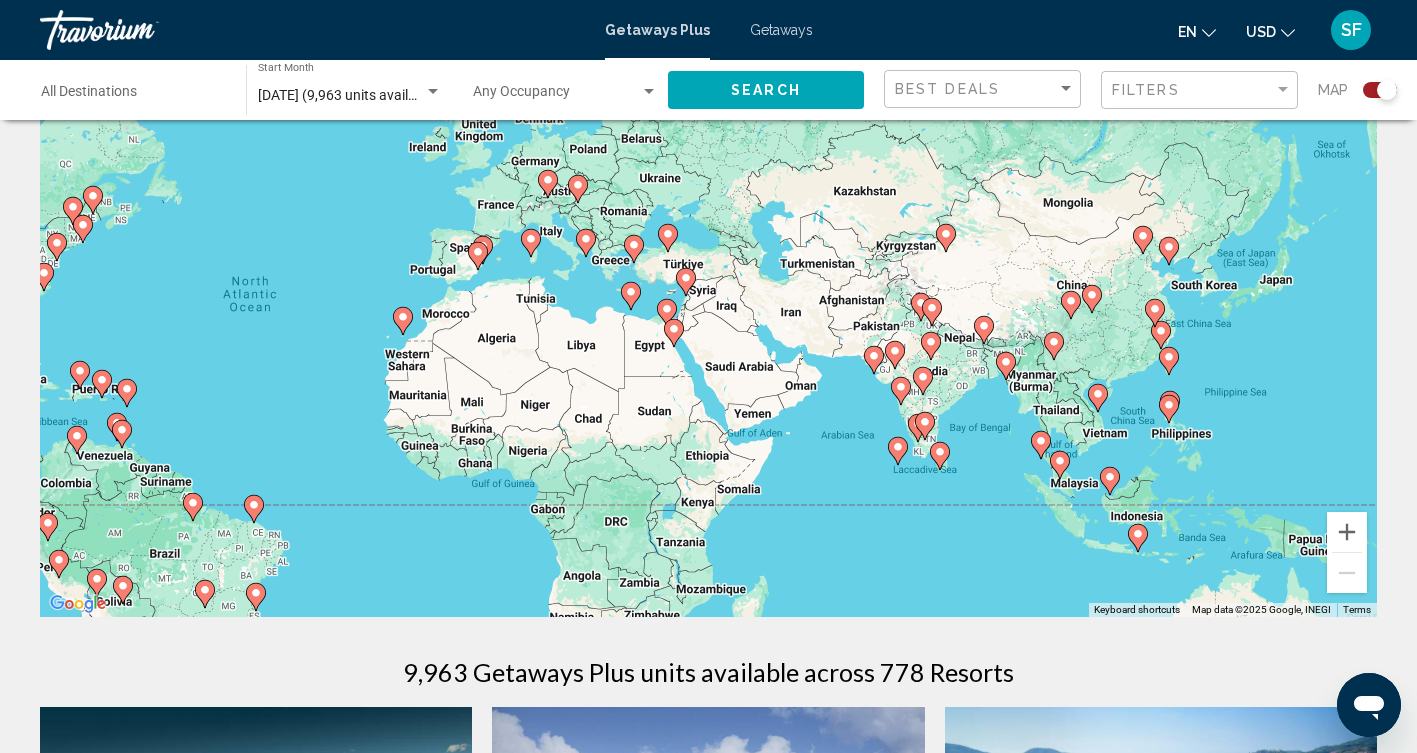 click 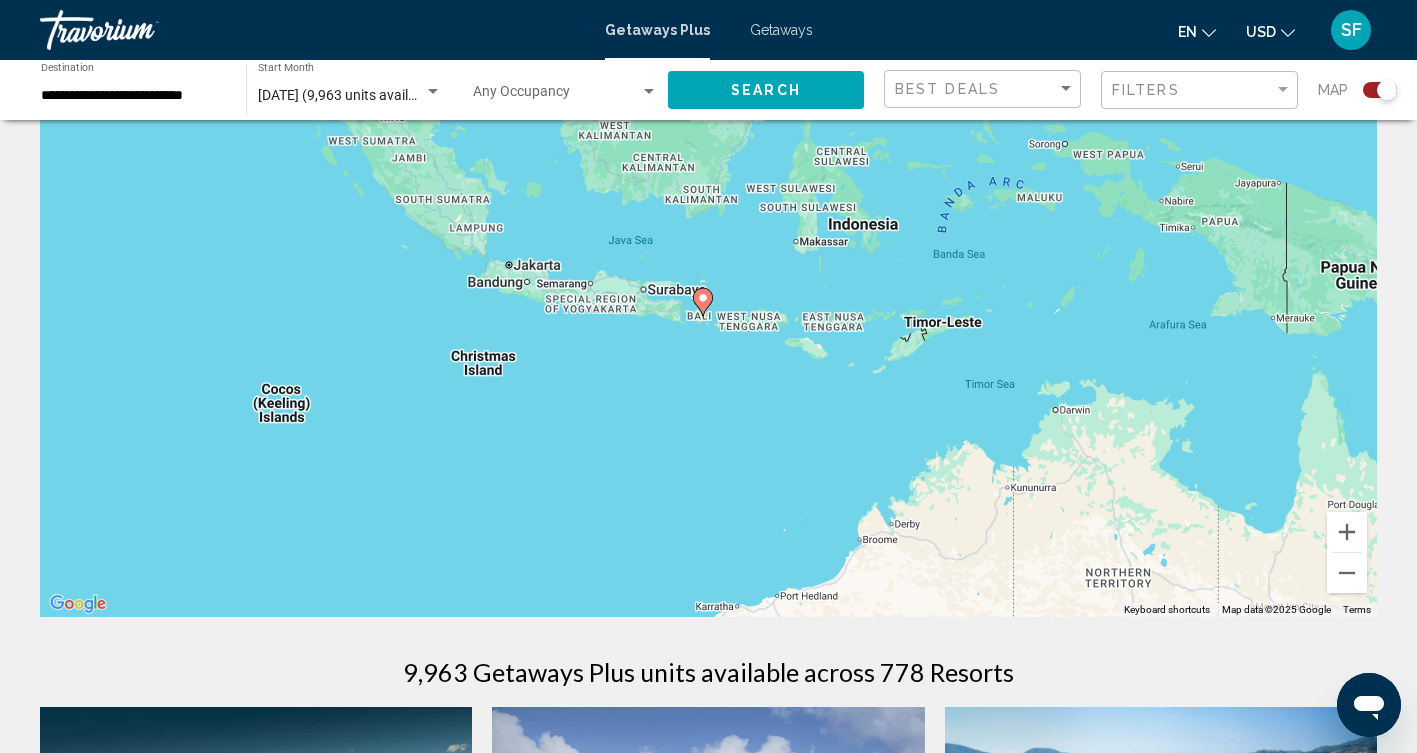 click 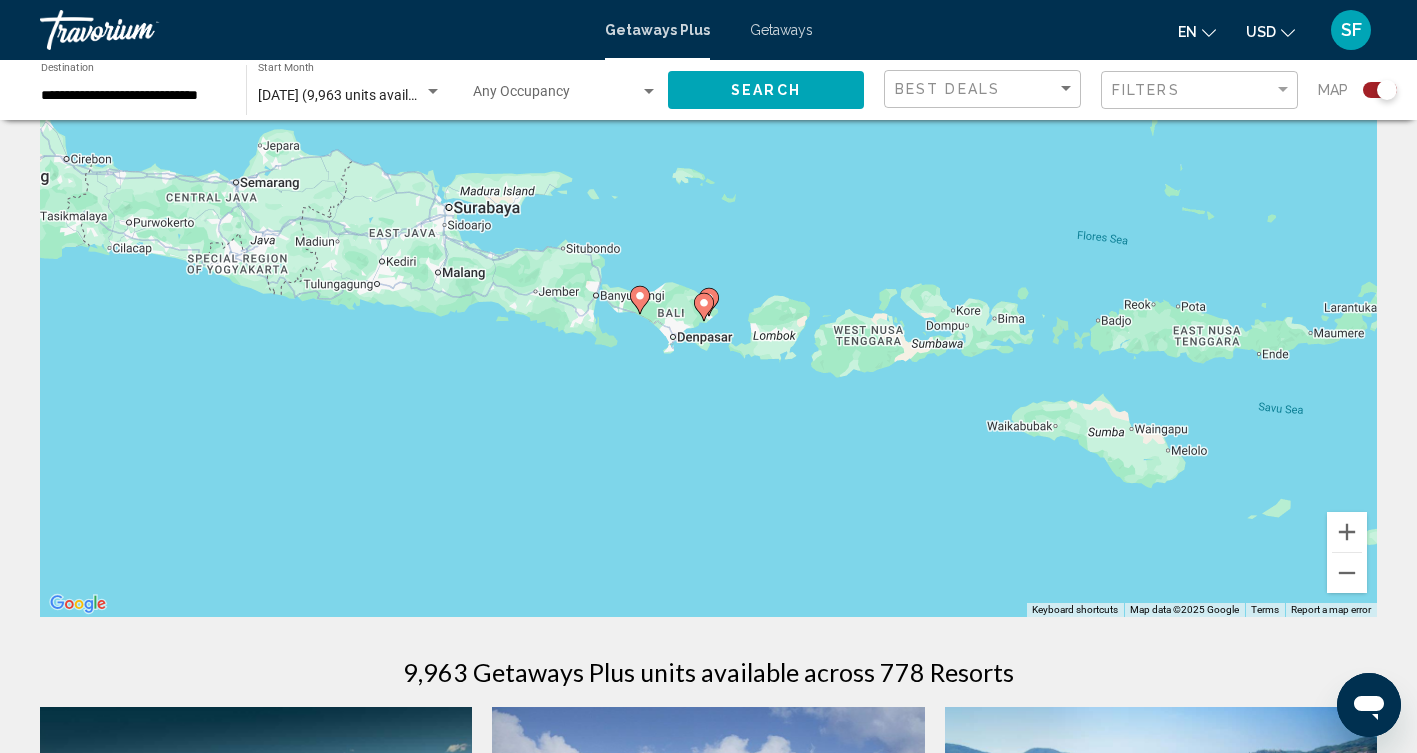 click 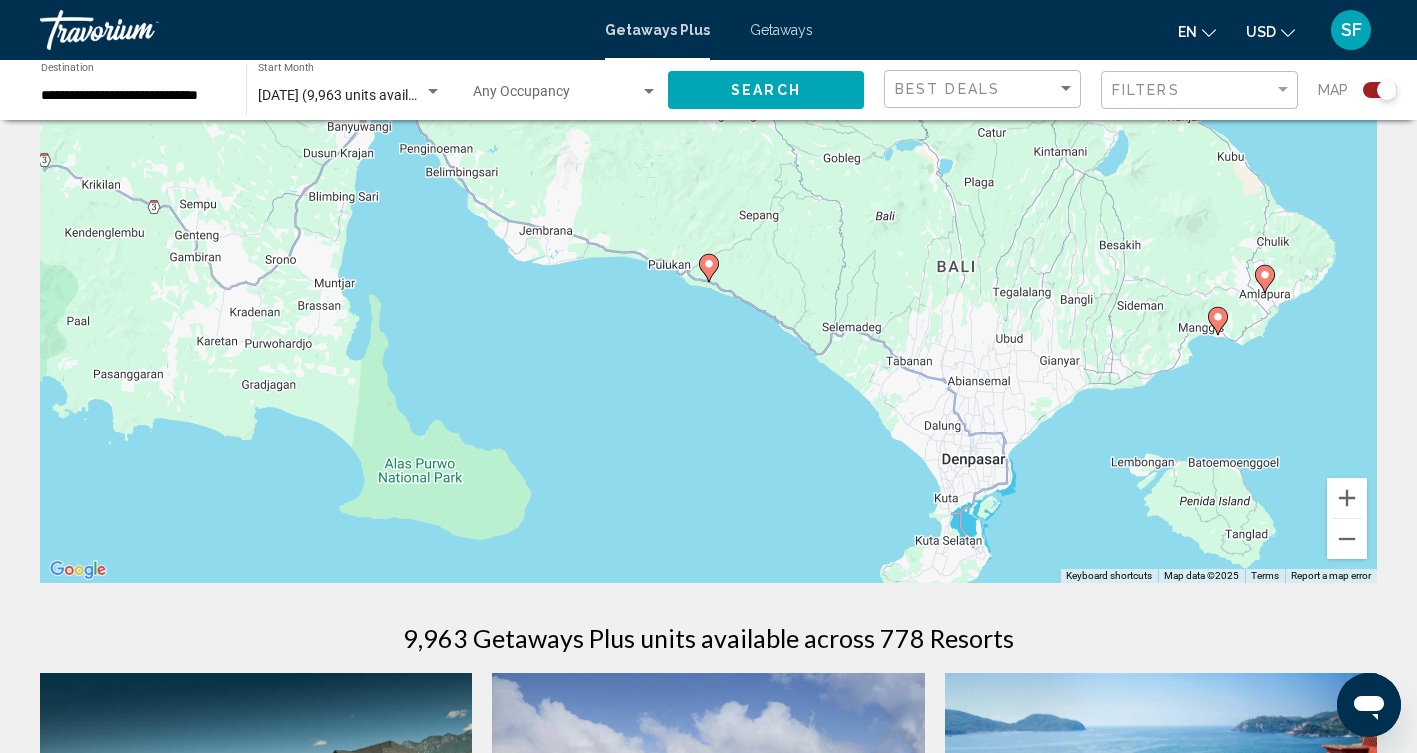 scroll, scrollTop: 147, scrollLeft: 0, axis: vertical 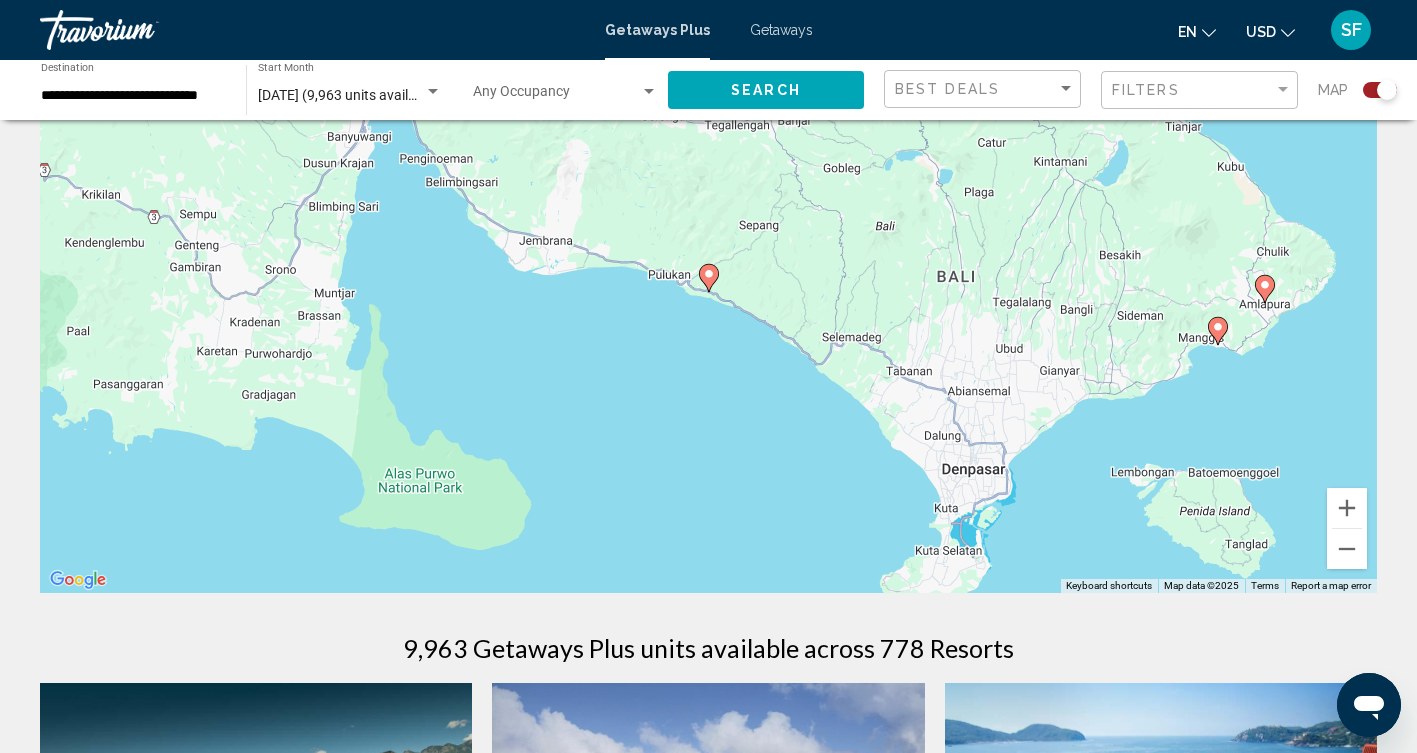 click 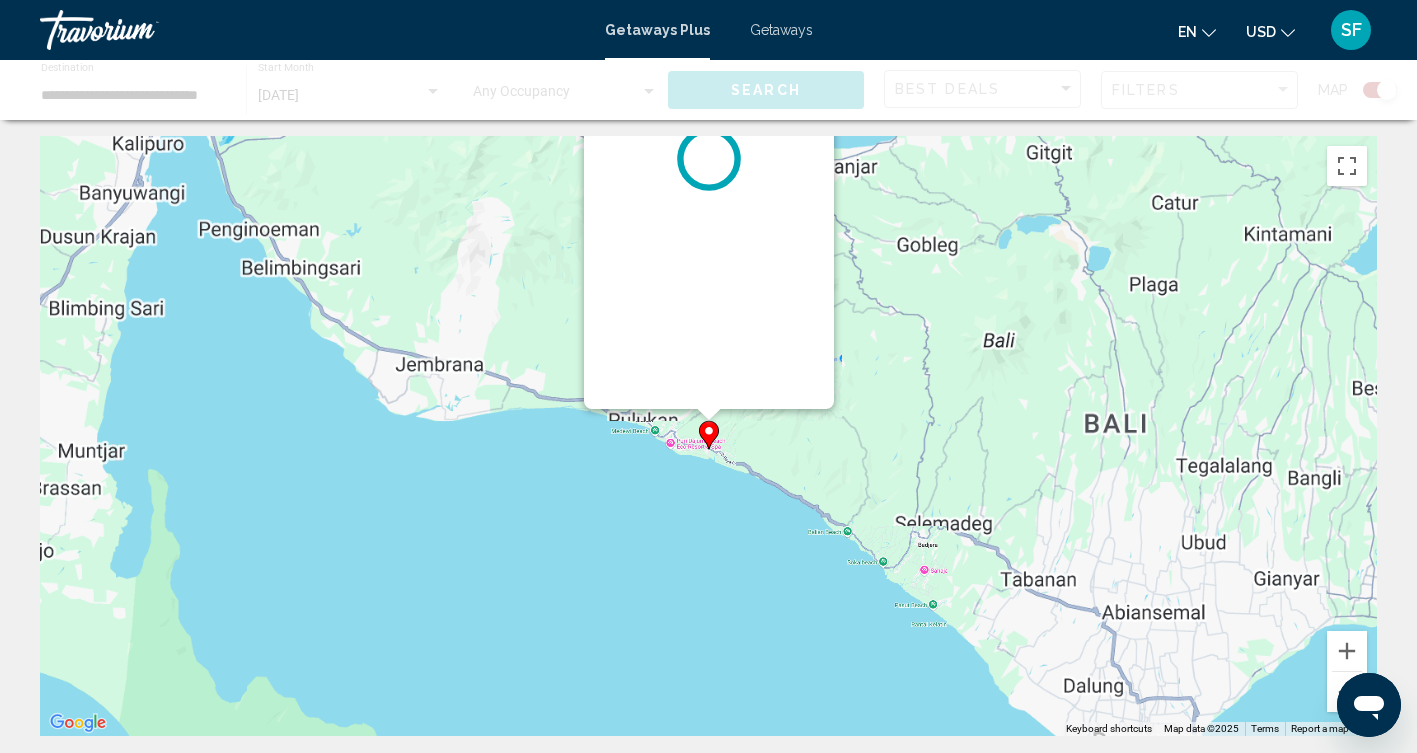 scroll, scrollTop: 0, scrollLeft: 0, axis: both 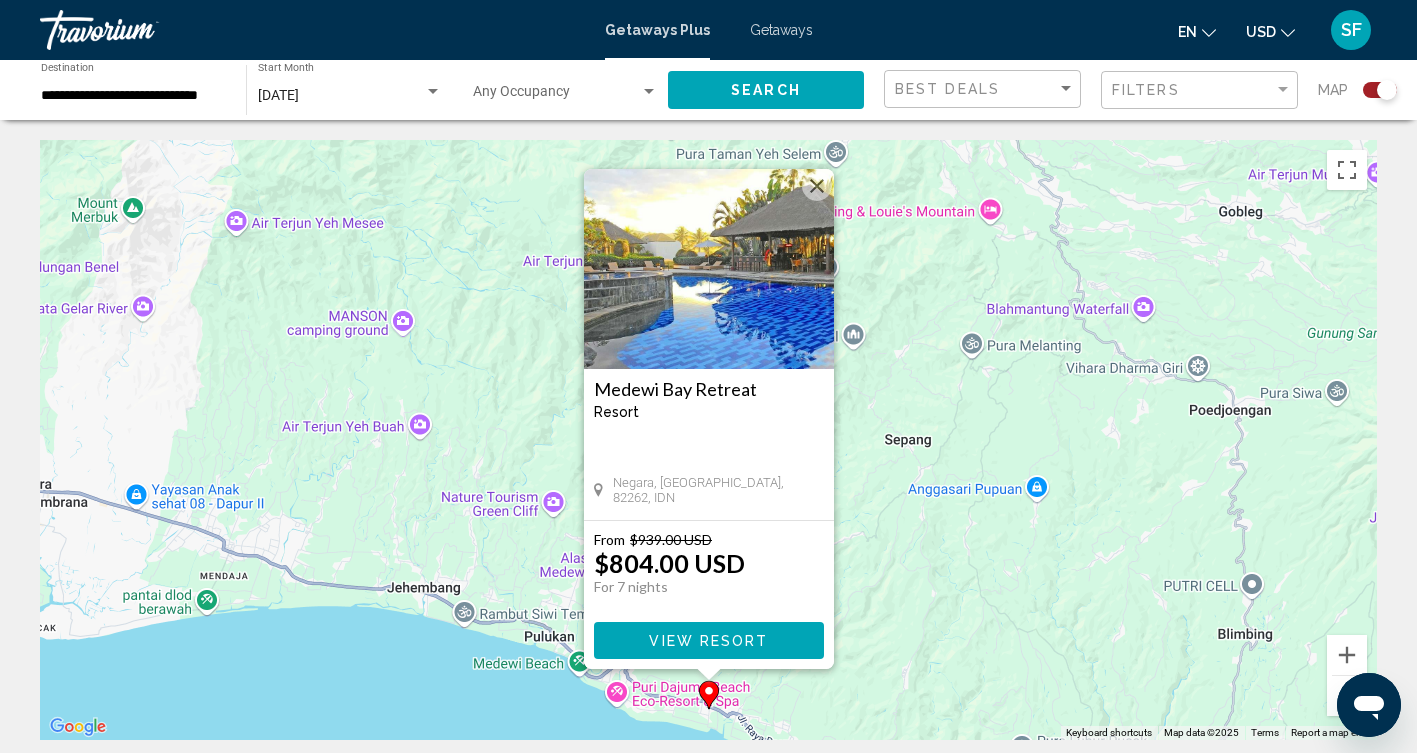 click at bounding box center (709, 269) 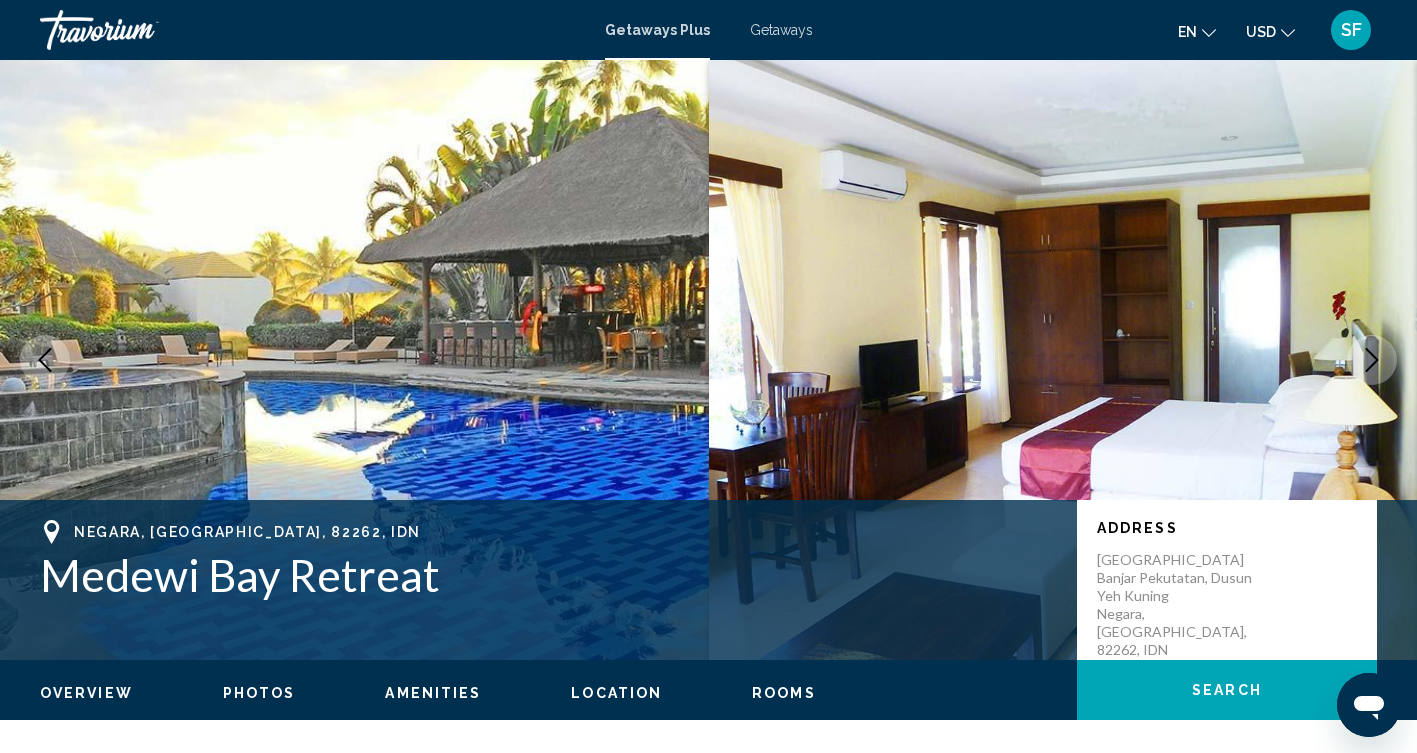 click at bounding box center (1372, 360) 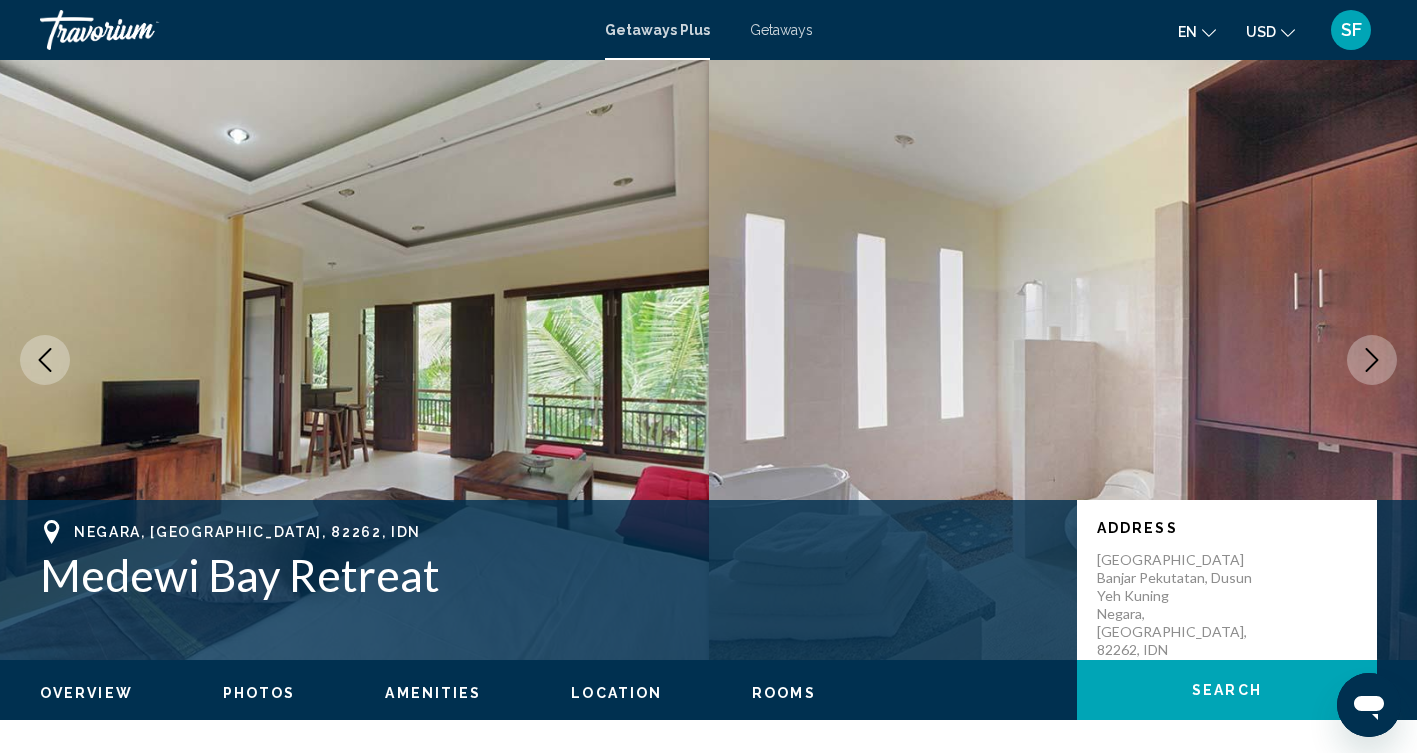 click at bounding box center [1372, 360] 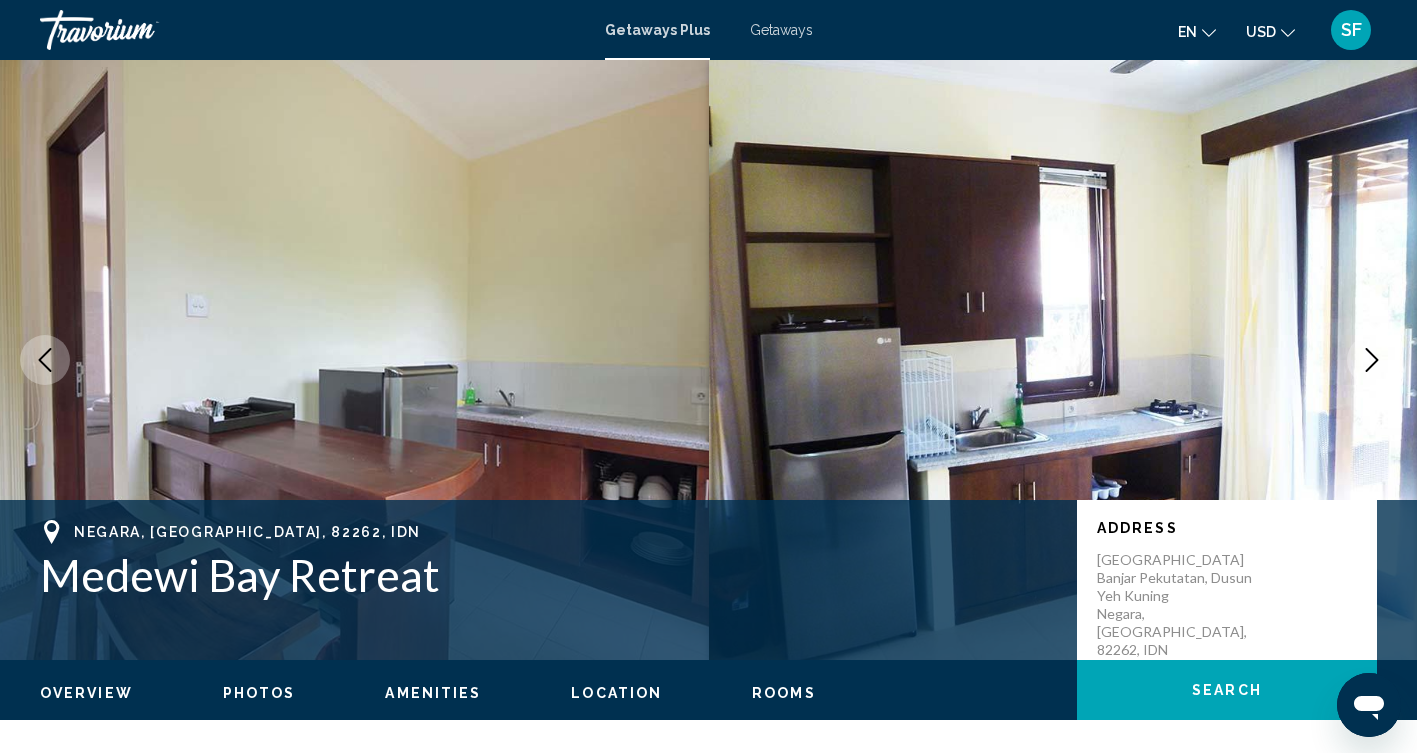 click at bounding box center [1372, 360] 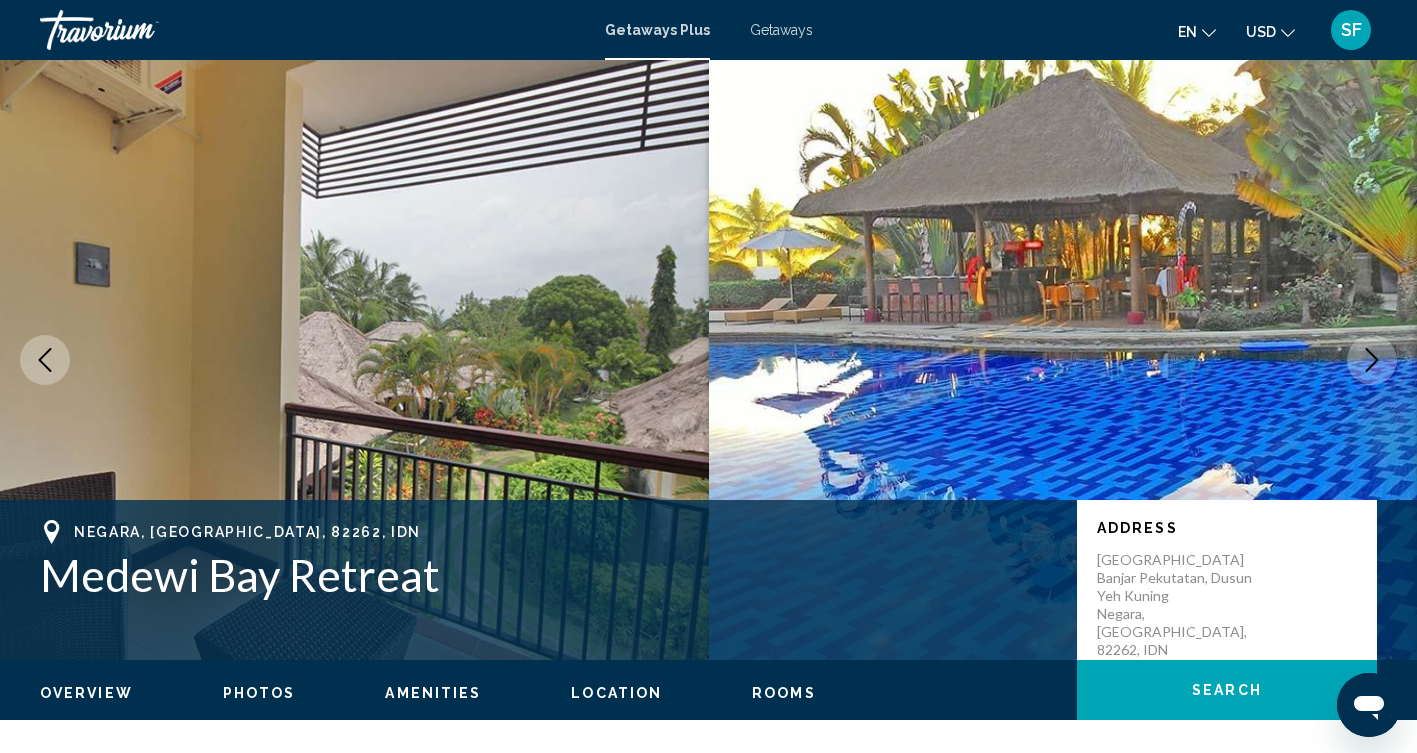 click at bounding box center [1372, 360] 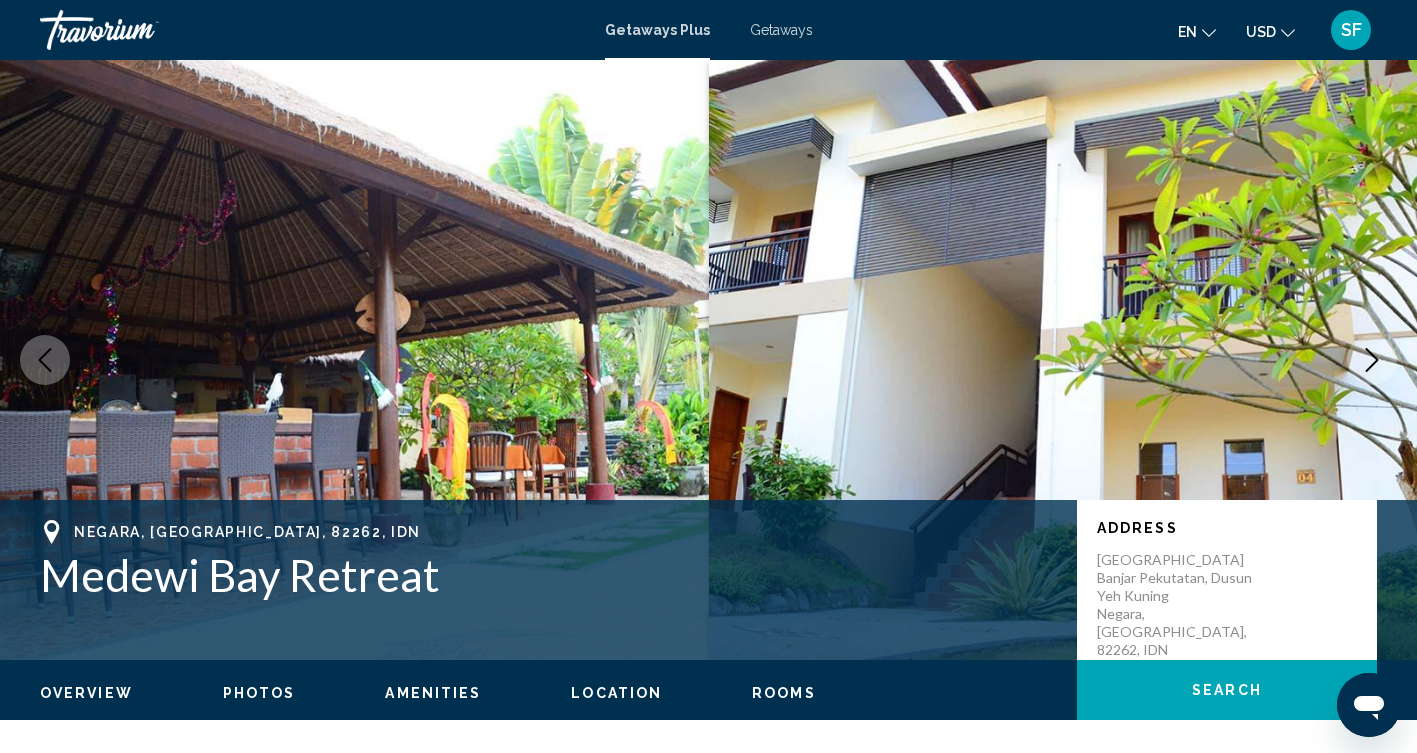 click at bounding box center (1372, 360) 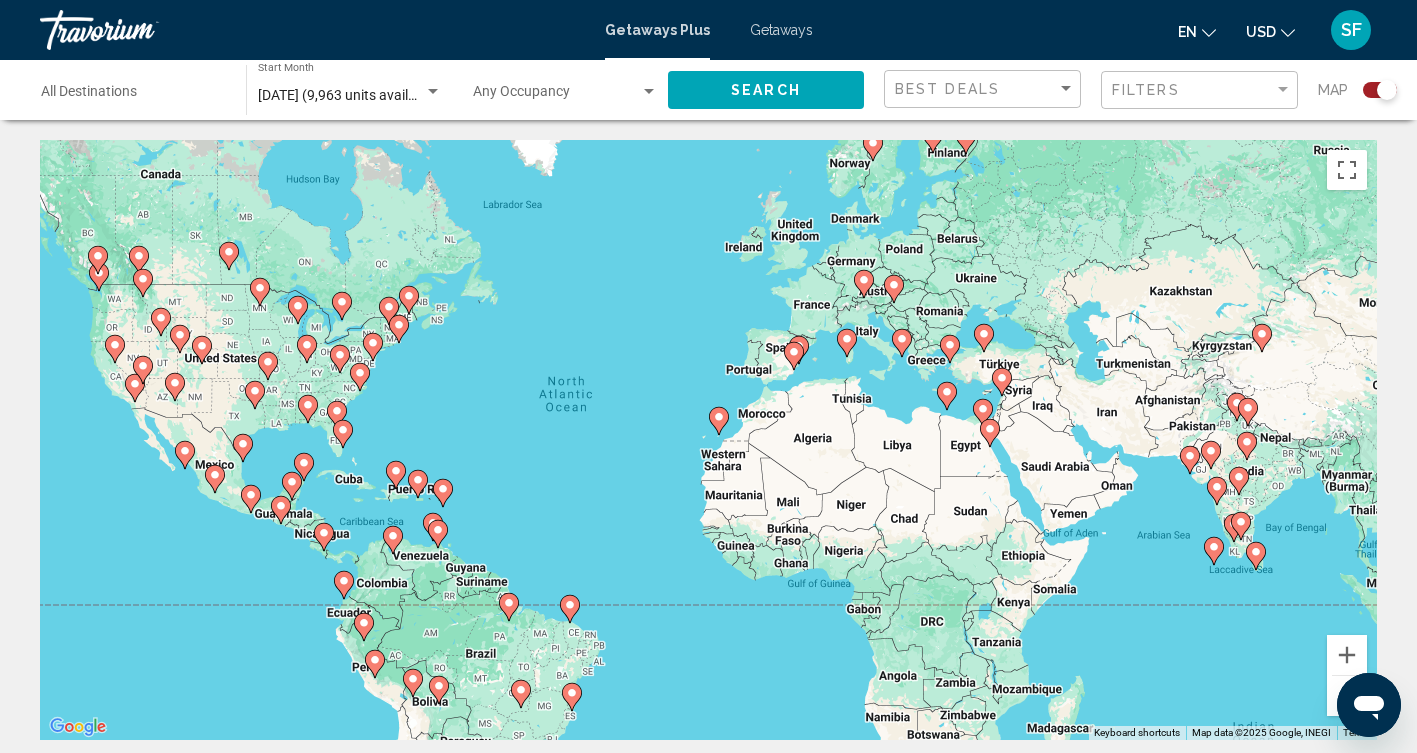 drag, startPoint x: 1206, startPoint y: 607, endPoint x: 1059, endPoint y: 581, distance: 149.28162 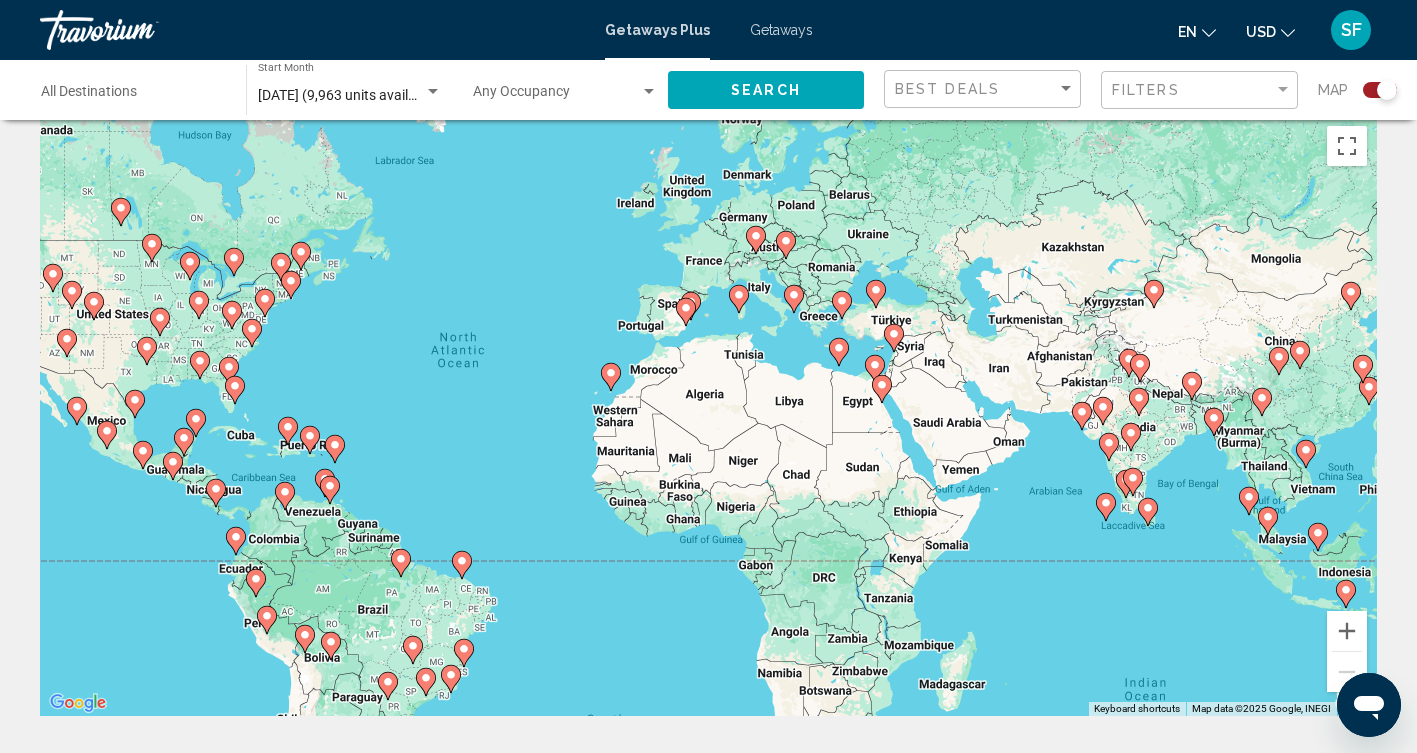 scroll, scrollTop: 26, scrollLeft: 0, axis: vertical 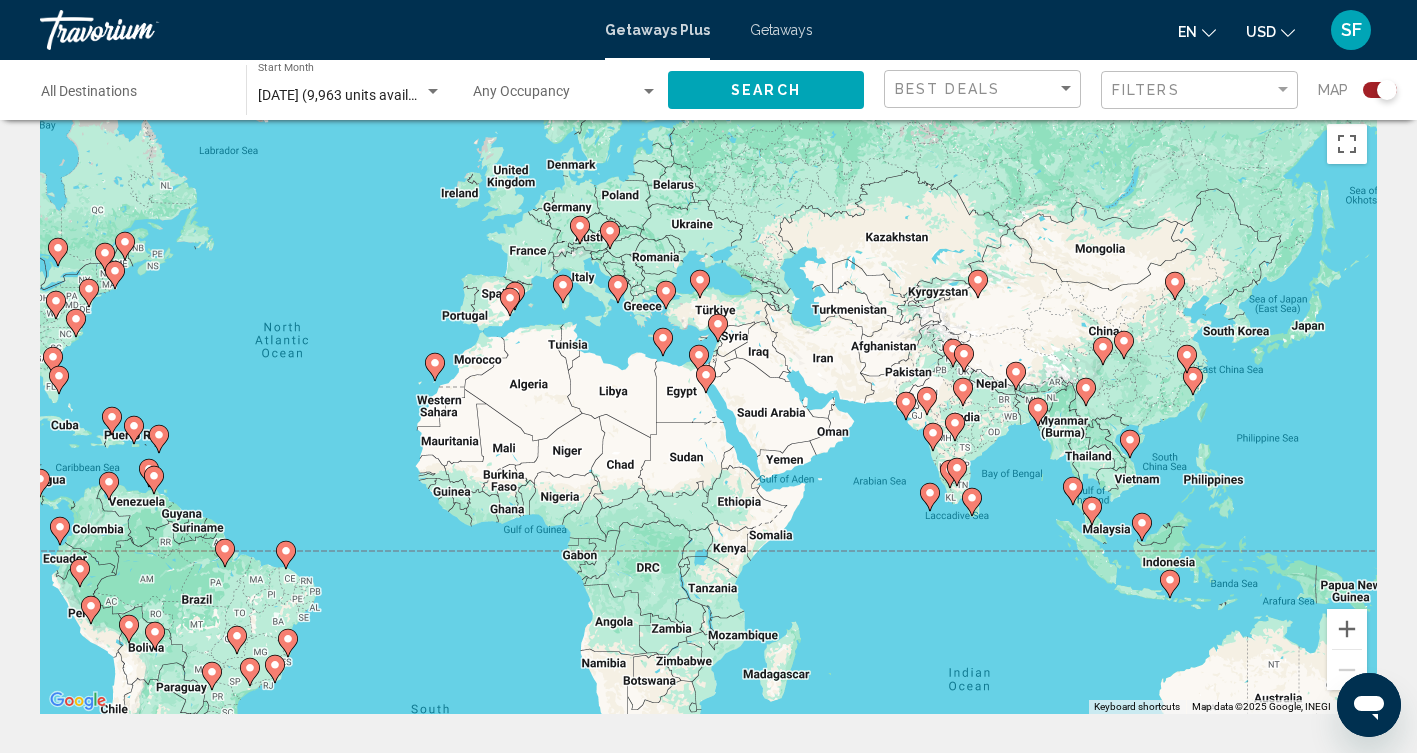 drag, startPoint x: 1059, startPoint y: 581, endPoint x: 752, endPoint y: 569, distance: 307.23444 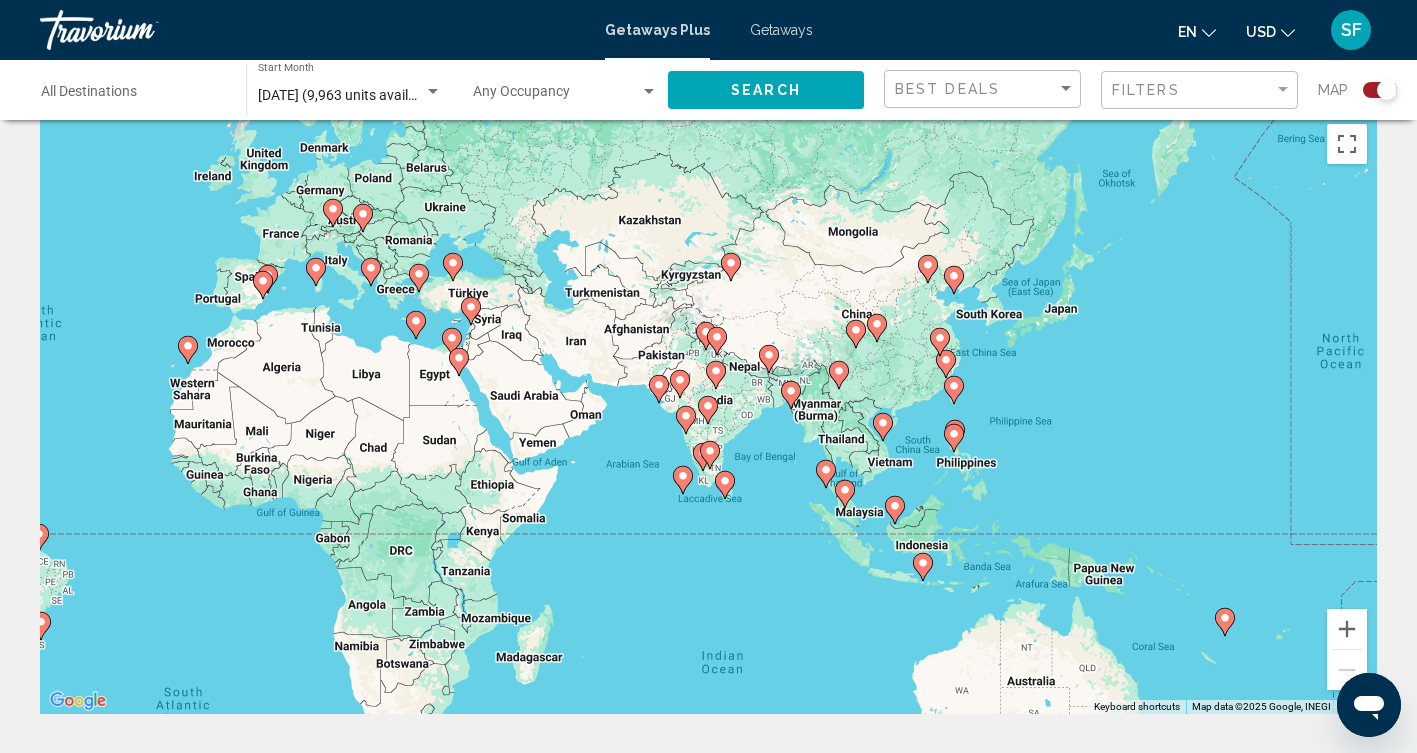 drag, startPoint x: 752, startPoint y: 569, endPoint x: 638, endPoint y: 549, distance: 115.74109 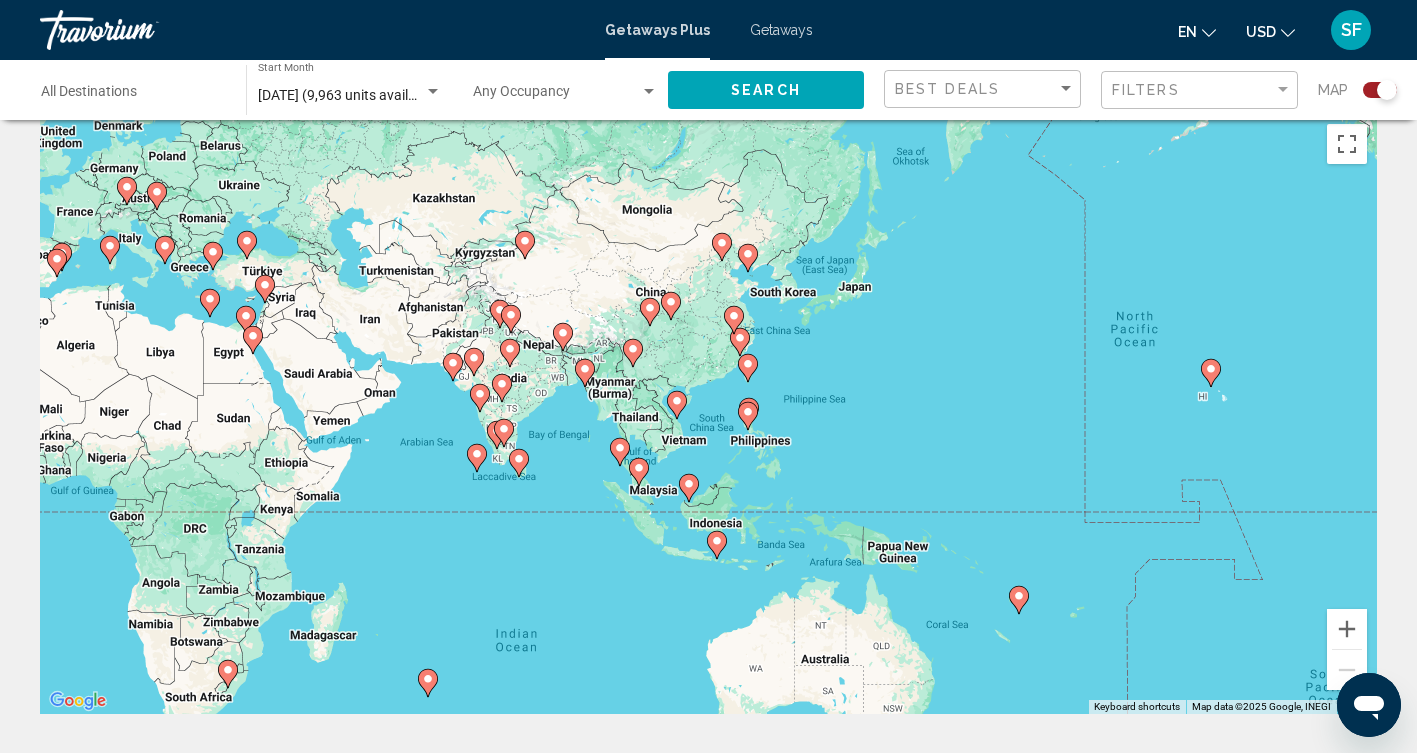 drag, startPoint x: 638, startPoint y: 549, endPoint x: 501, endPoint y: 540, distance: 137.2953 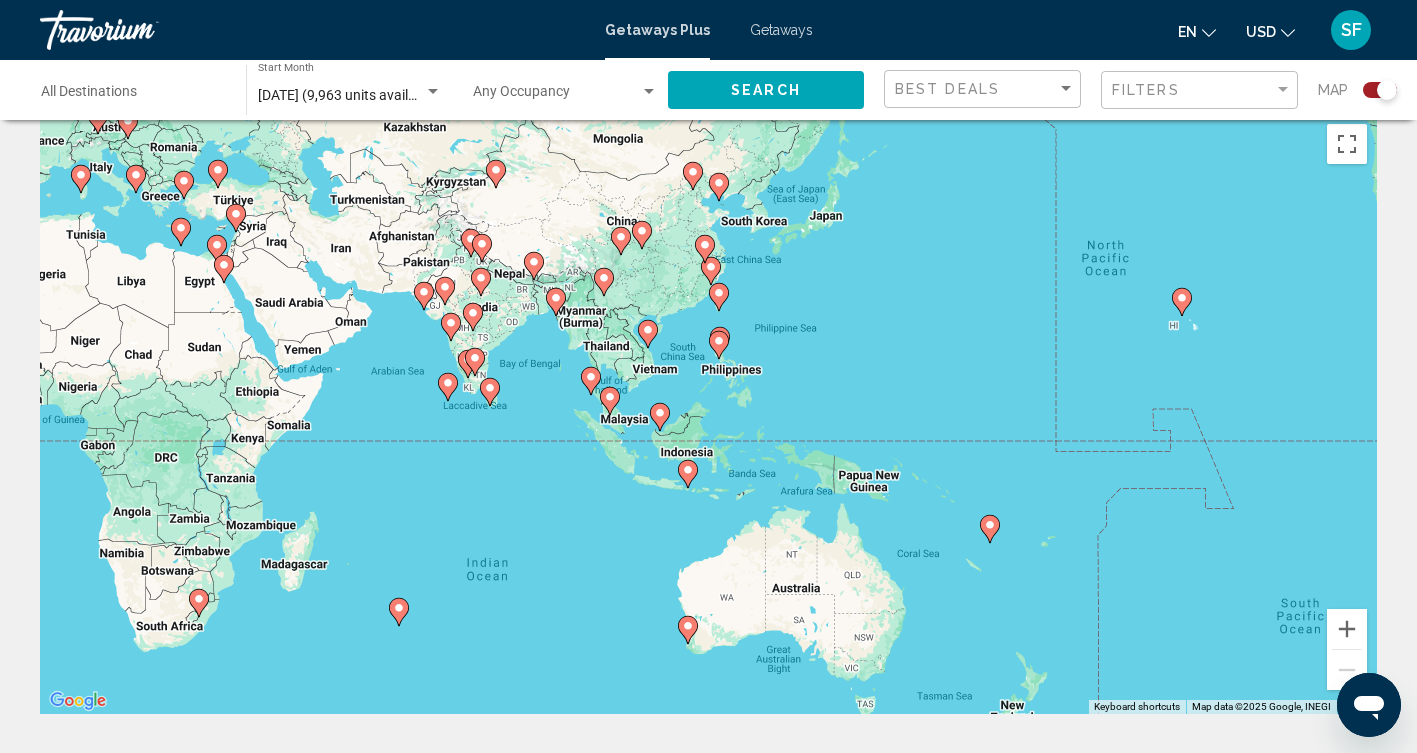 drag, startPoint x: 501, startPoint y: 540, endPoint x: 500, endPoint y: 465, distance: 75.00667 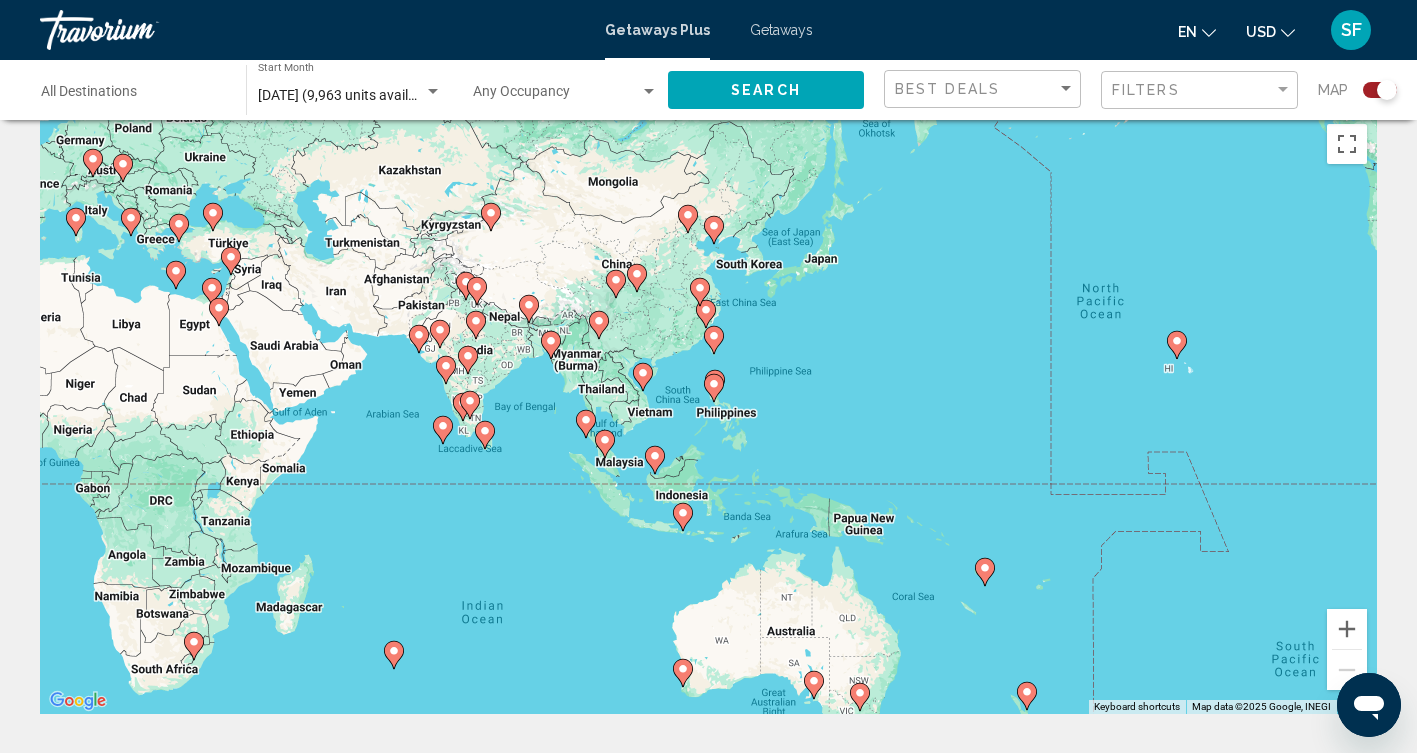 drag, startPoint x: 499, startPoint y: 463, endPoint x: 494, endPoint y: 532, distance: 69.18092 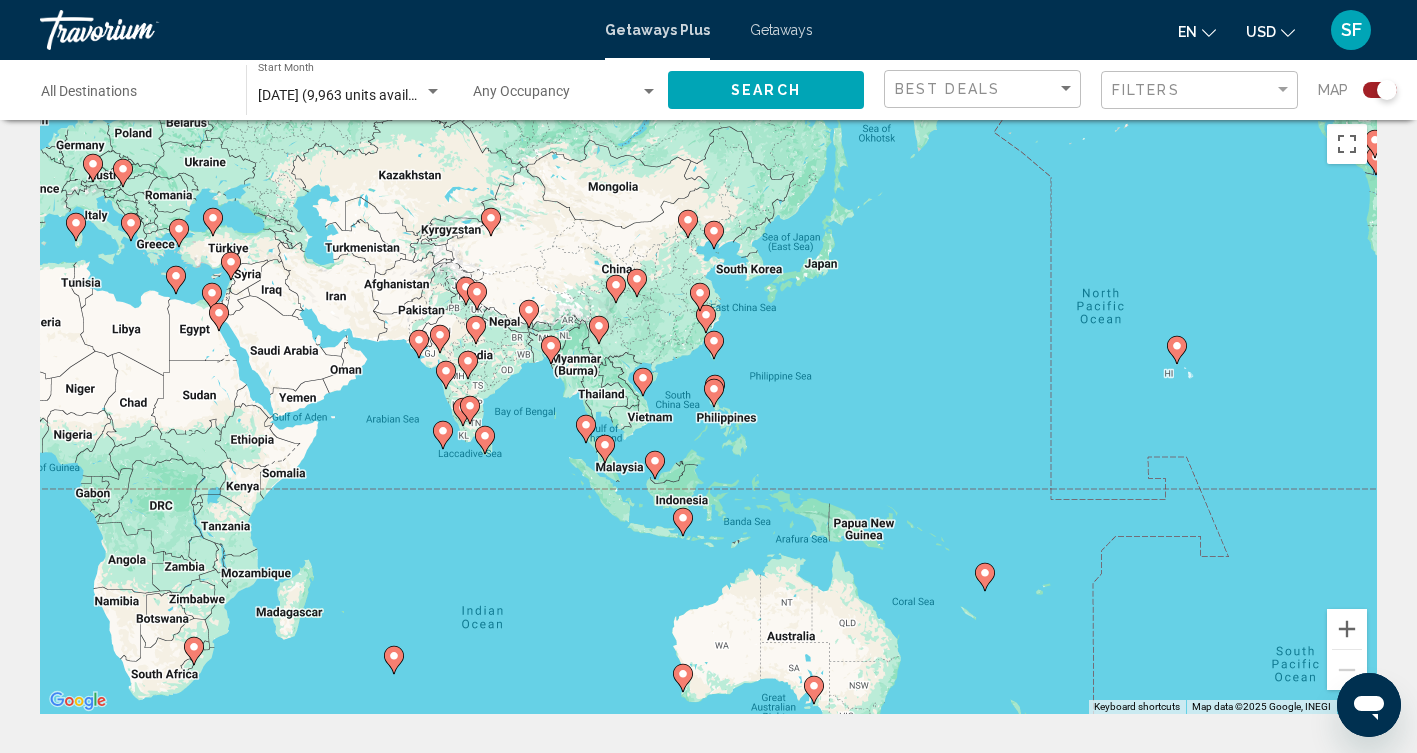 click 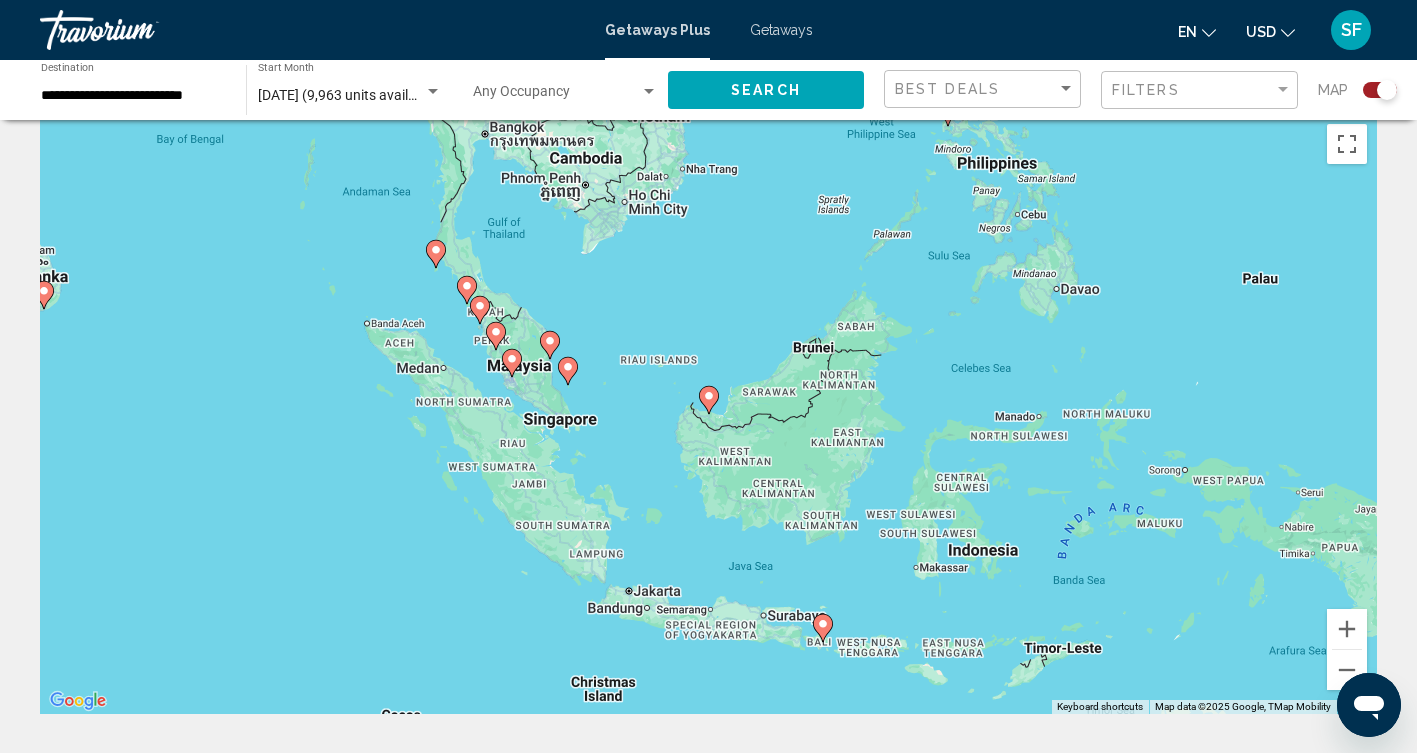 click 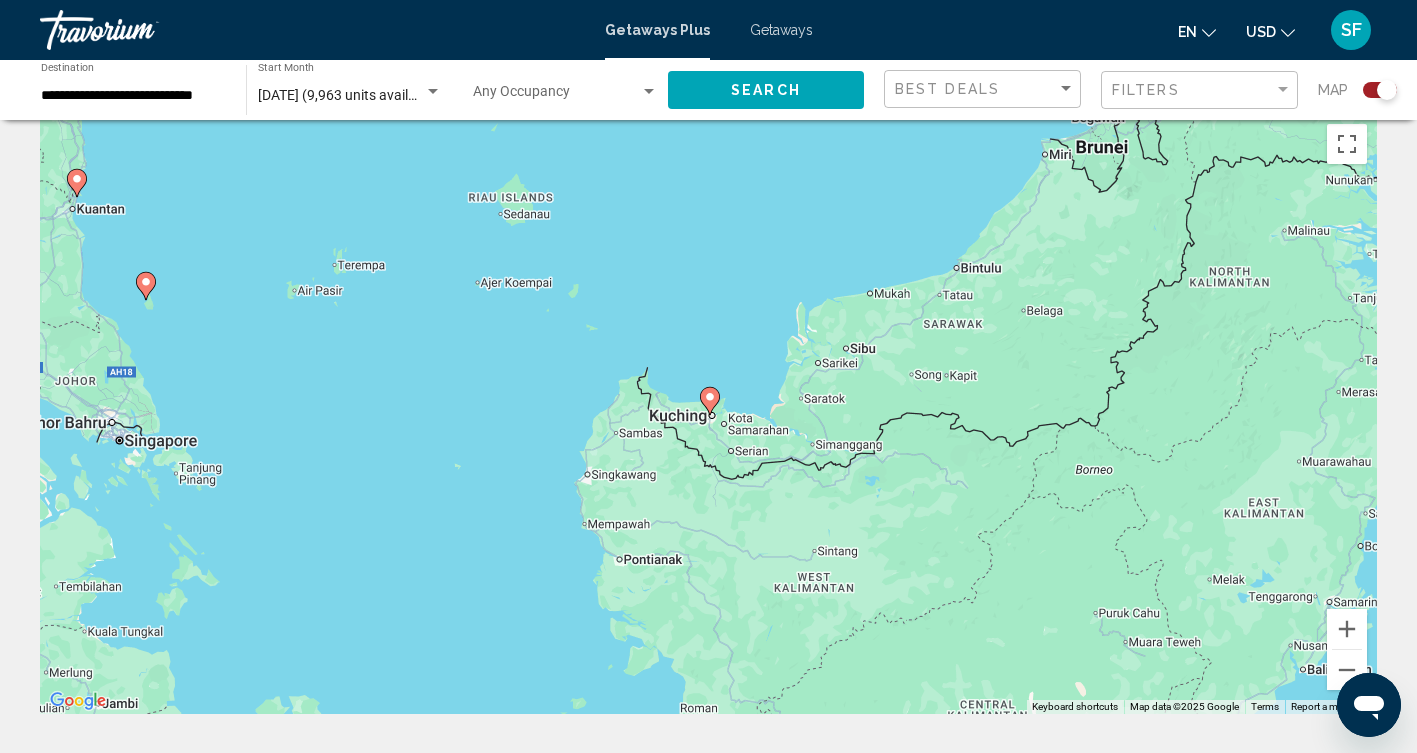 click 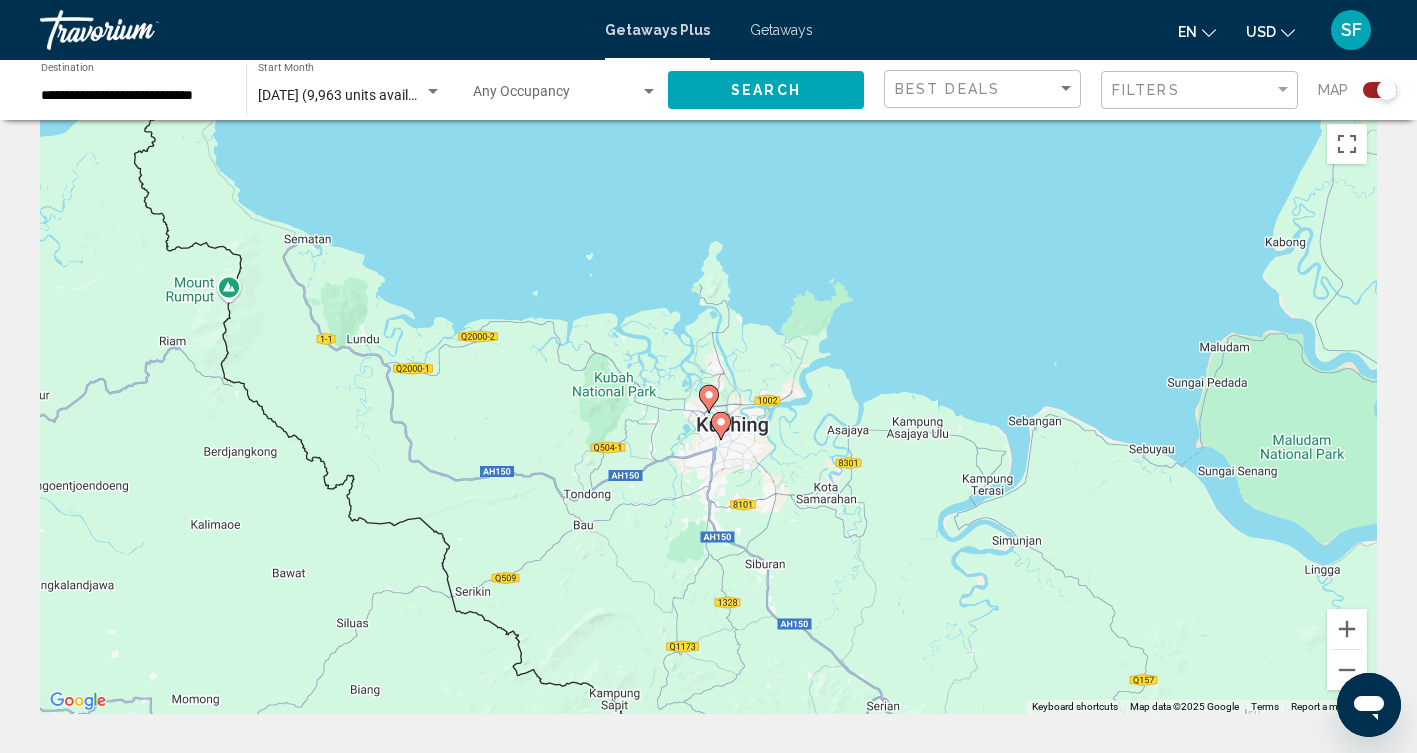 click 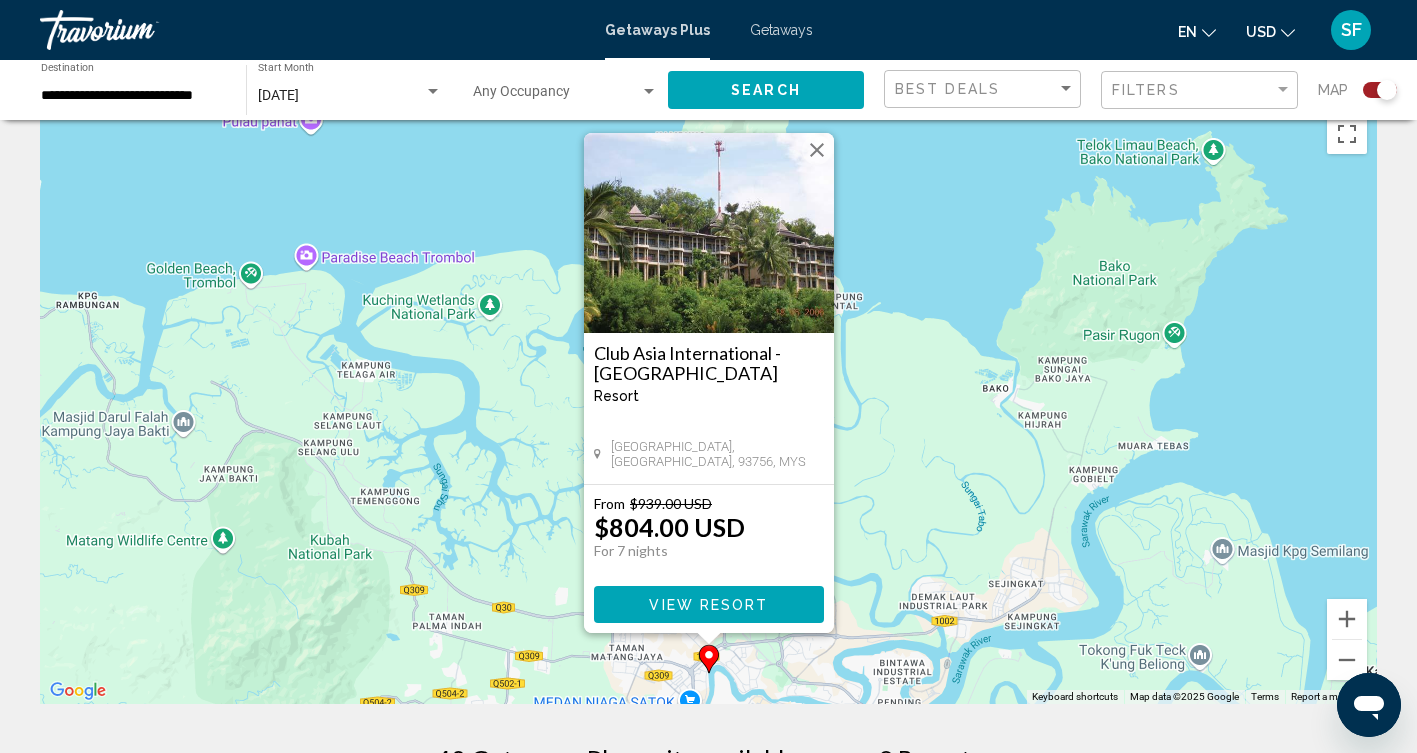 scroll, scrollTop: 38, scrollLeft: 0, axis: vertical 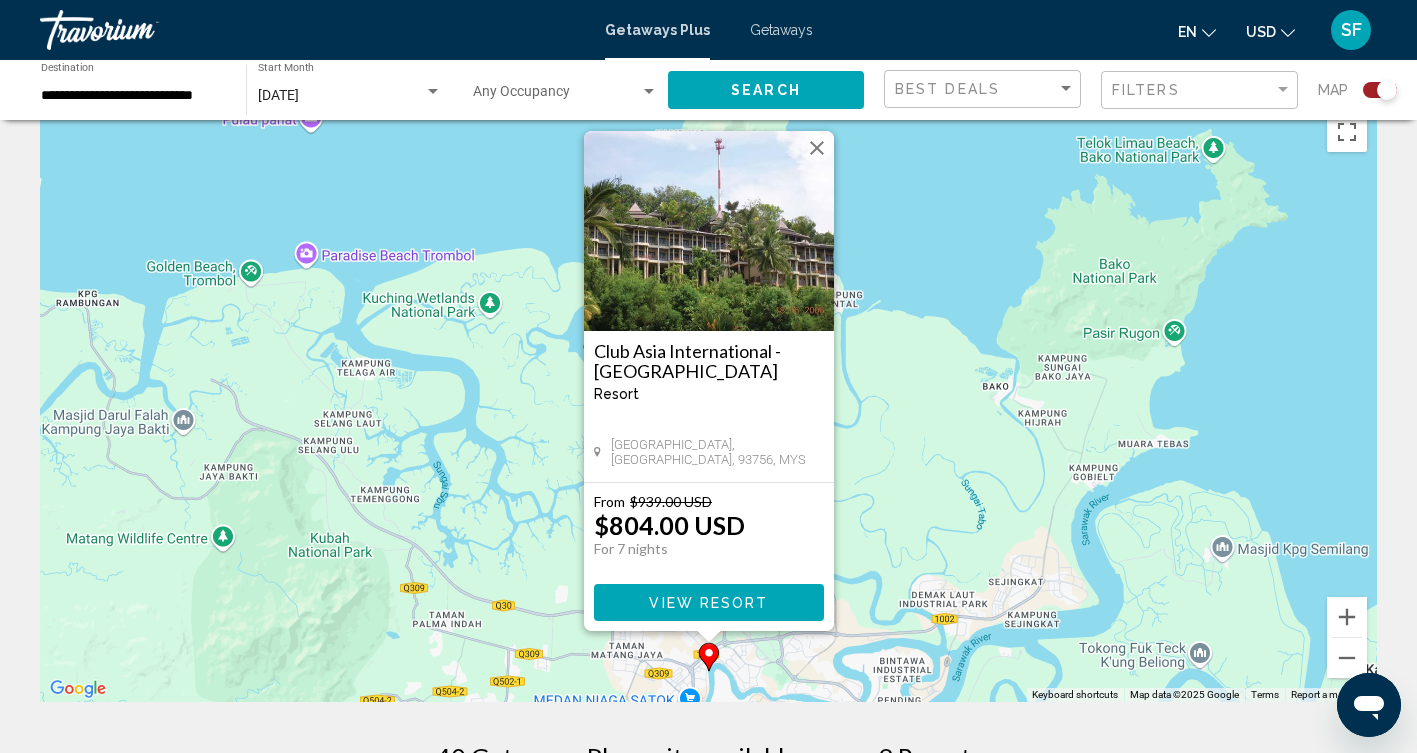 click at bounding box center (817, 148) 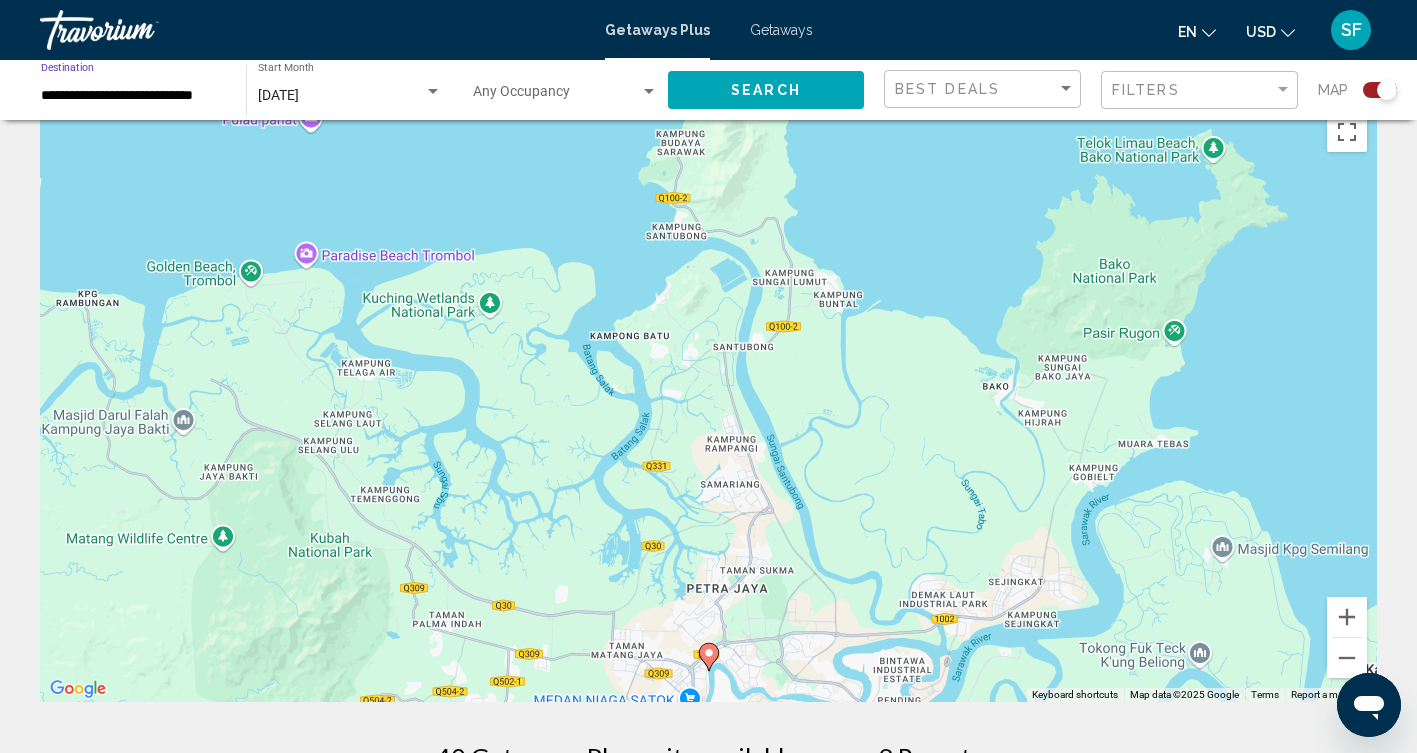 click on "**********" at bounding box center [133, 96] 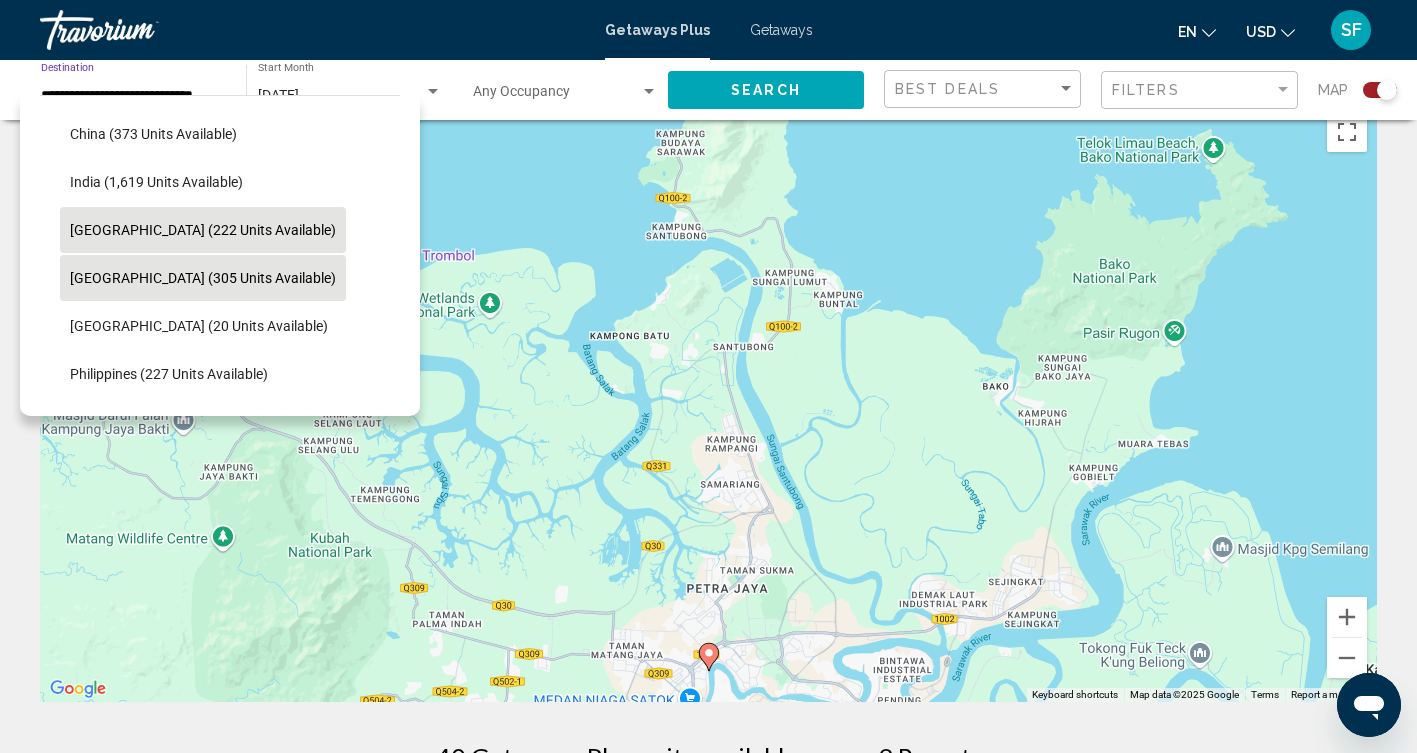 scroll, scrollTop: 593, scrollLeft: 0, axis: vertical 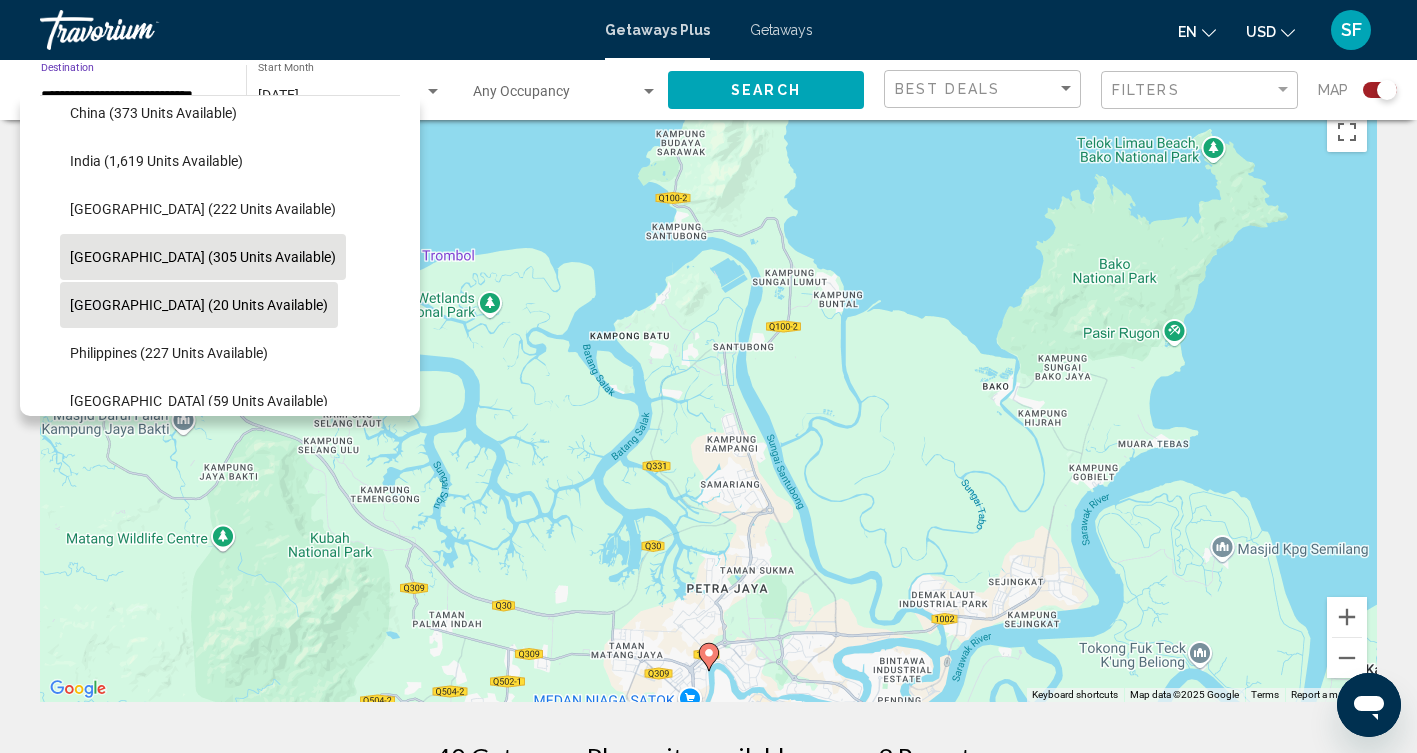 click on "[GEOGRAPHIC_DATA] (20 units available)" 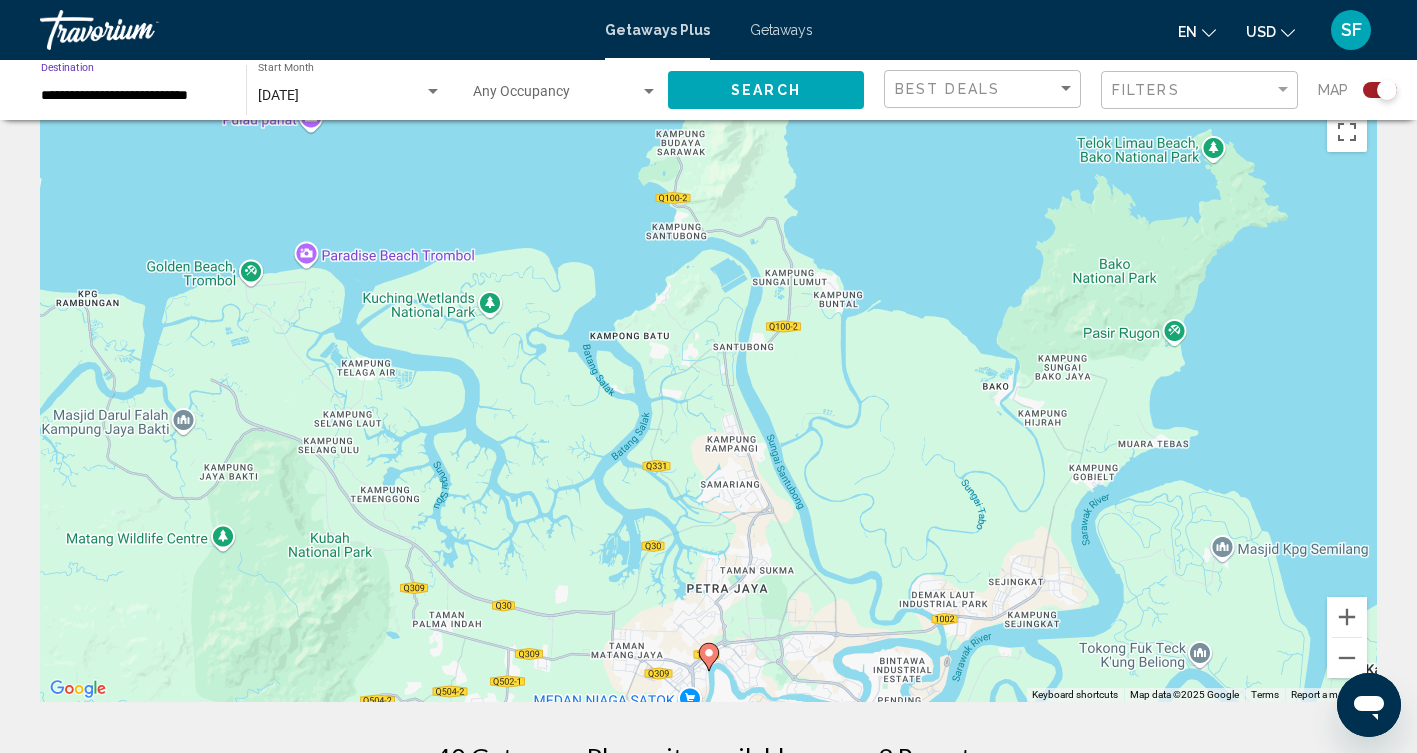 click on "Search" 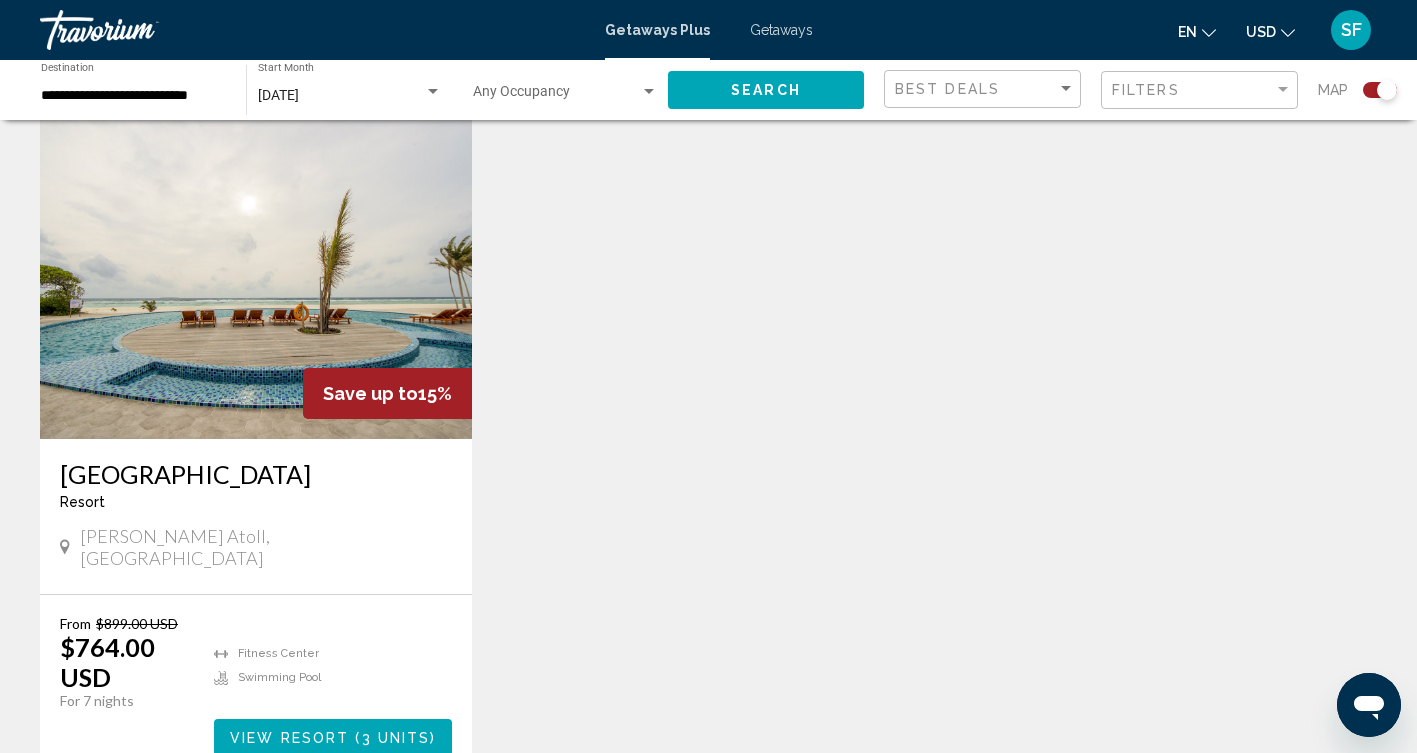 scroll, scrollTop: 718, scrollLeft: 0, axis: vertical 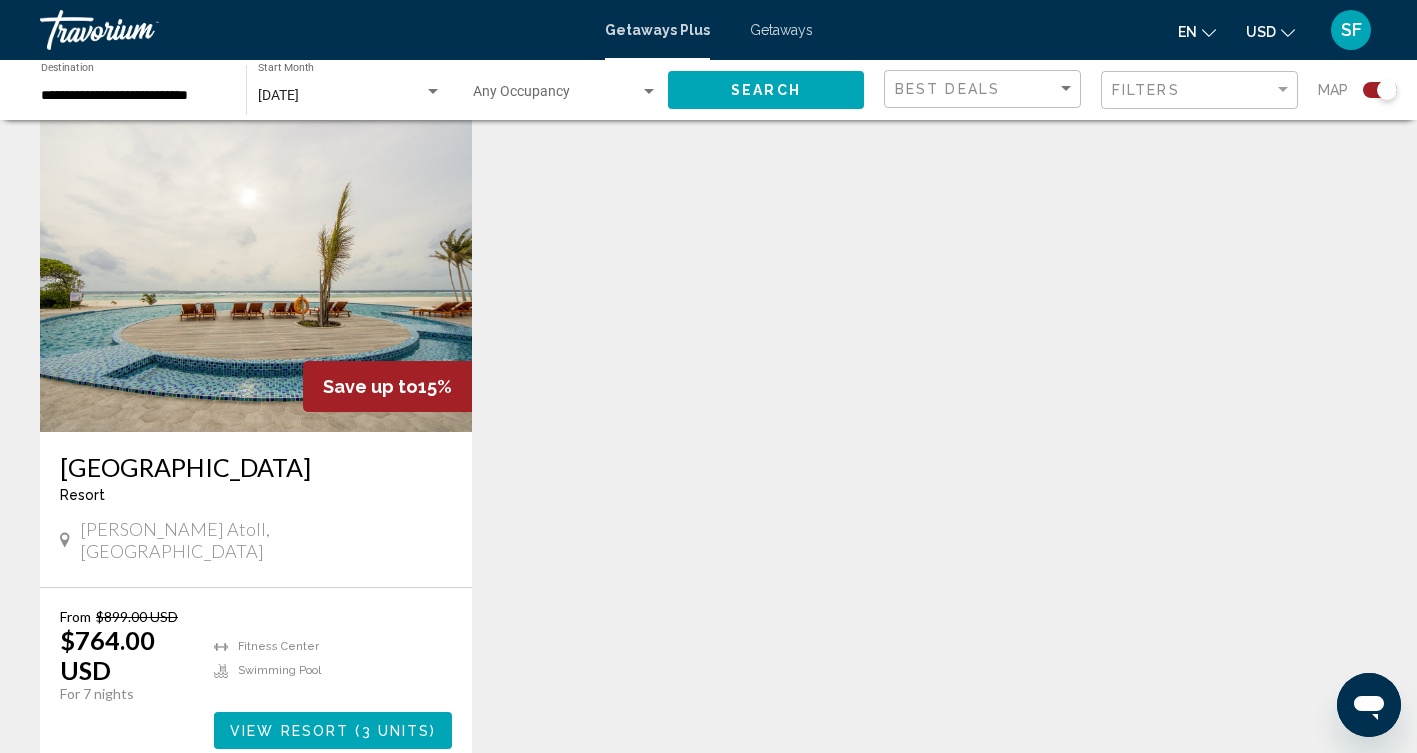 click at bounding box center [256, 272] 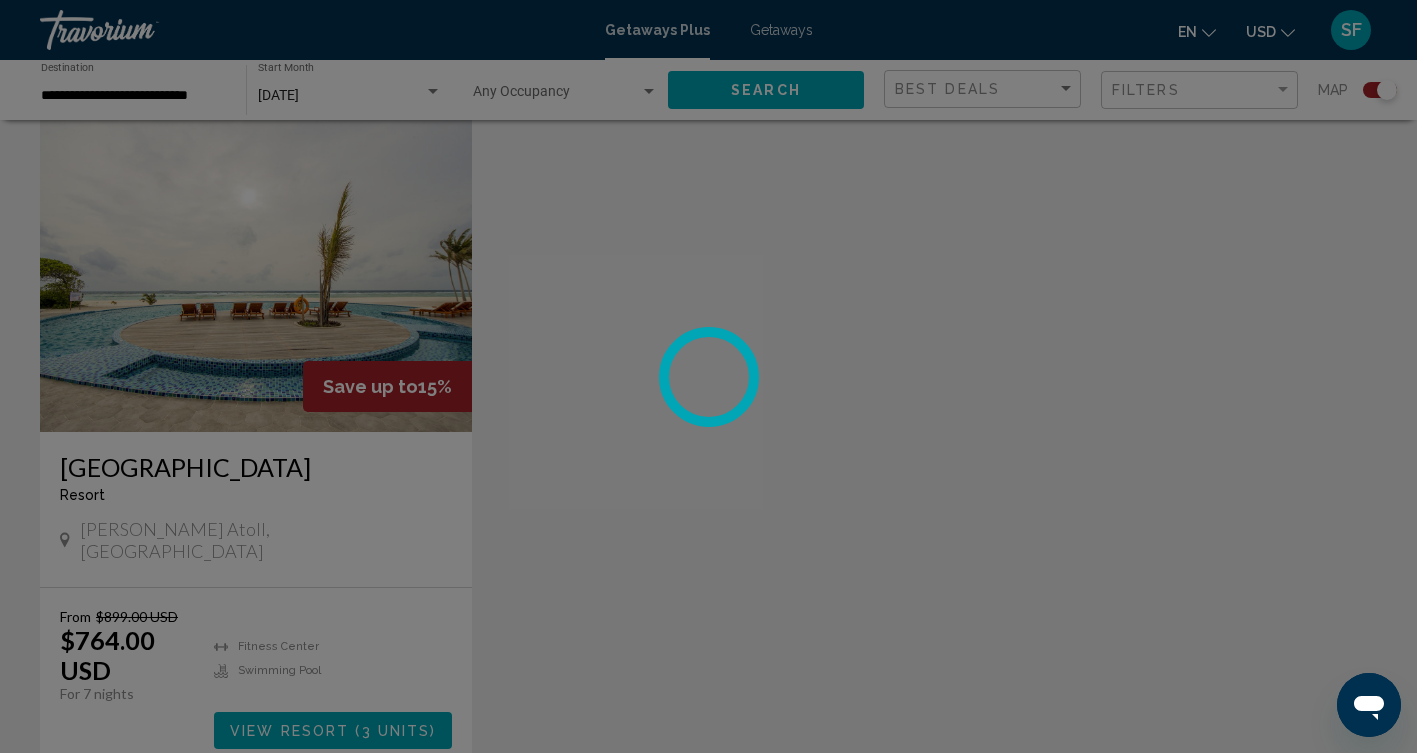 scroll, scrollTop: 0, scrollLeft: 0, axis: both 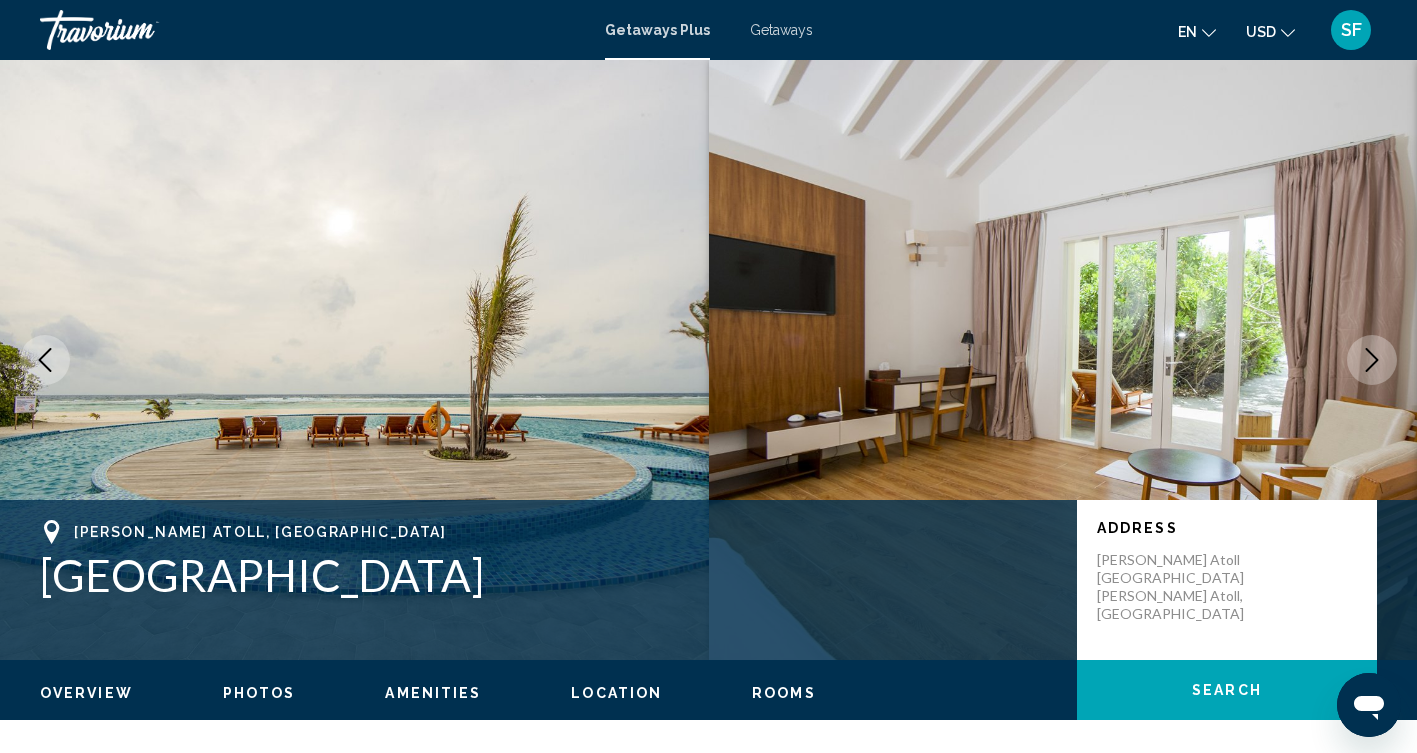 click 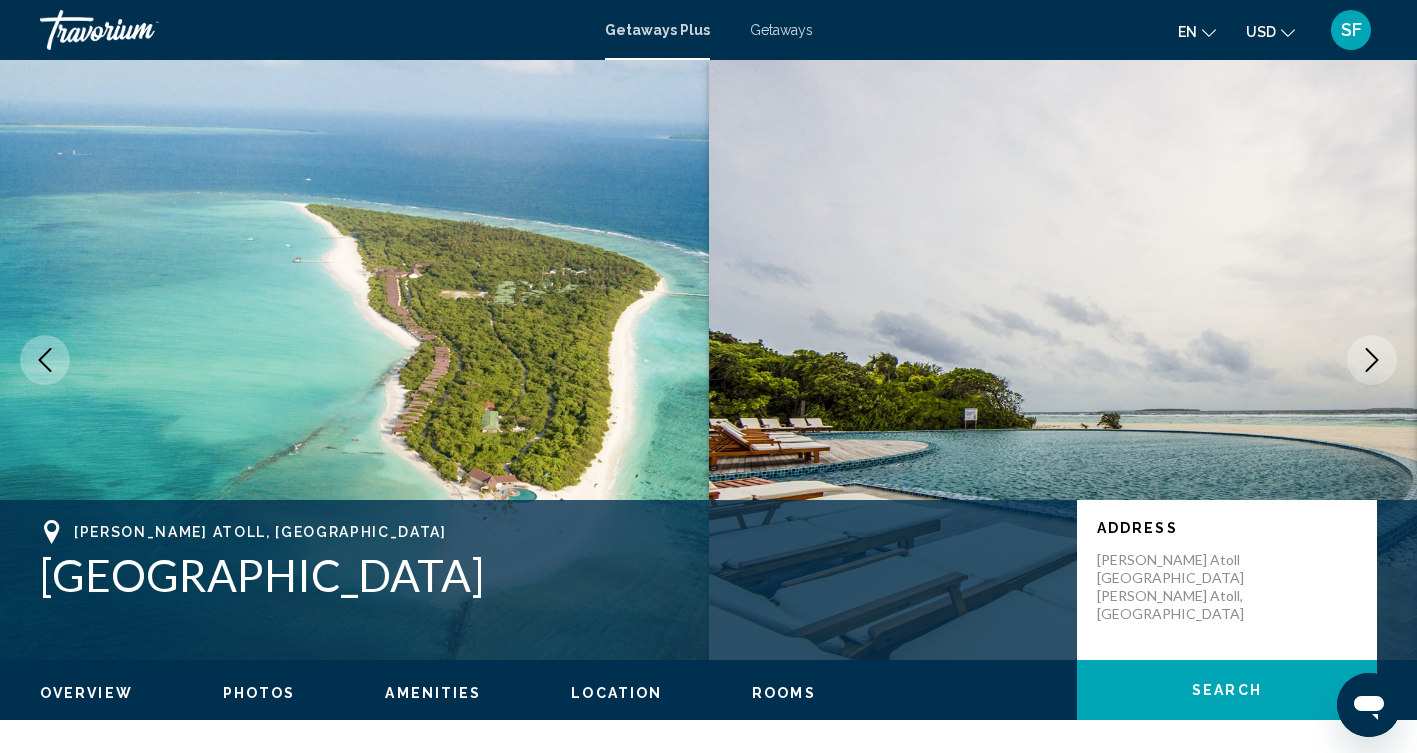 click 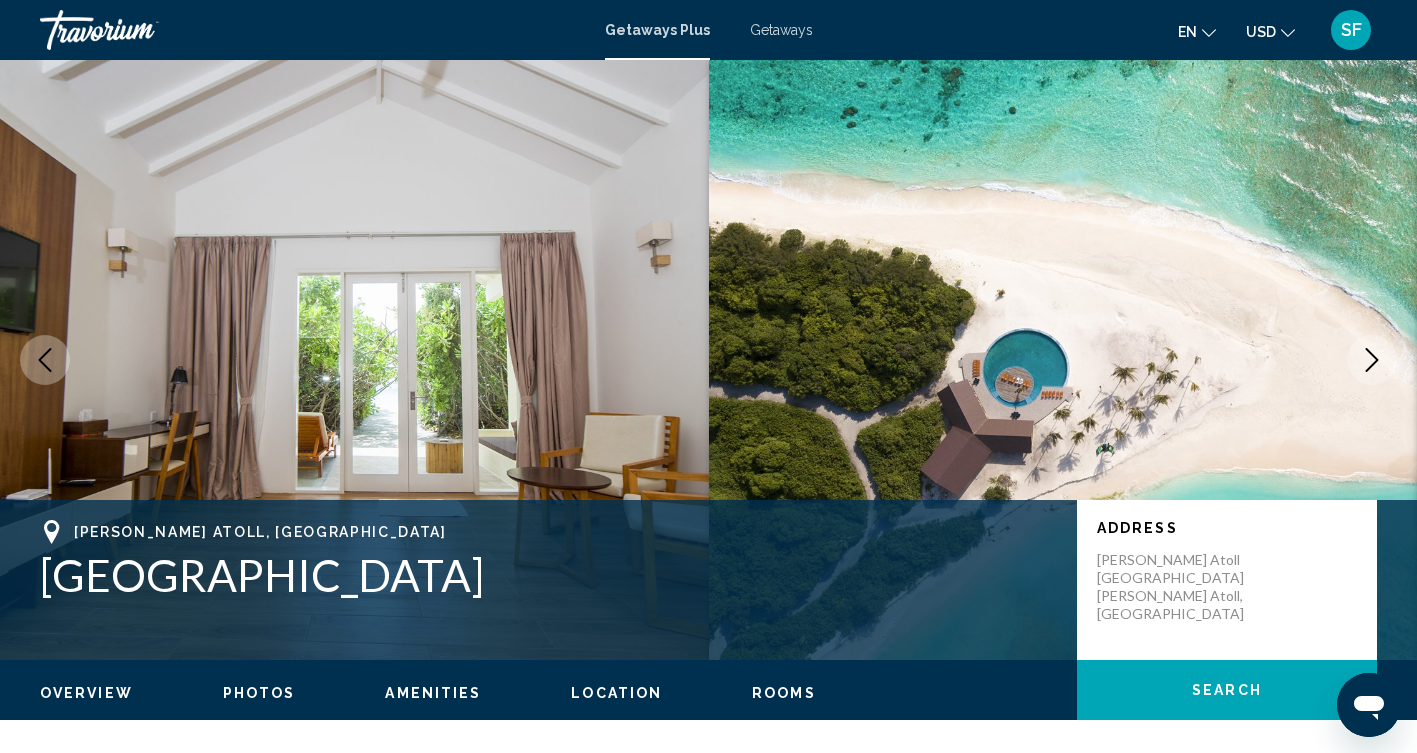 click 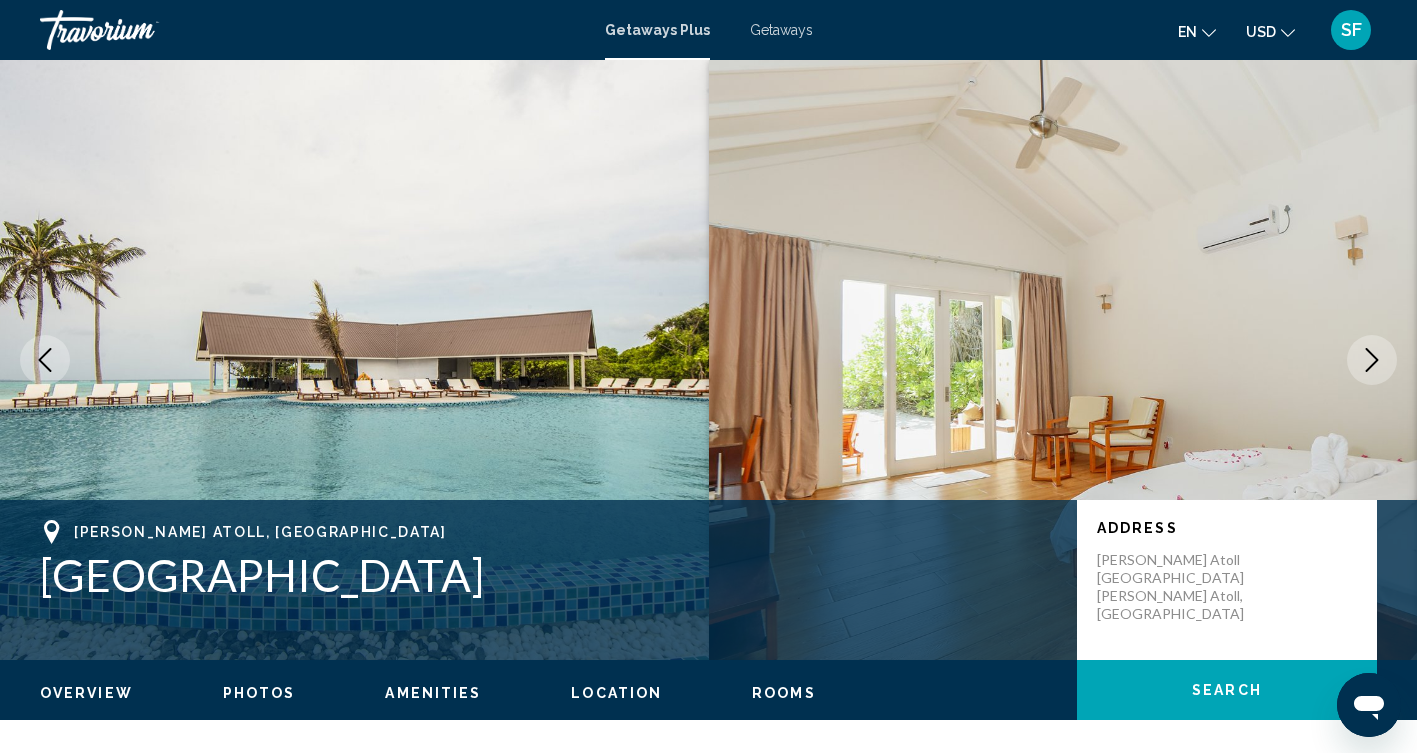 click 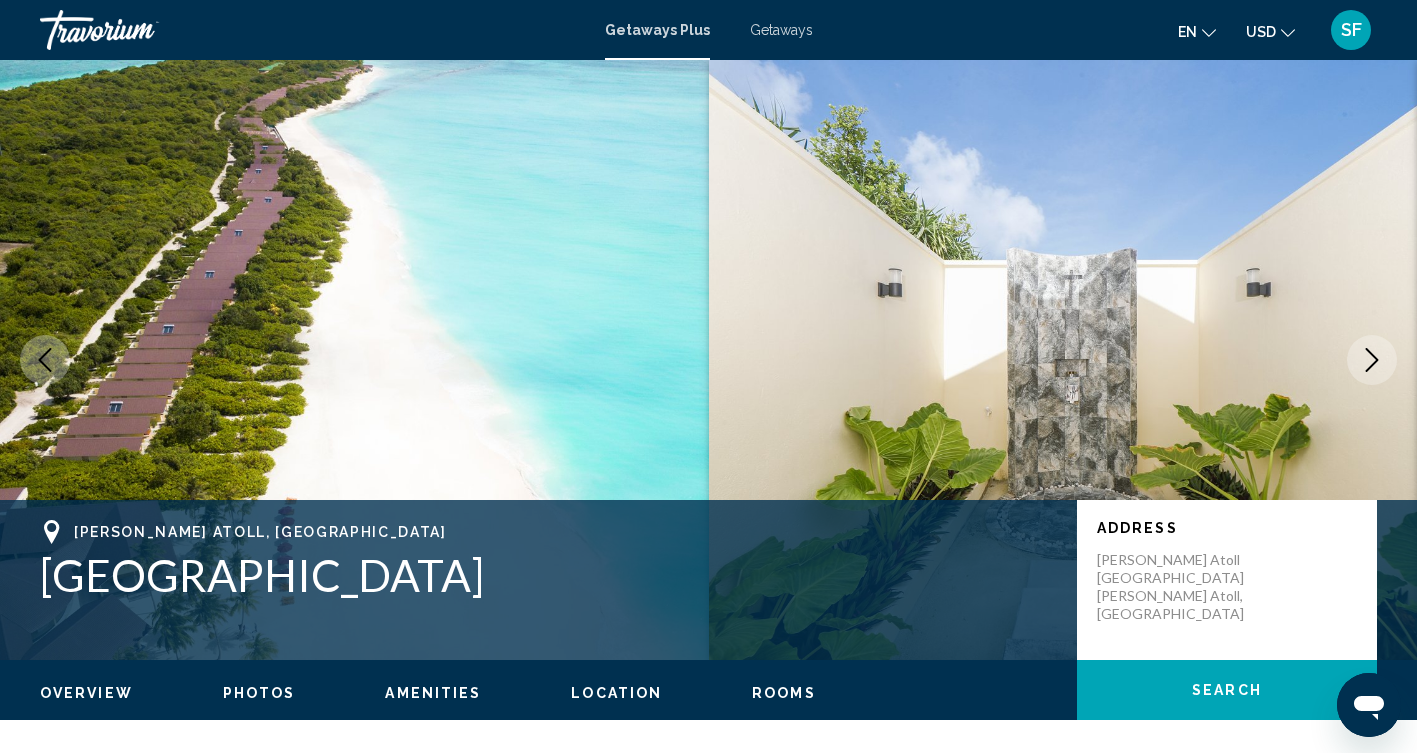 click 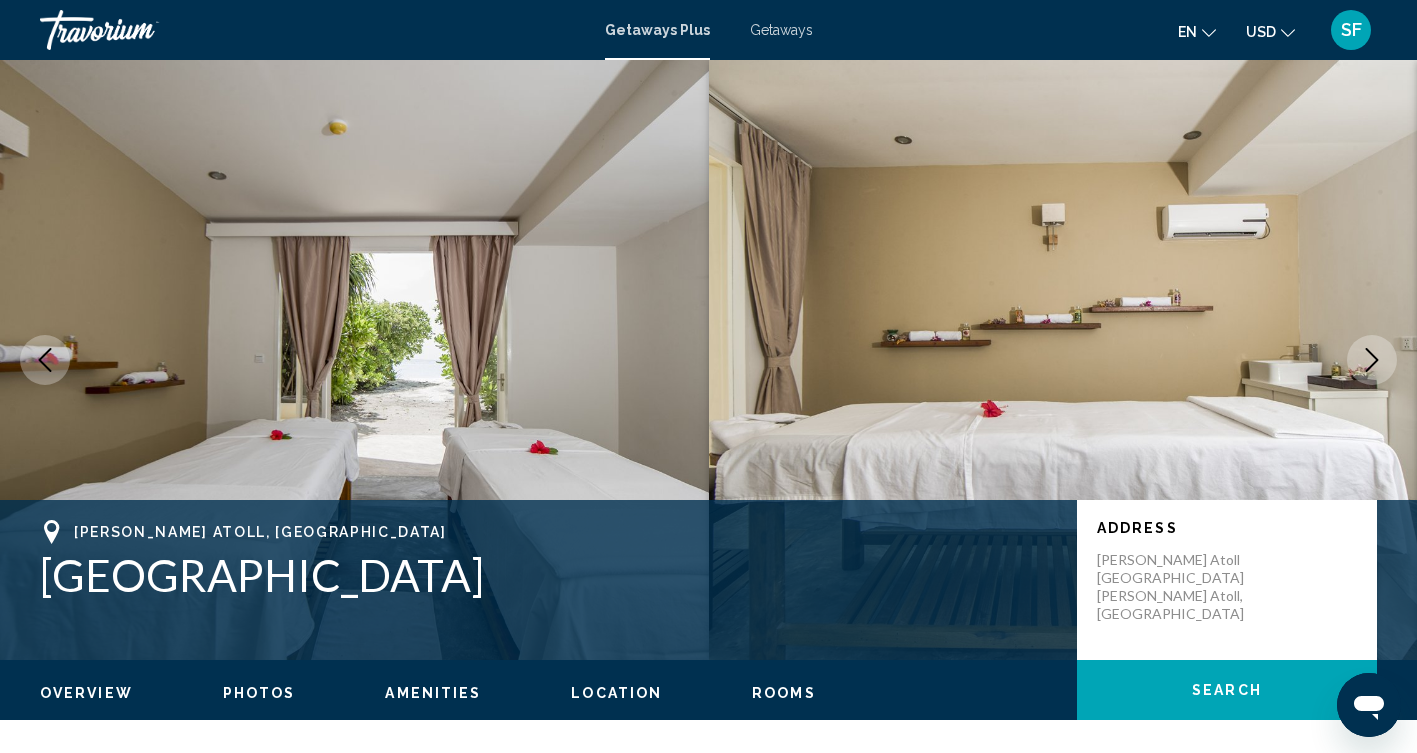 click 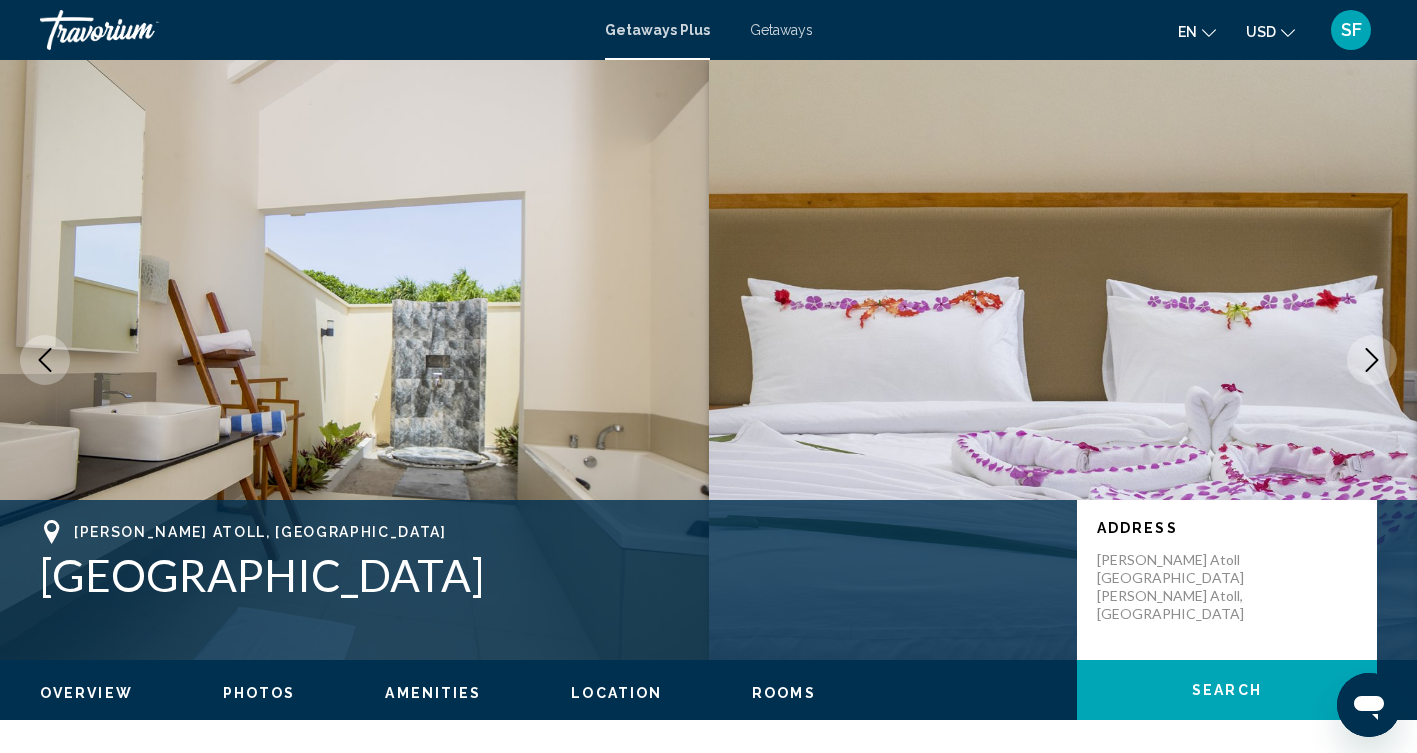 click 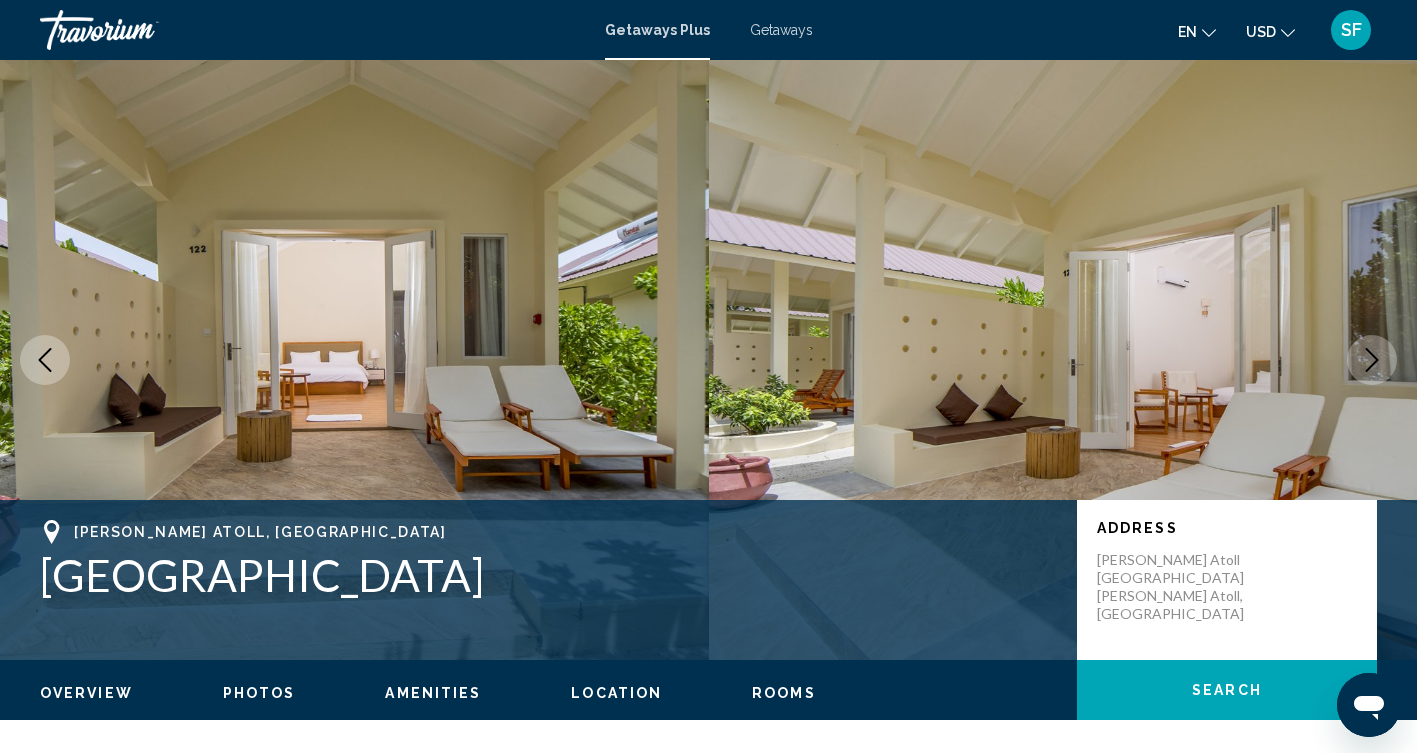 click 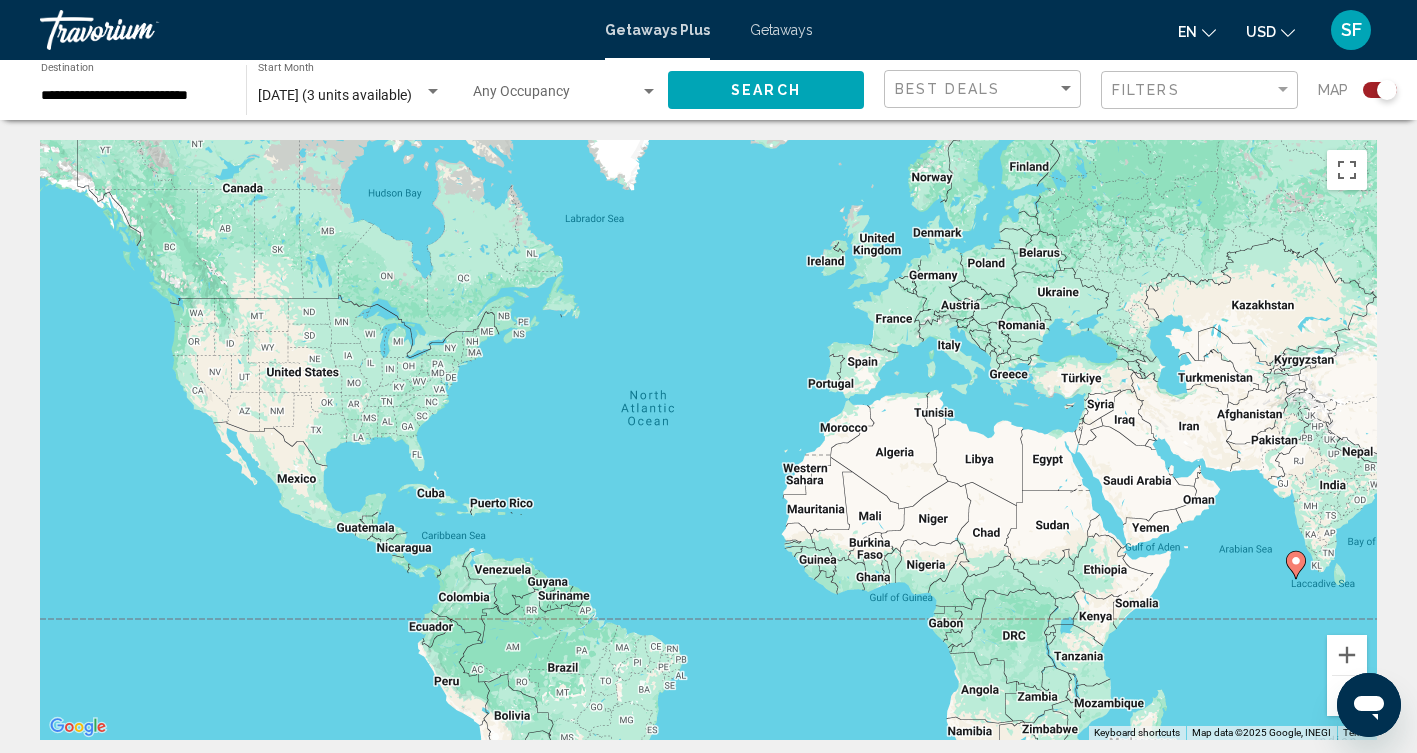 scroll, scrollTop: 0, scrollLeft: 0, axis: both 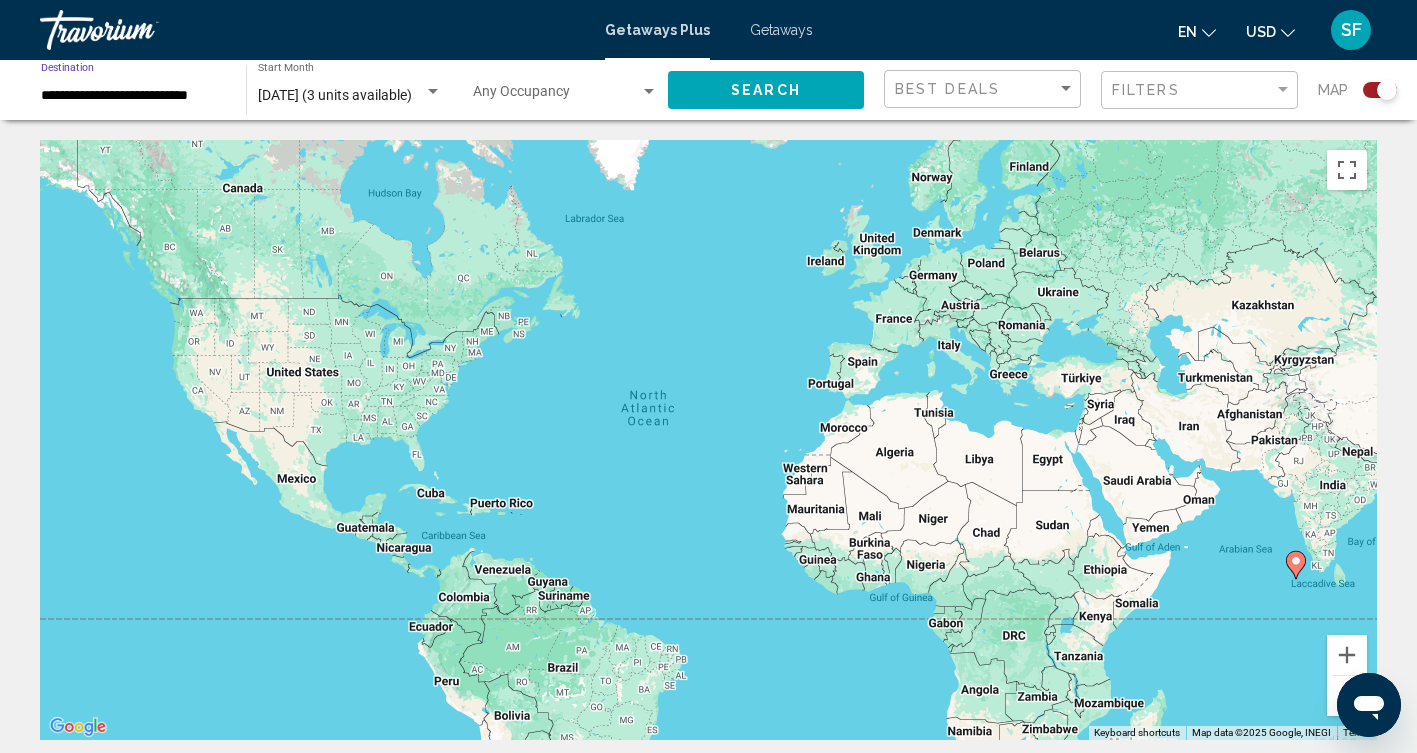 click on "**********" at bounding box center (133, 96) 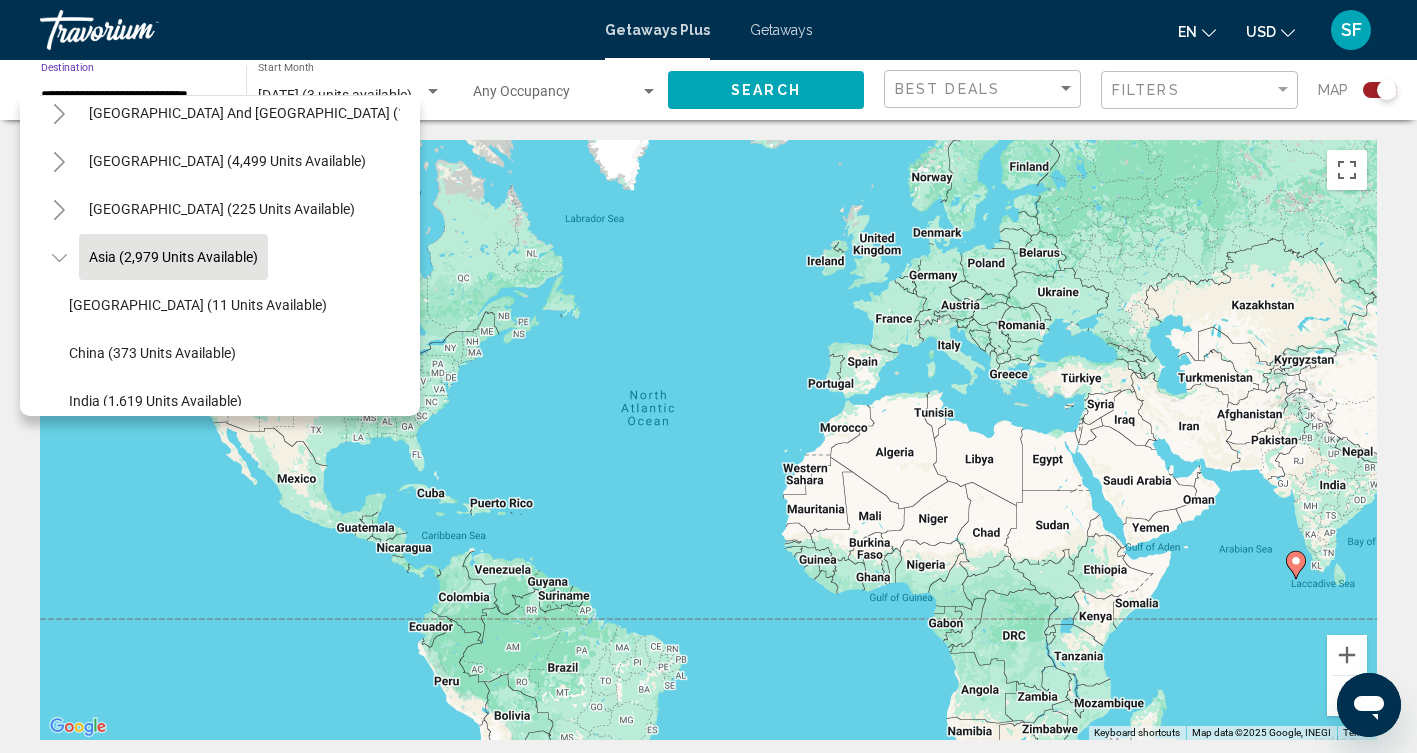 scroll, scrollTop: 351, scrollLeft: 1, axis: both 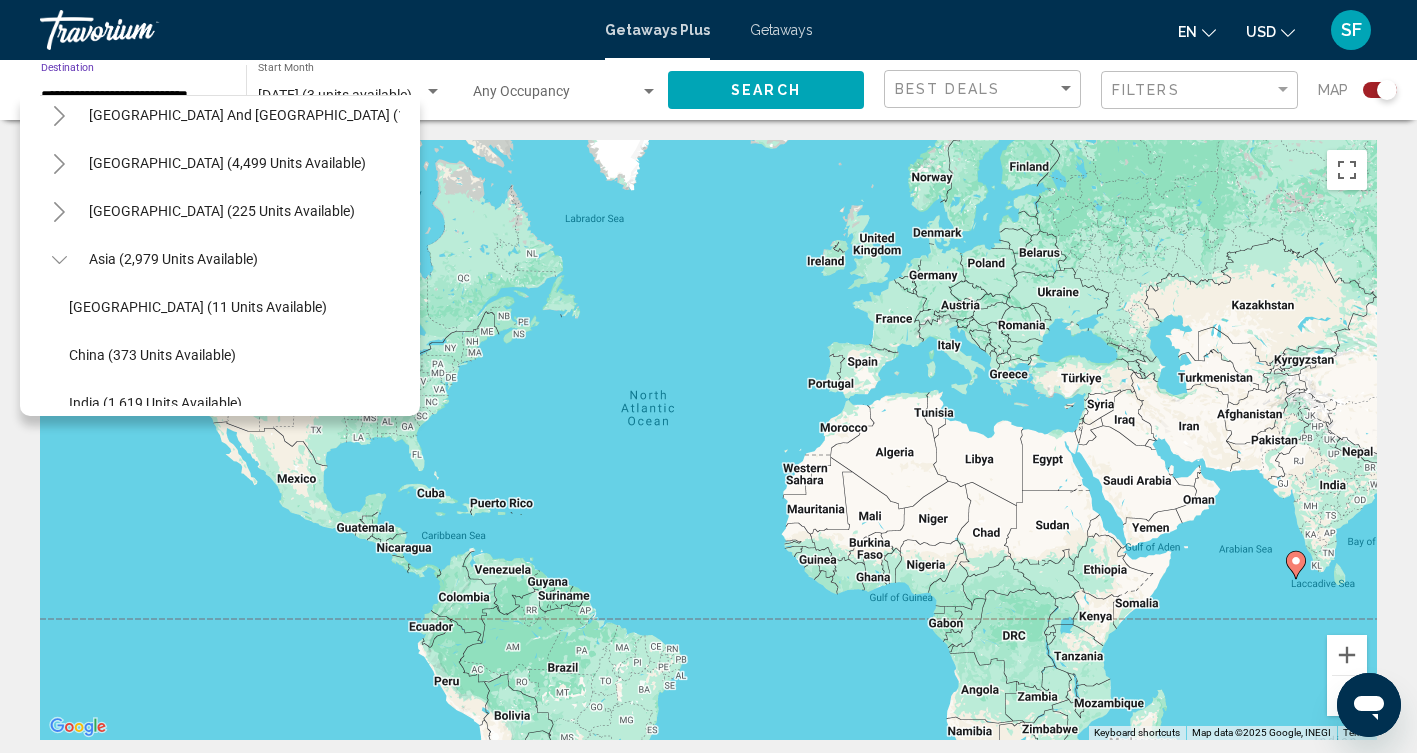 click 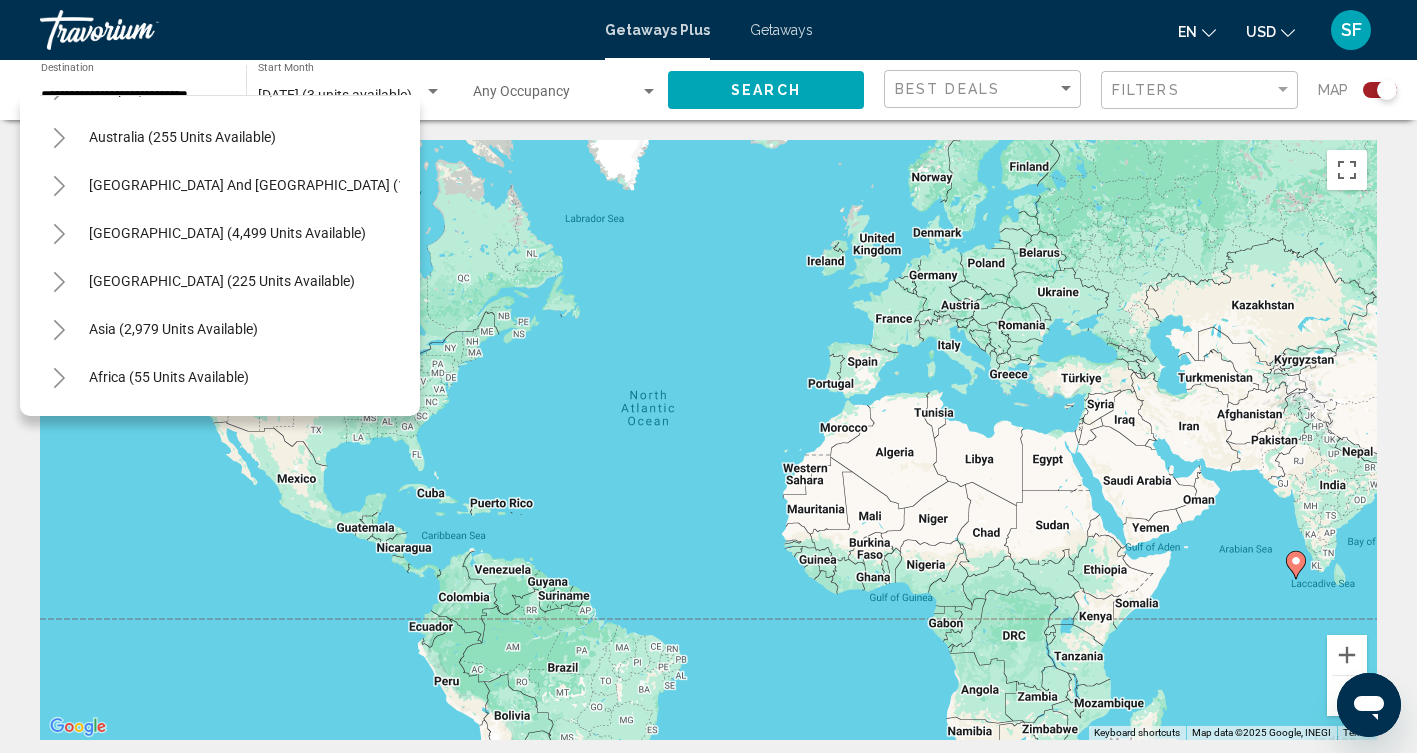 scroll, scrollTop: 279, scrollLeft: 1, axis: both 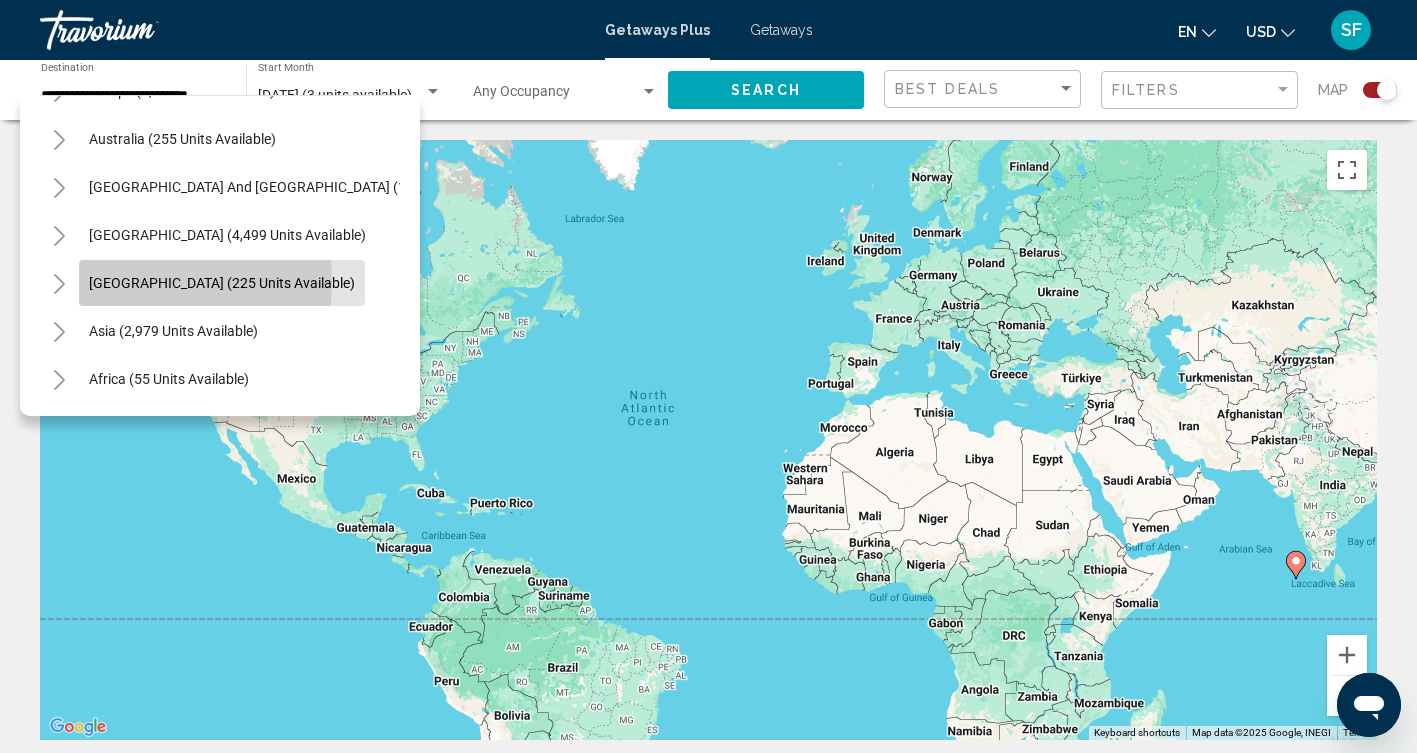 click on "[GEOGRAPHIC_DATA] (225 units available)" at bounding box center [173, 331] 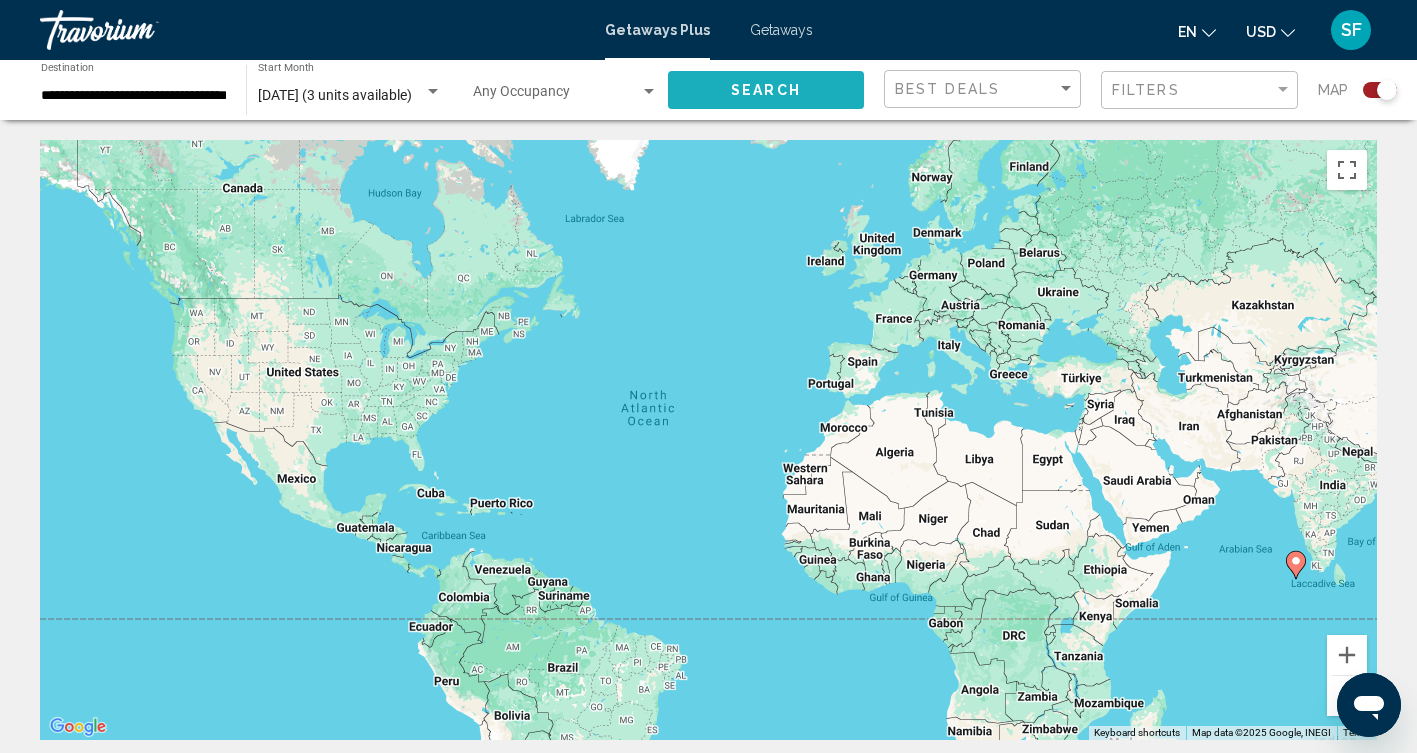 click on "Search" 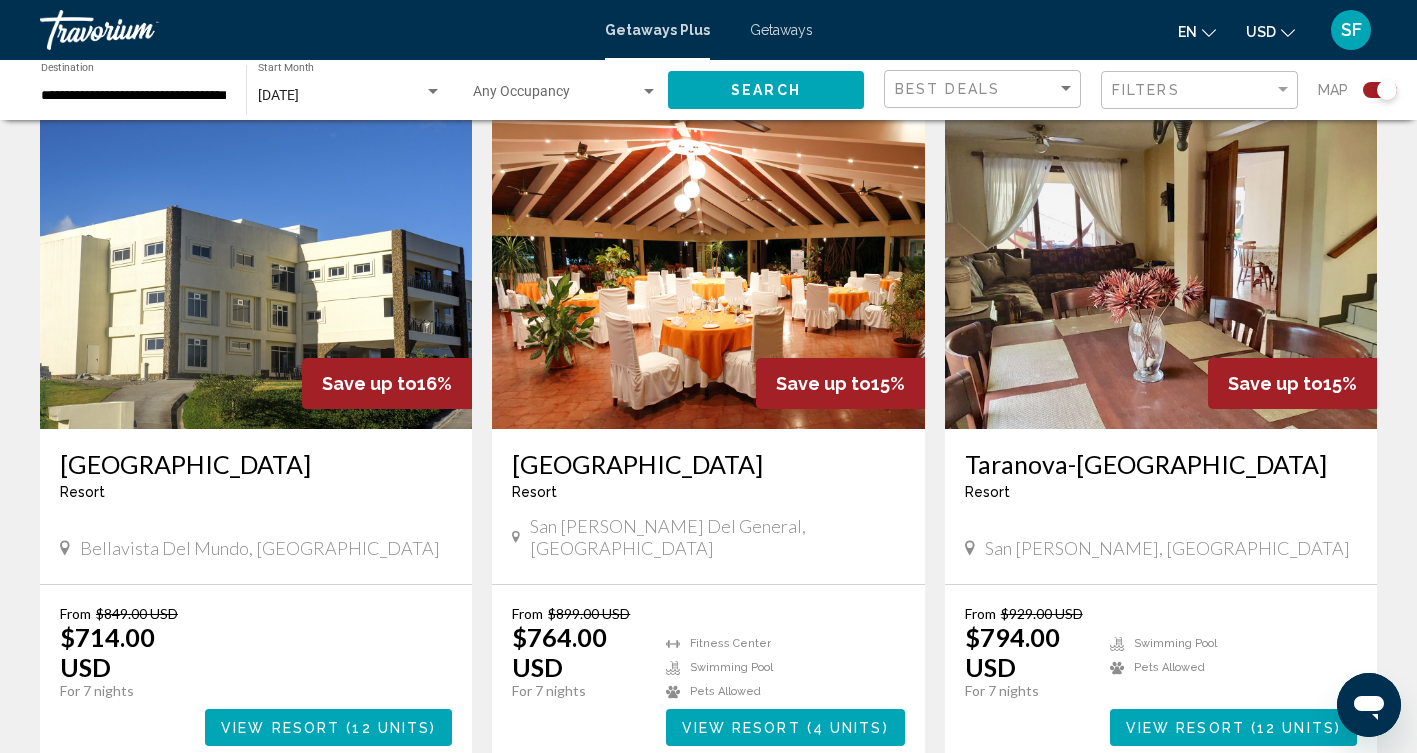 scroll, scrollTop: 720, scrollLeft: 0, axis: vertical 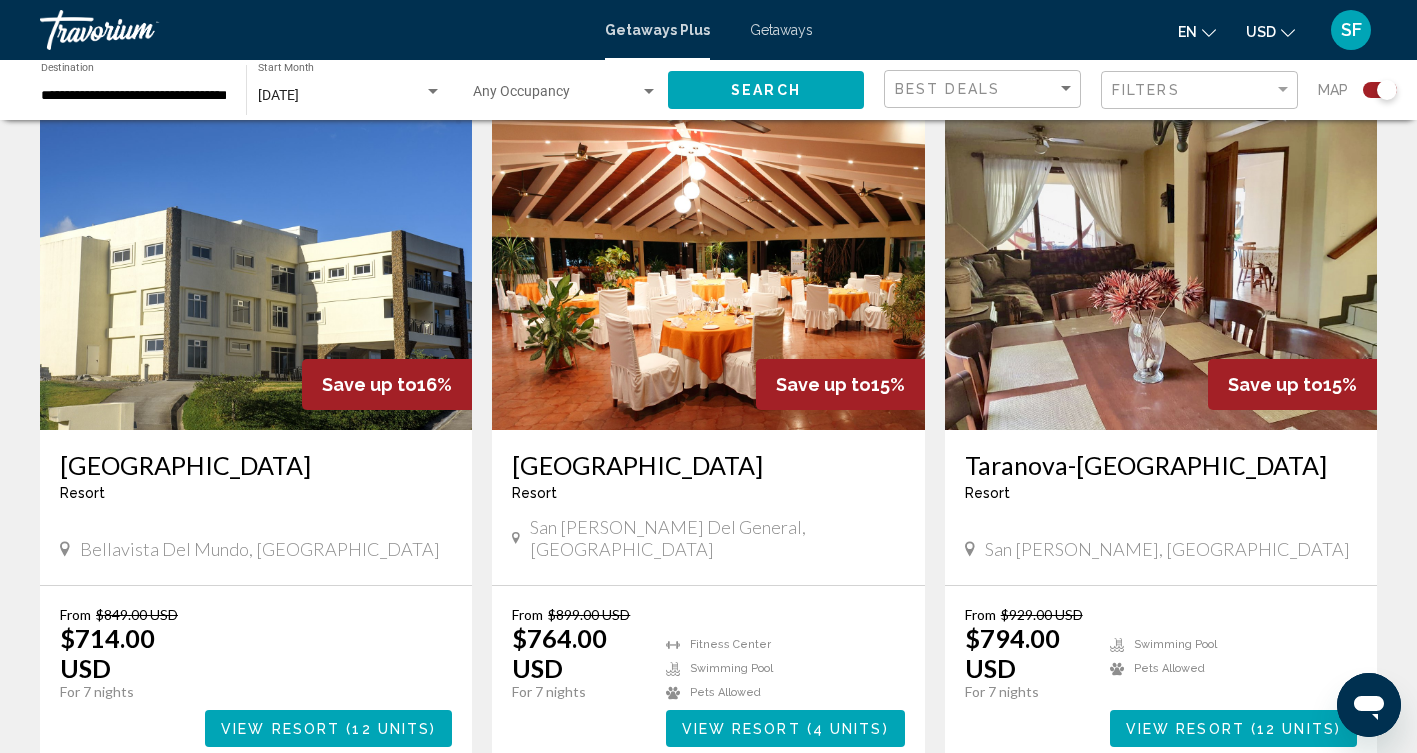 click at bounding box center [708, 270] 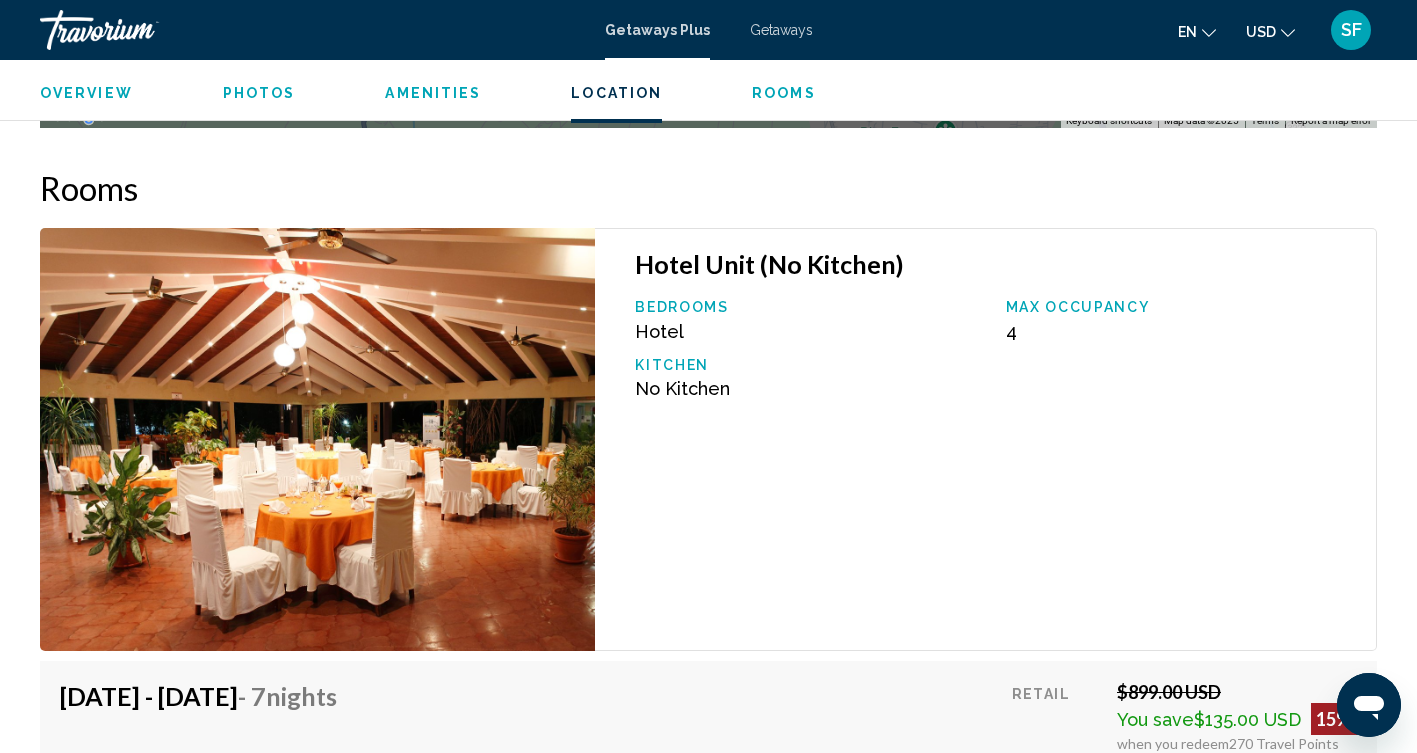 scroll, scrollTop: 2290, scrollLeft: 0, axis: vertical 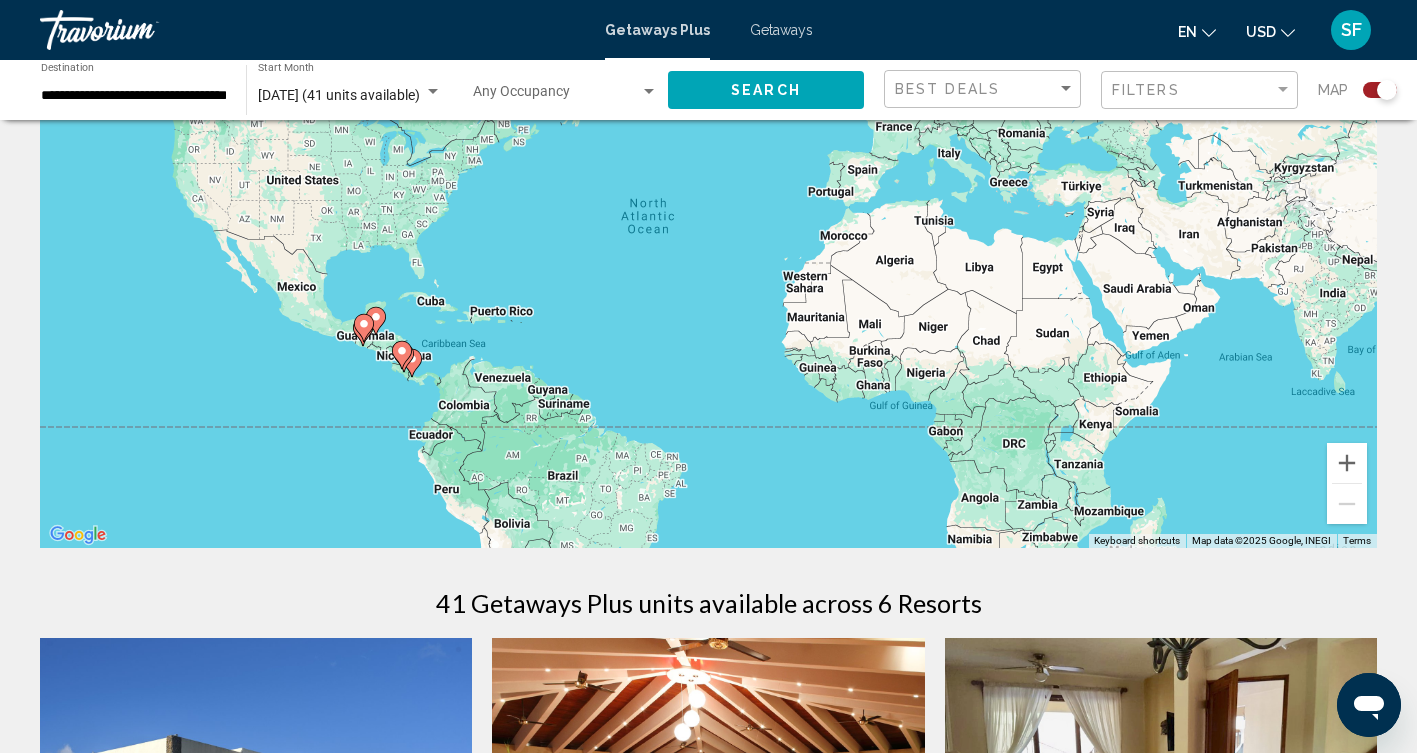click 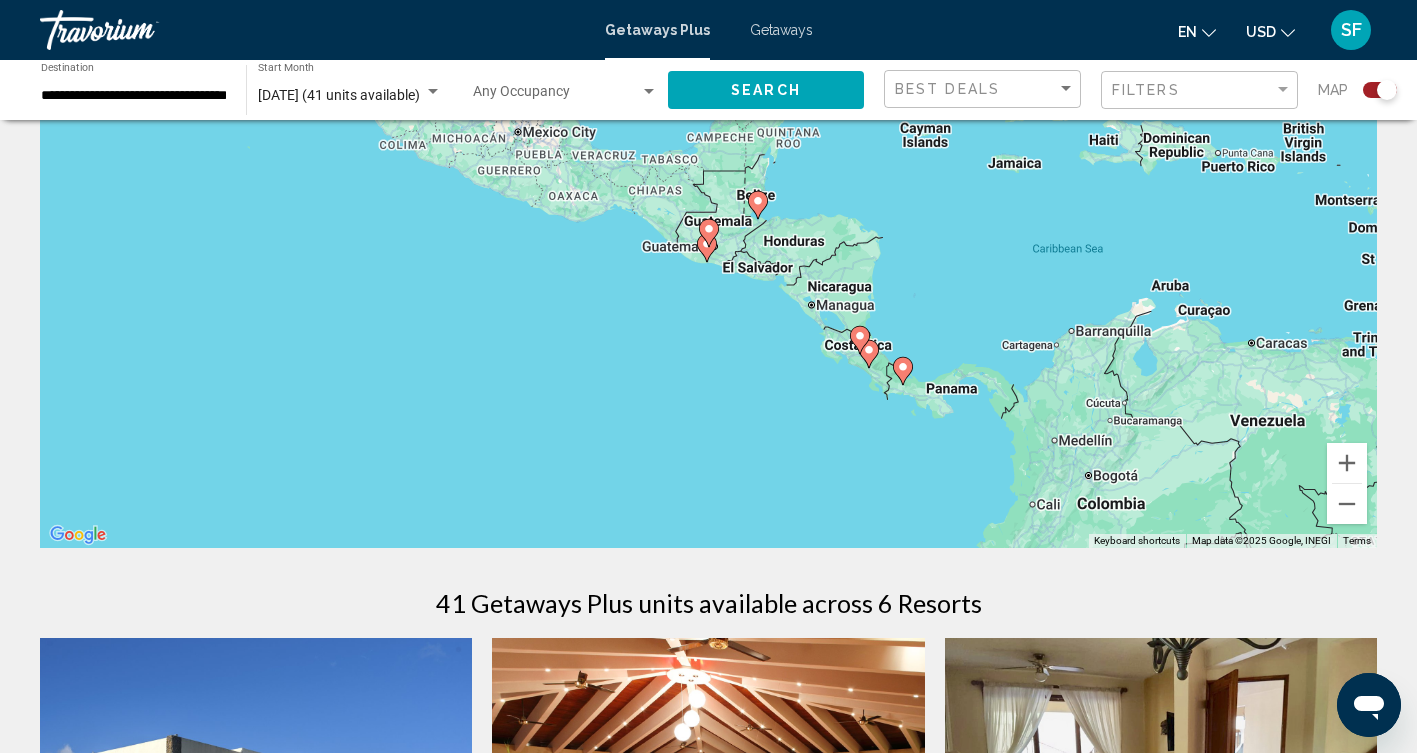click 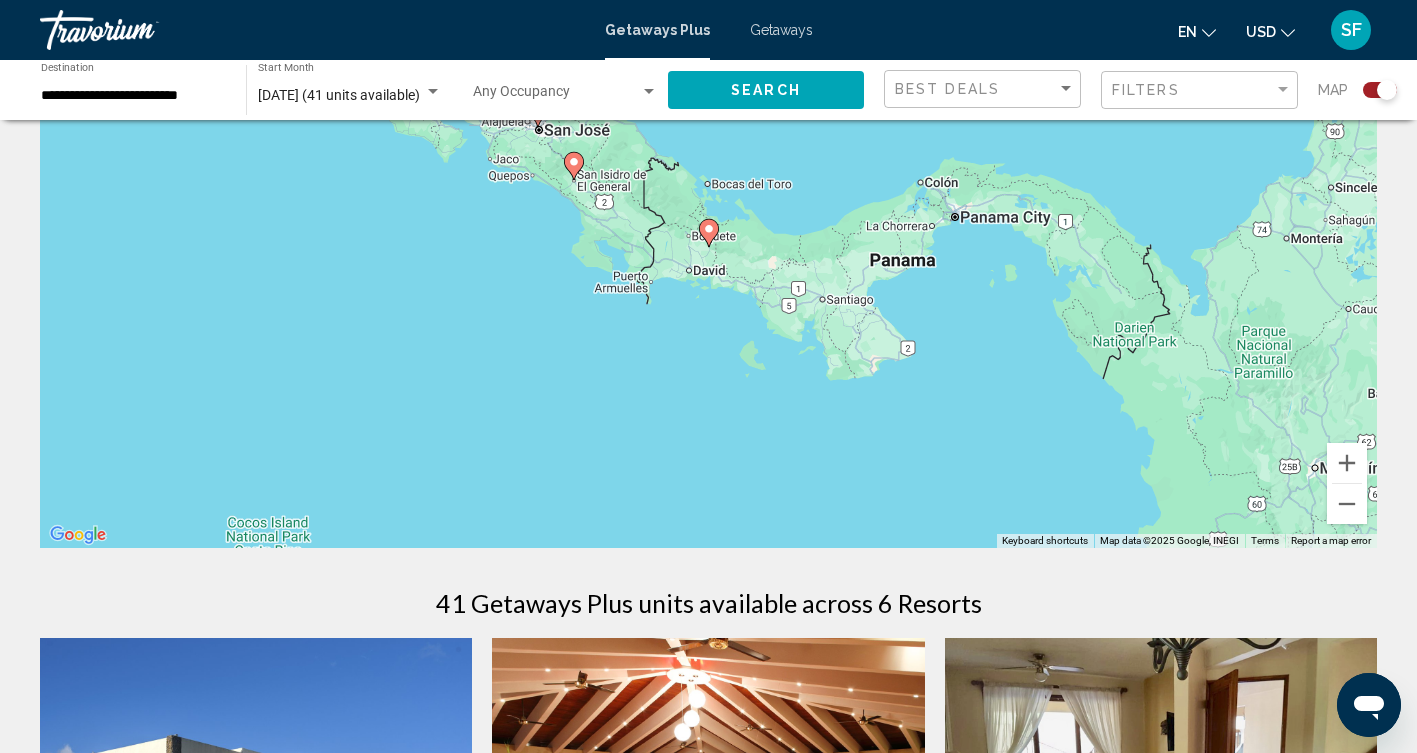 click 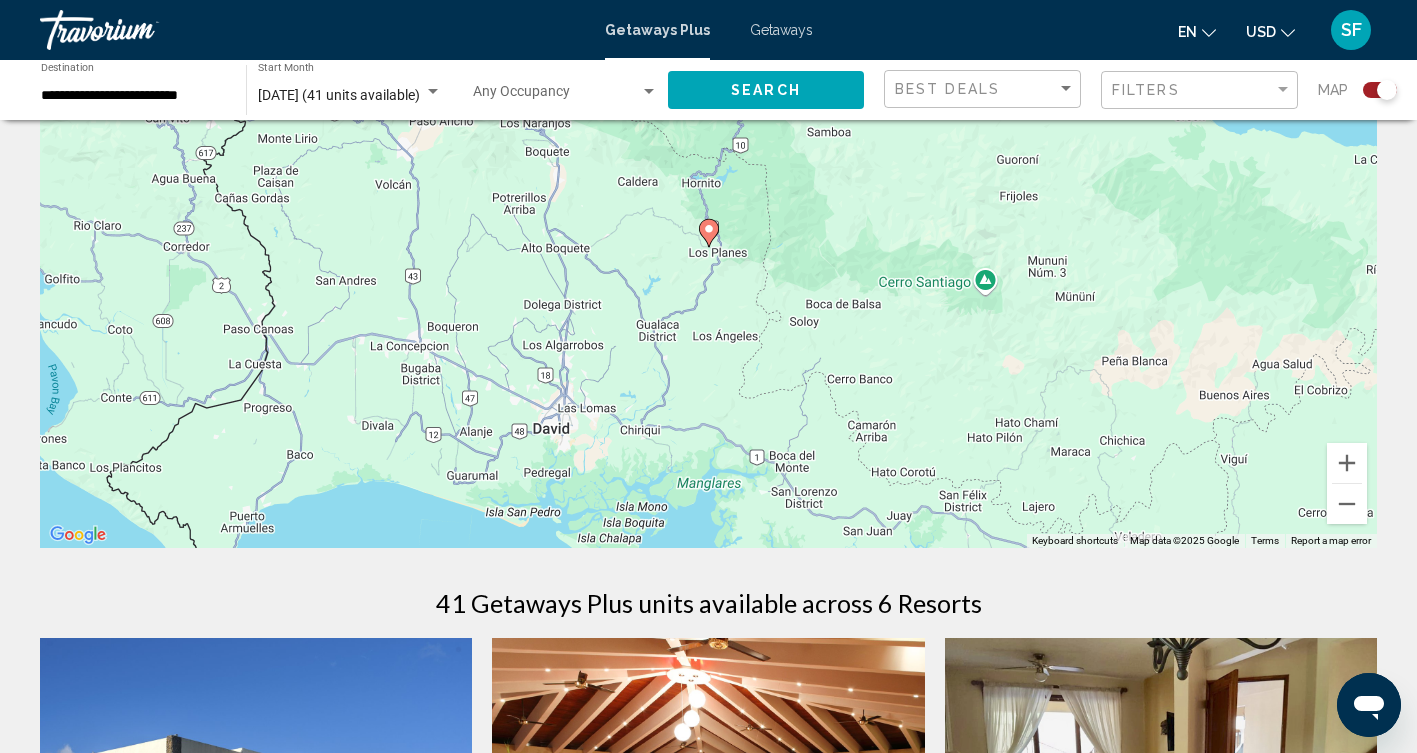 click 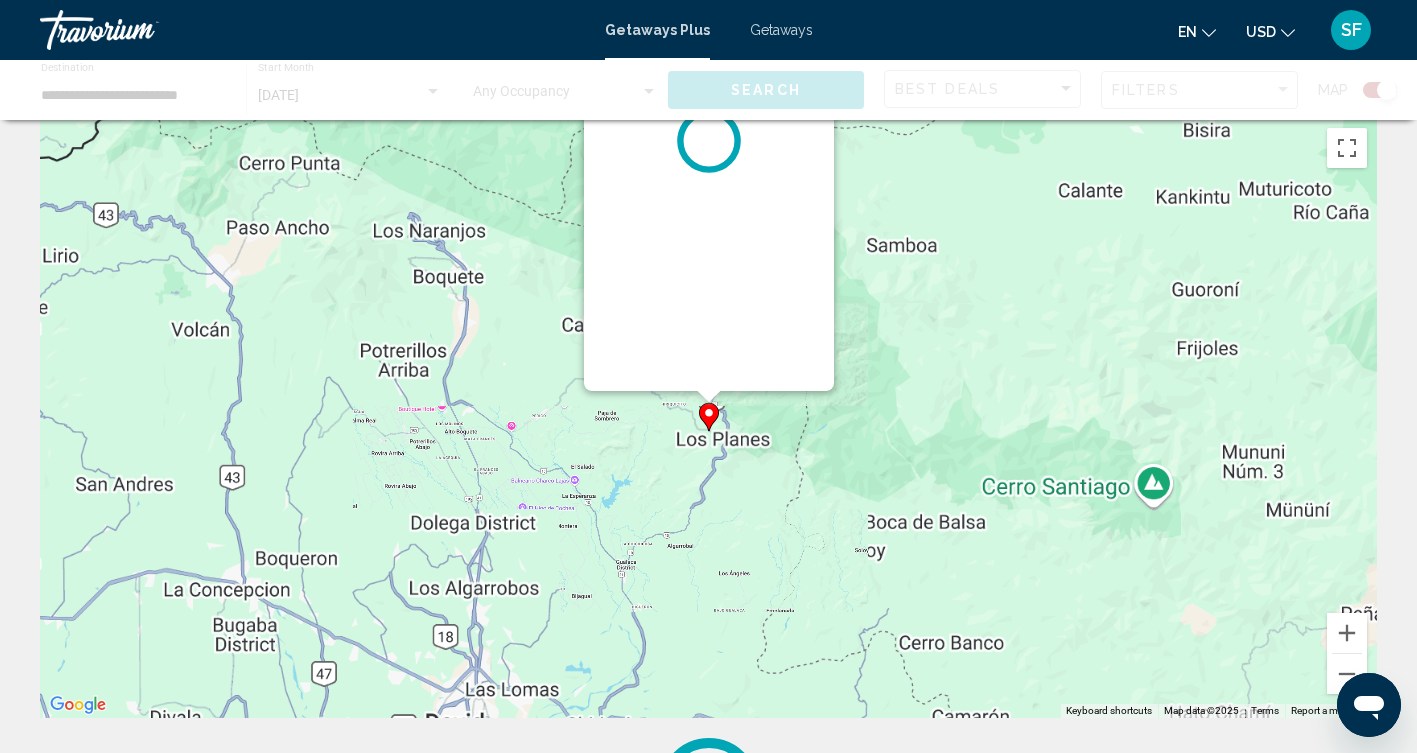 scroll, scrollTop: 0, scrollLeft: 0, axis: both 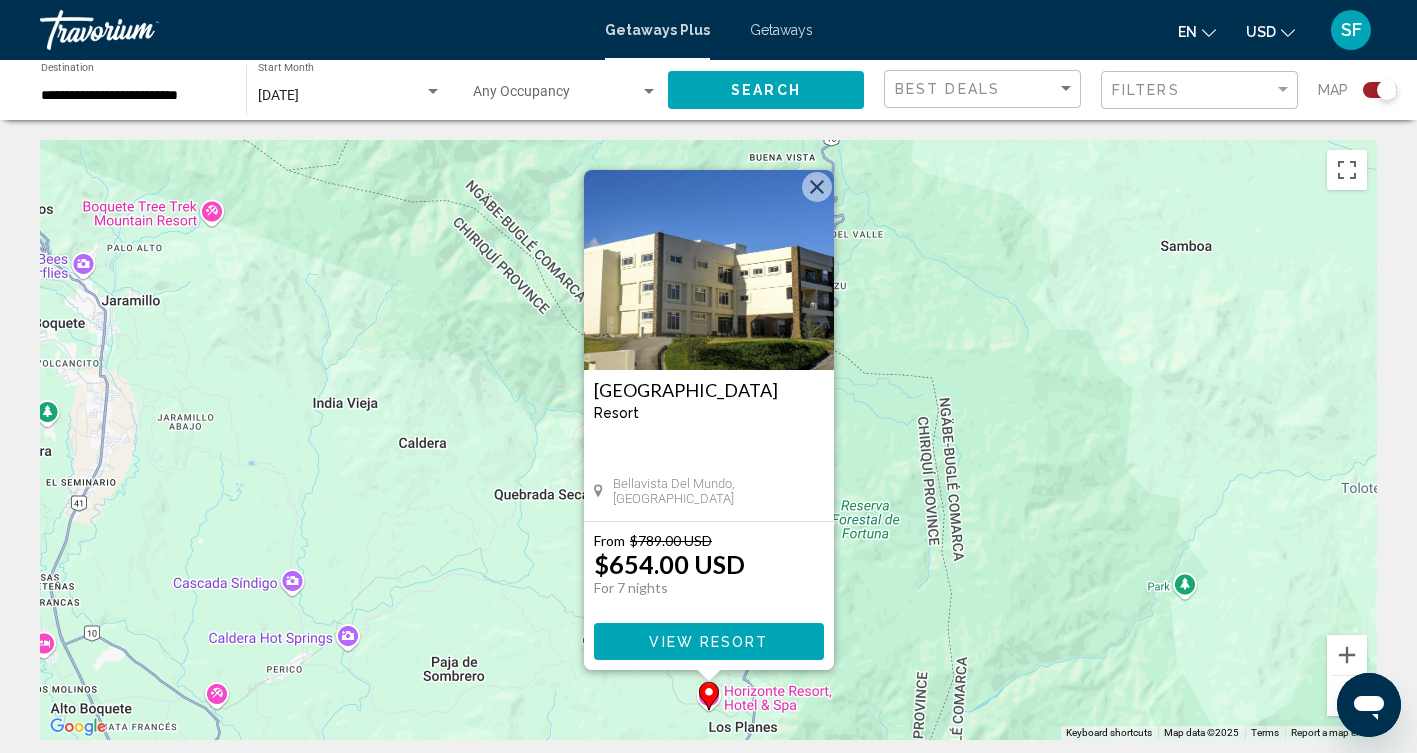 click at bounding box center (709, 270) 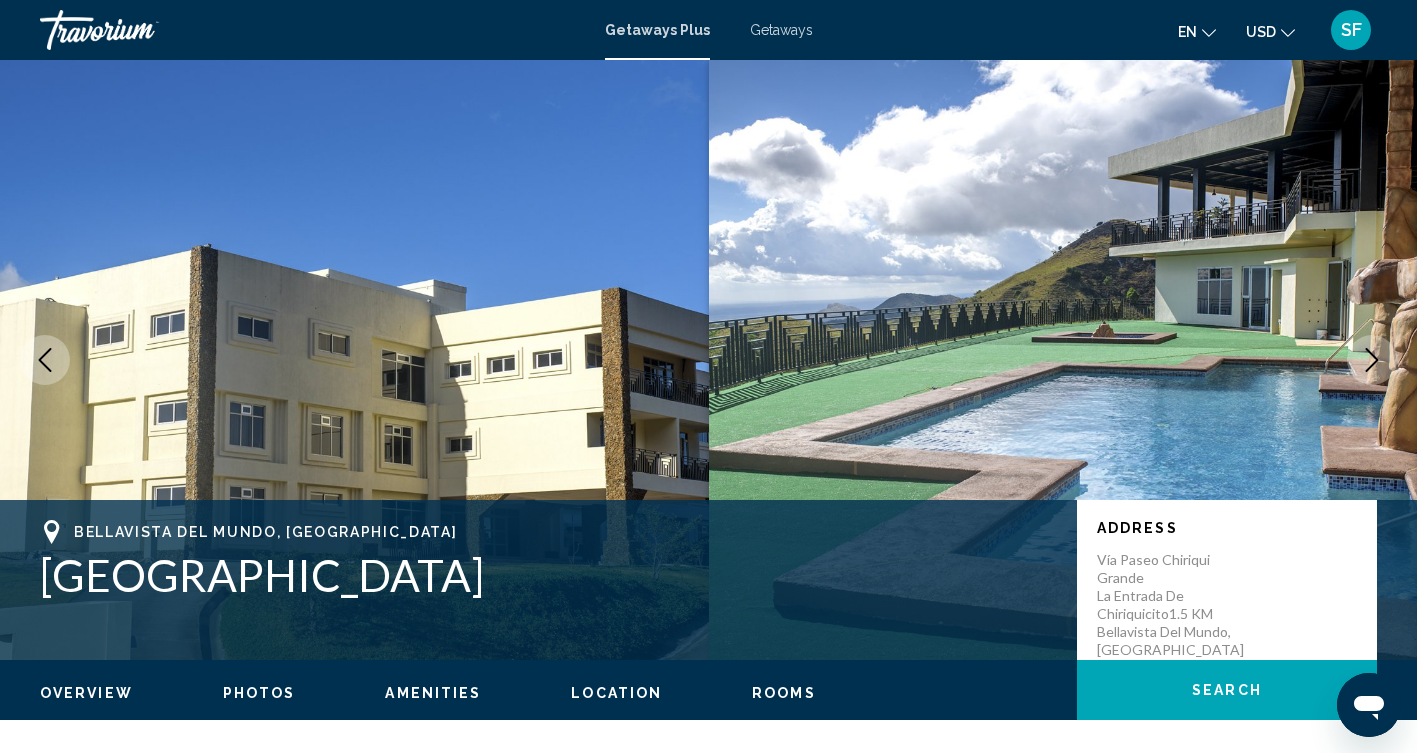 scroll, scrollTop: 0, scrollLeft: 0, axis: both 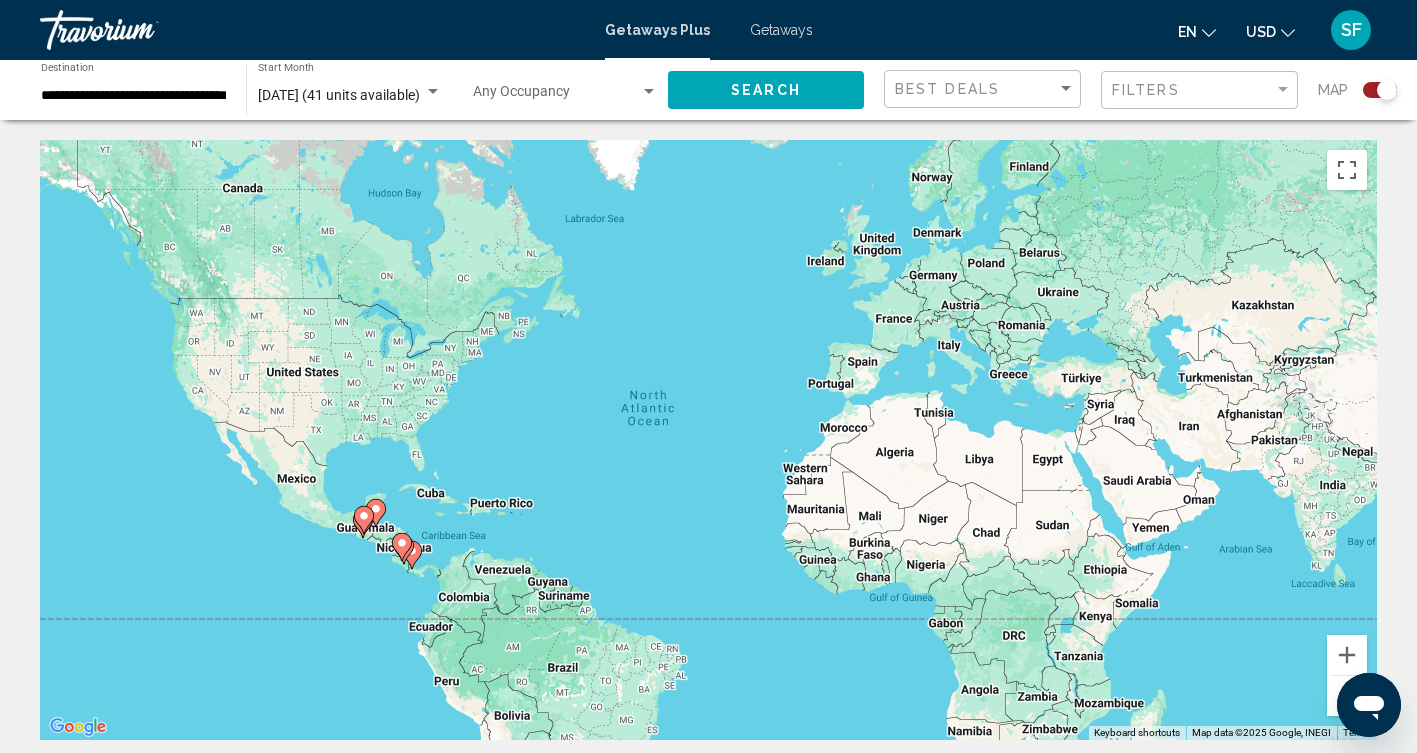 click at bounding box center [364, 520] 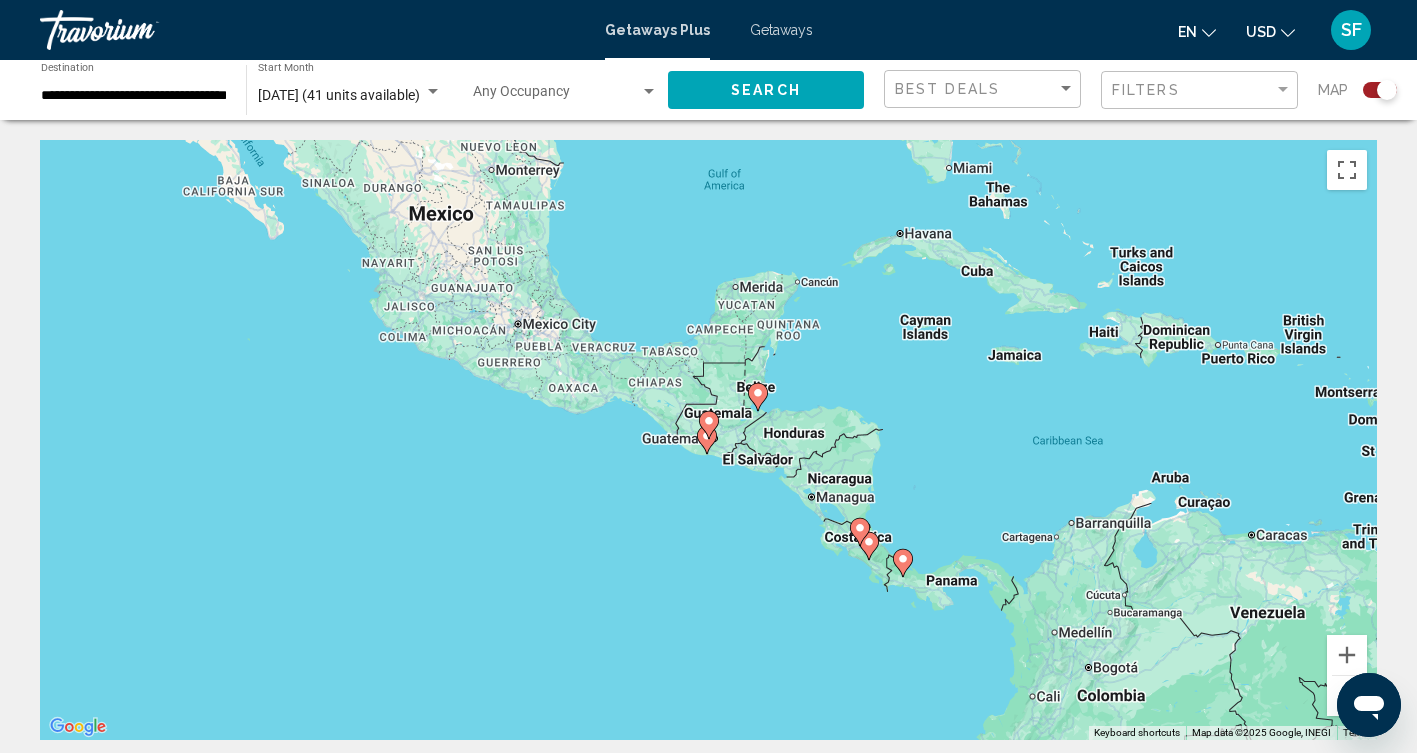 click 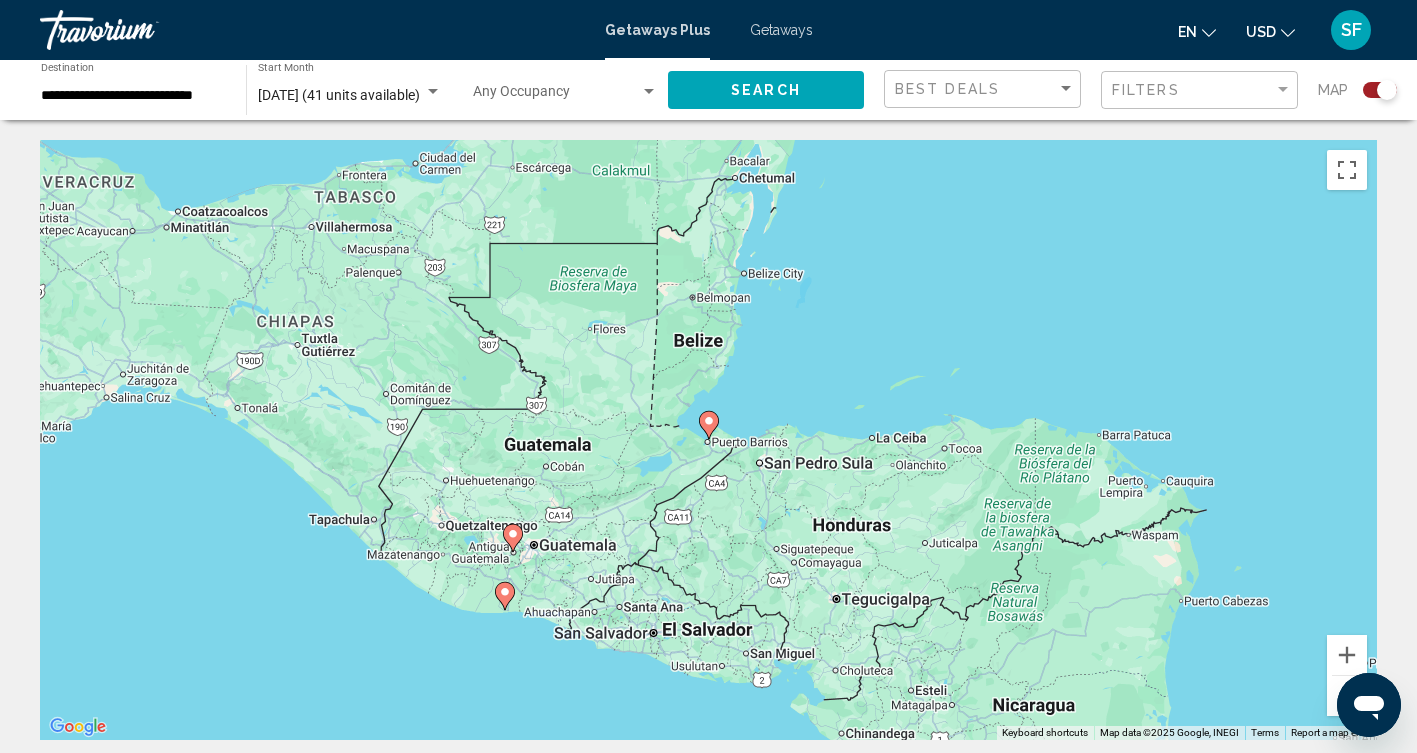 click 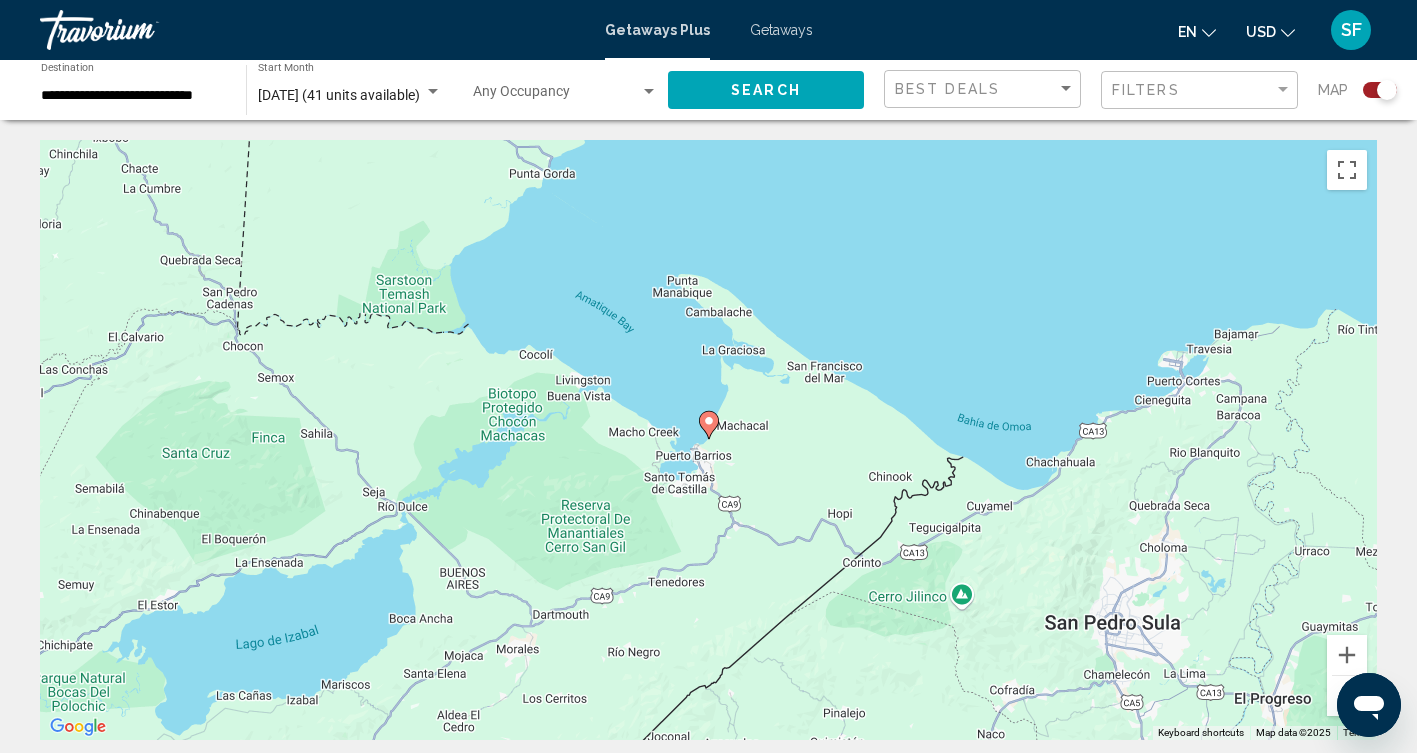 click 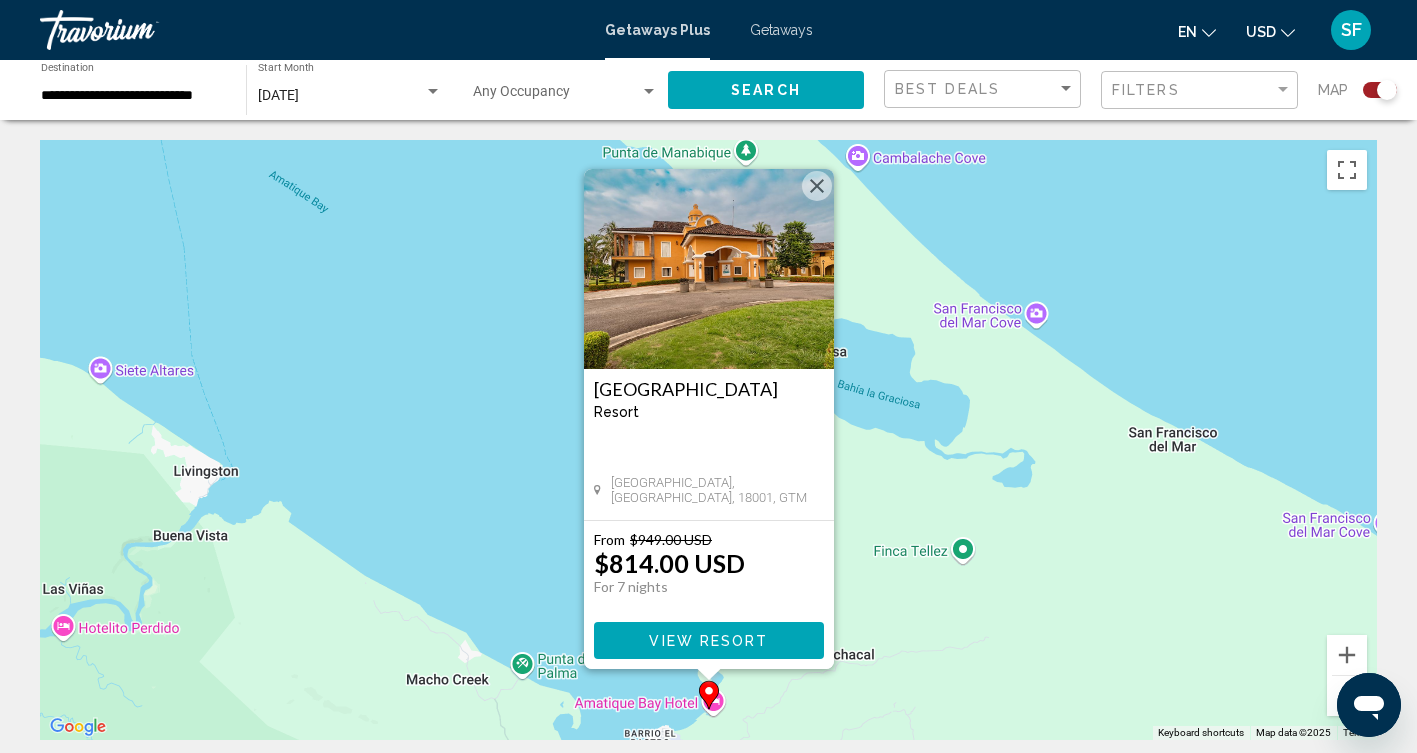 click at bounding box center (817, 186) 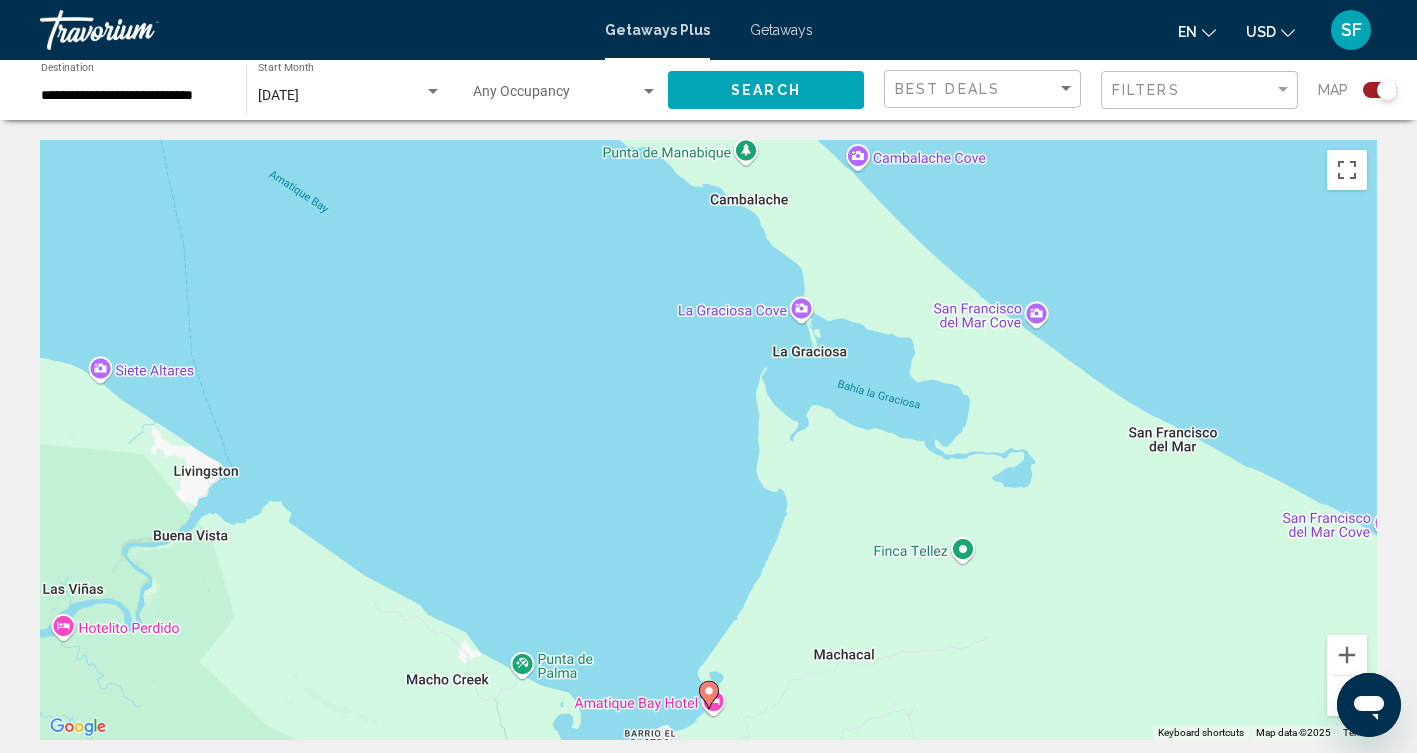 scroll, scrollTop: 0, scrollLeft: 0, axis: both 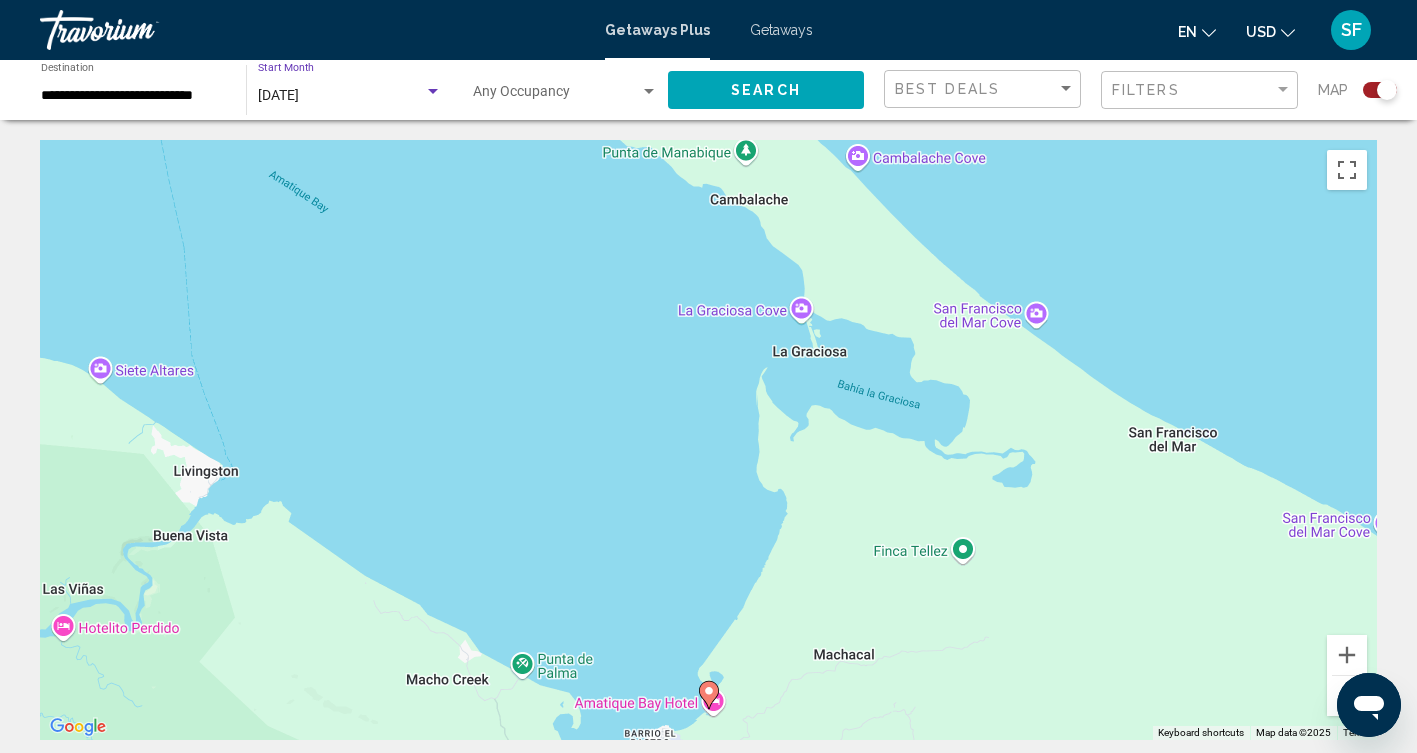 click on "[DATE]" at bounding box center (278, 95) 